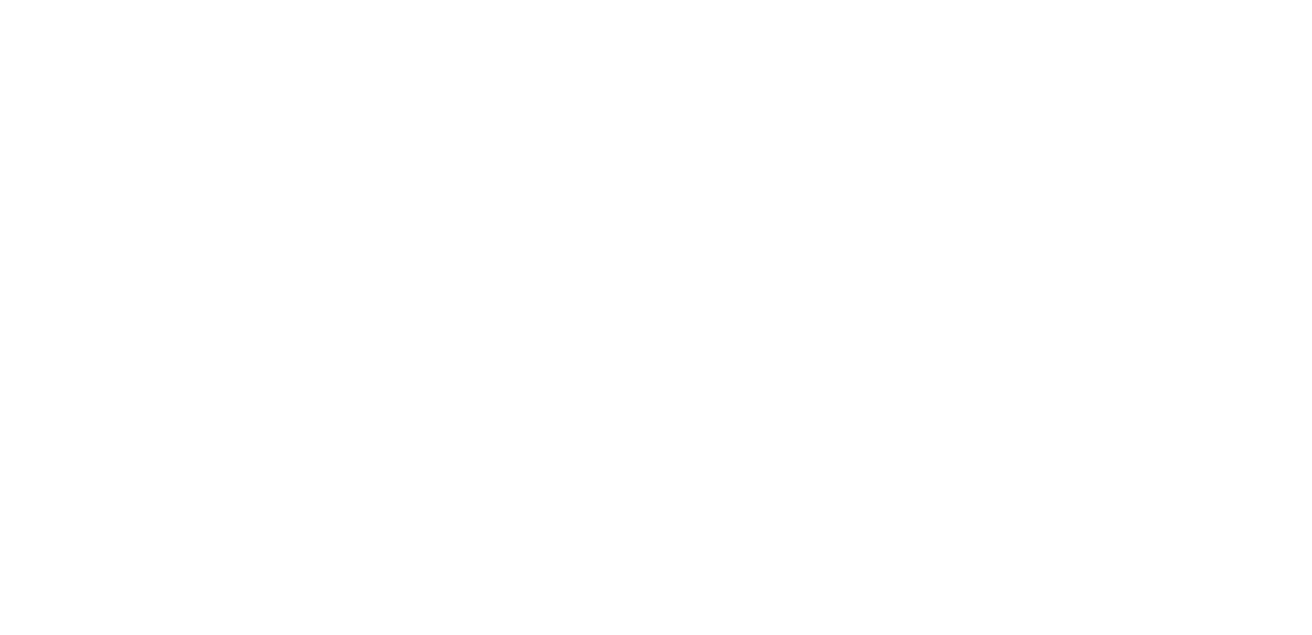 scroll, scrollTop: 0, scrollLeft: 0, axis: both 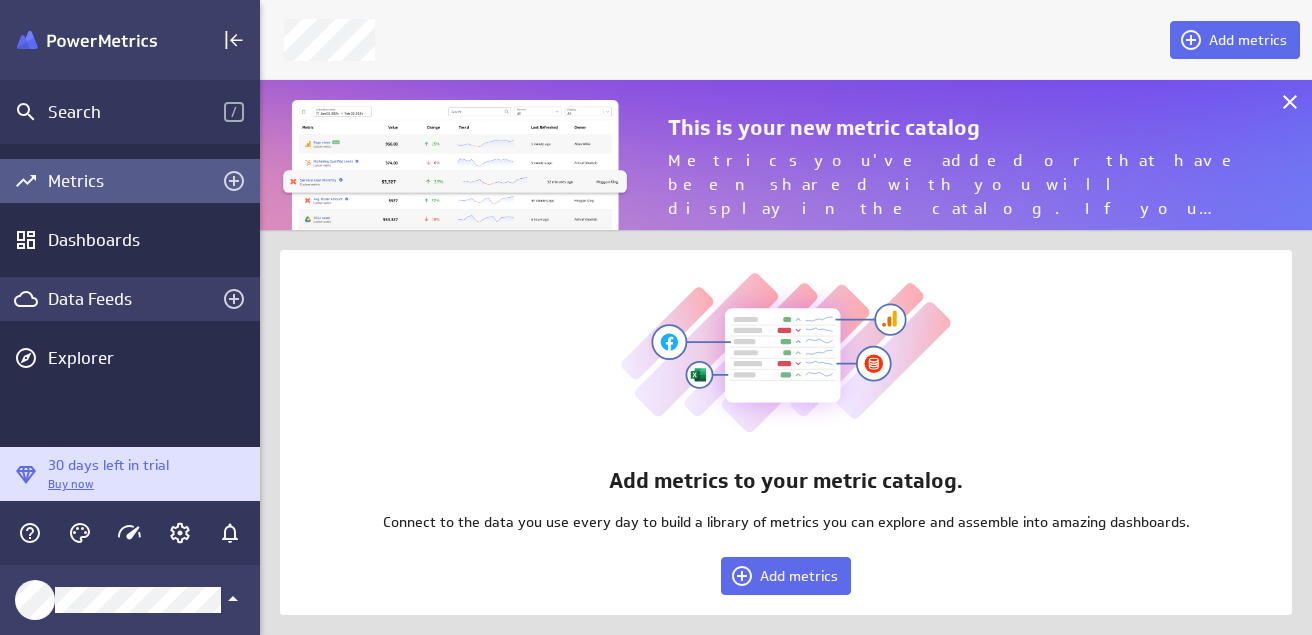 click on "Data Feeds" at bounding box center (130, 299) 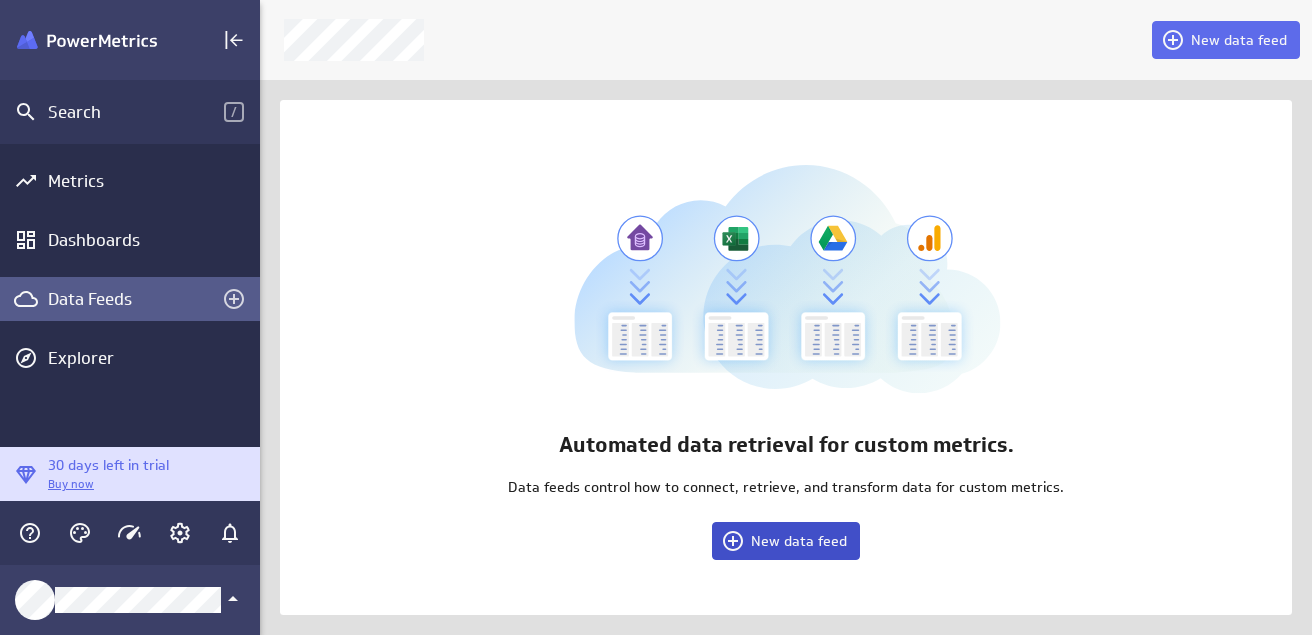click on "New data feed" at bounding box center (799, 541) 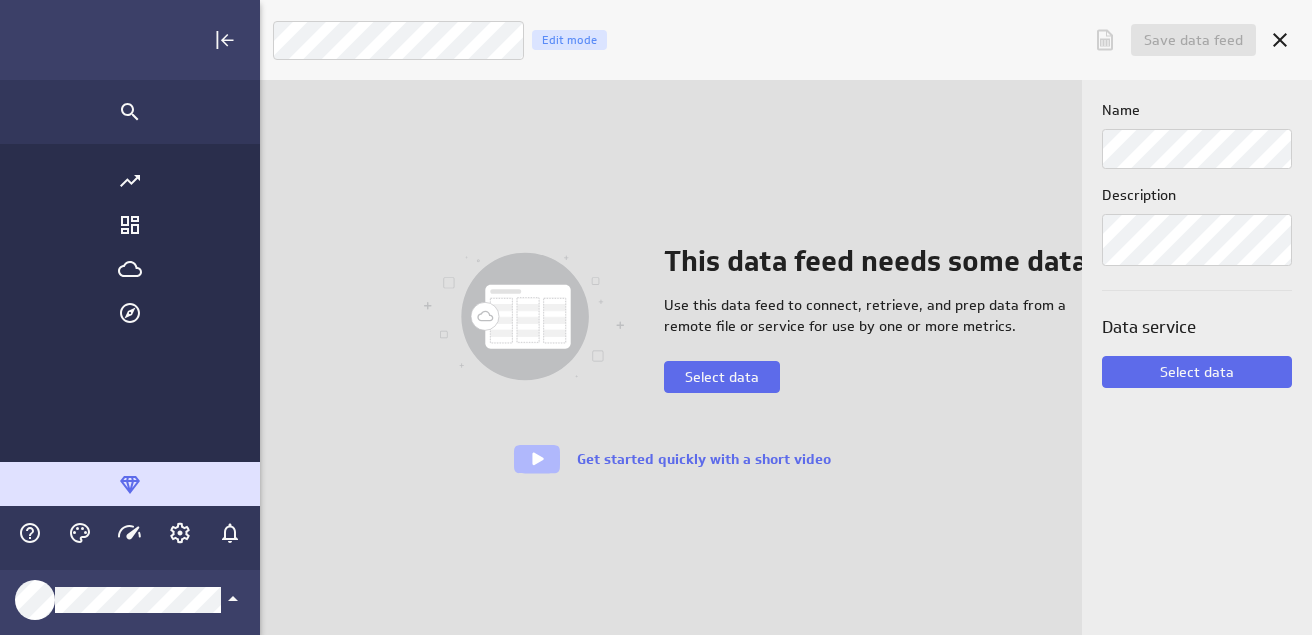 scroll, scrollTop: 10, scrollLeft: 10, axis: both 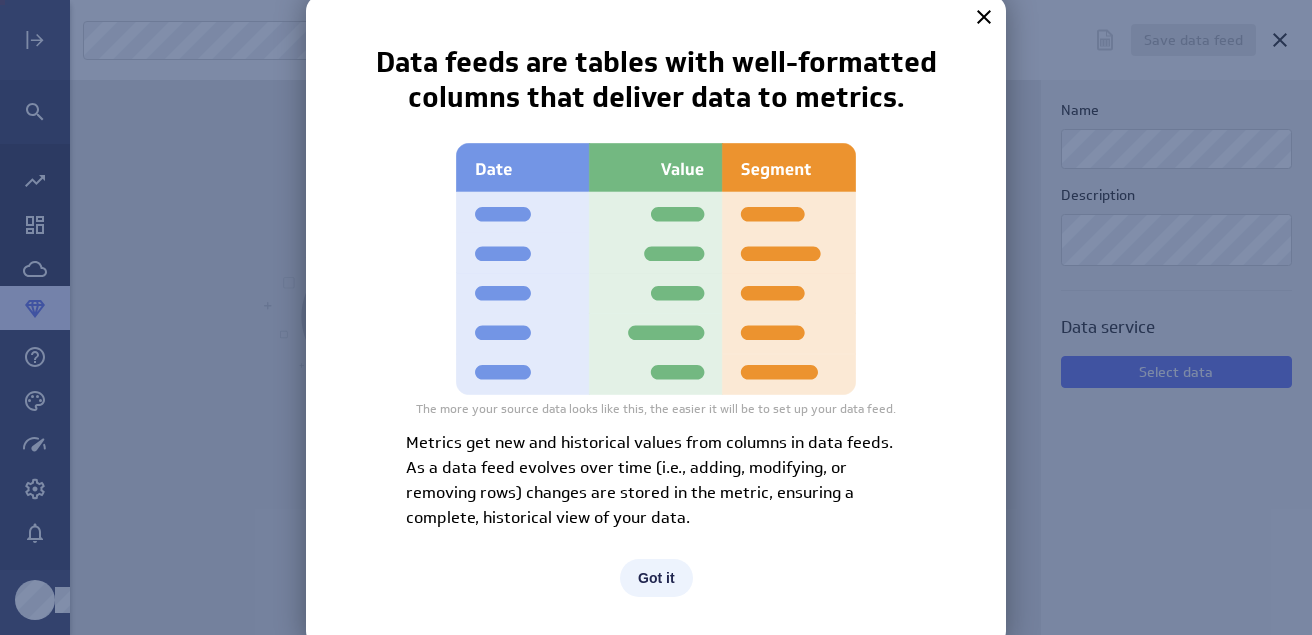 click on "Got it" at bounding box center [656, 578] 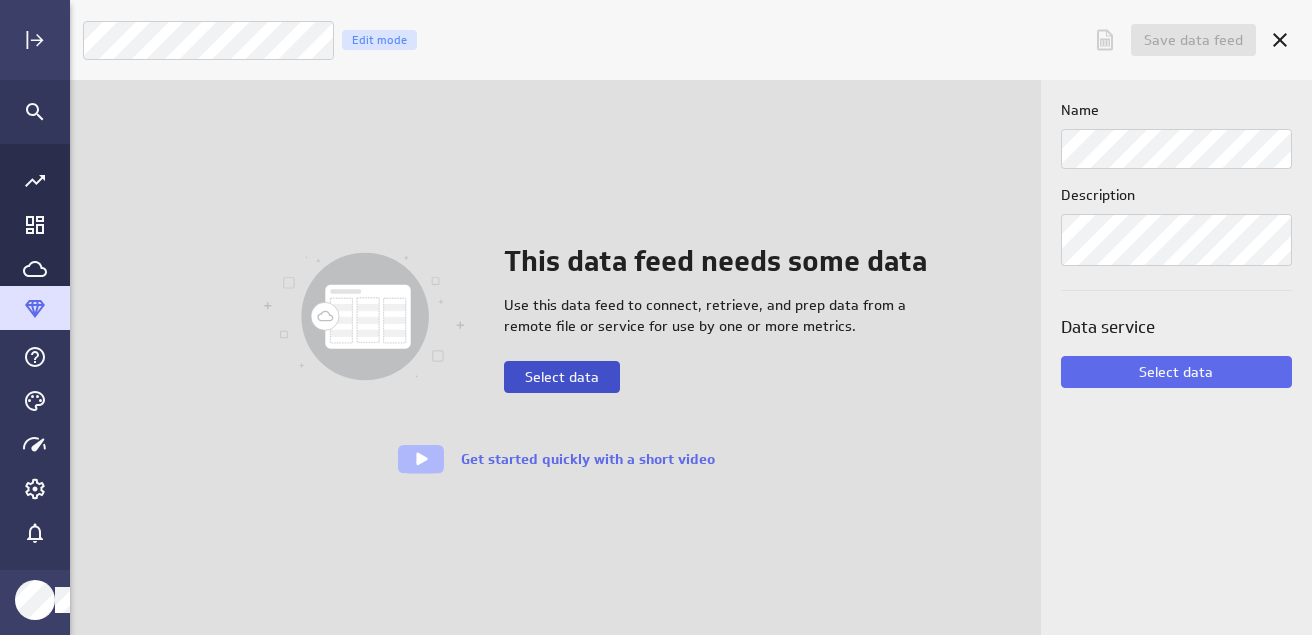 click on "Select data" at bounding box center [562, 377] 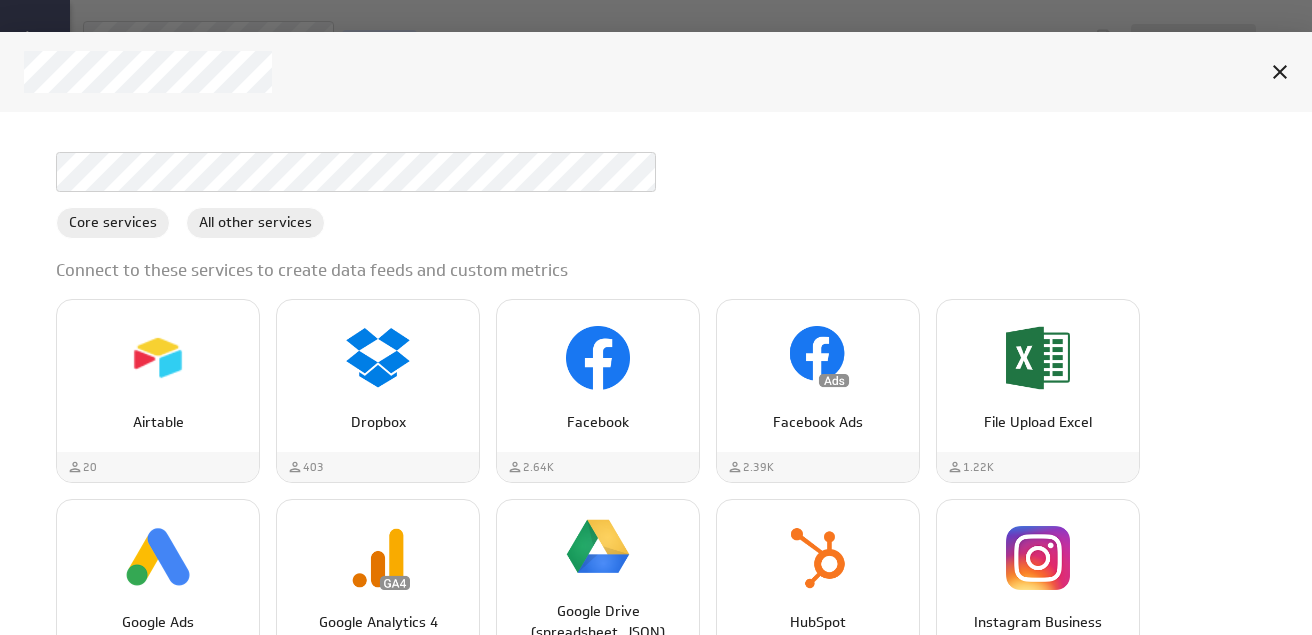 scroll, scrollTop: 51, scrollLeft: 0, axis: vertical 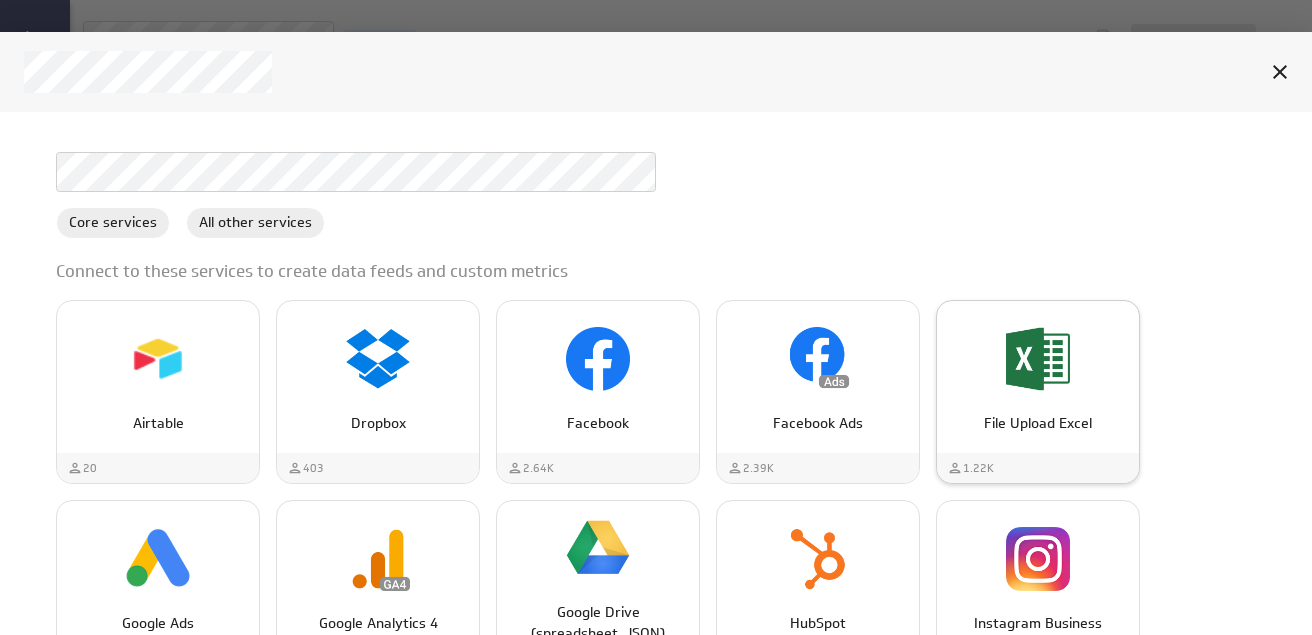 click on "File Upload Excel" at bounding box center [1038, 377] 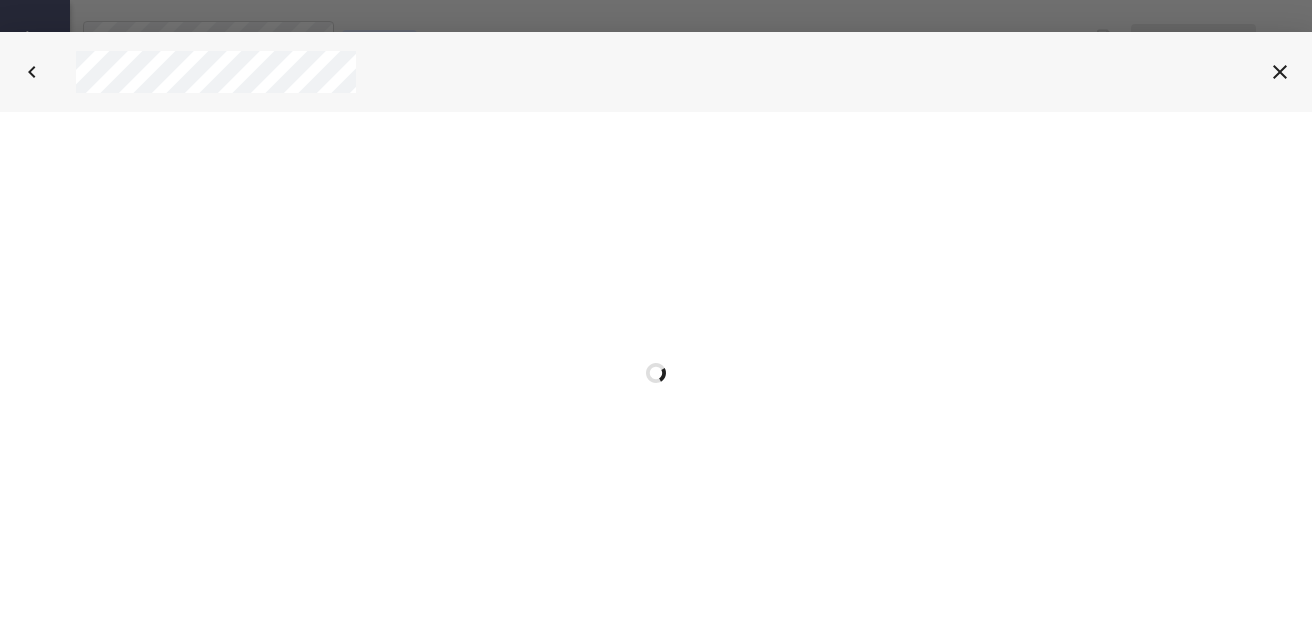 scroll, scrollTop: 0, scrollLeft: 0, axis: both 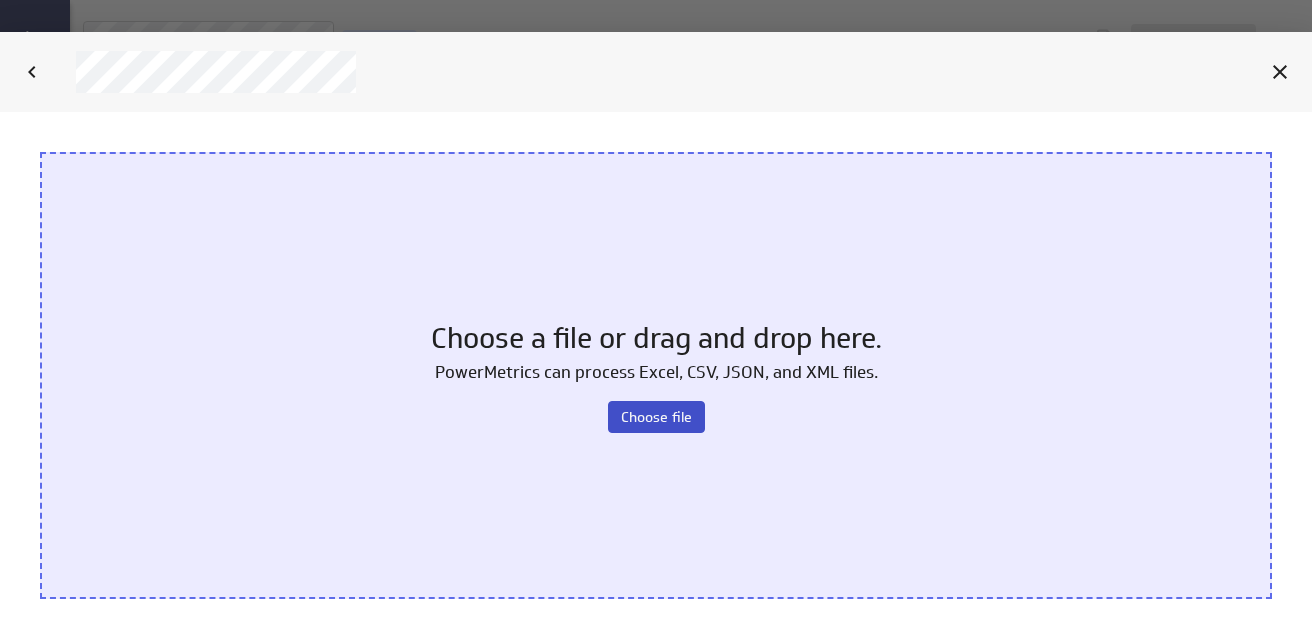click on "Choose file" at bounding box center (656, 416) 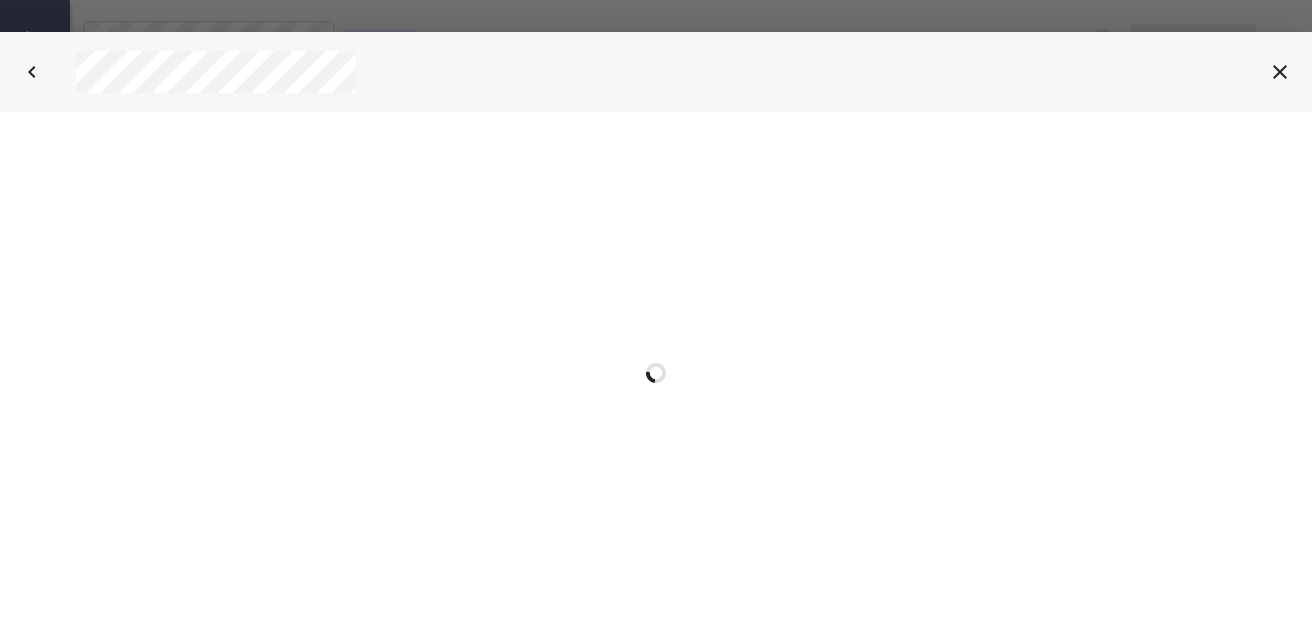 scroll, scrollTop: 0, scrollLeft: 0, axis: both 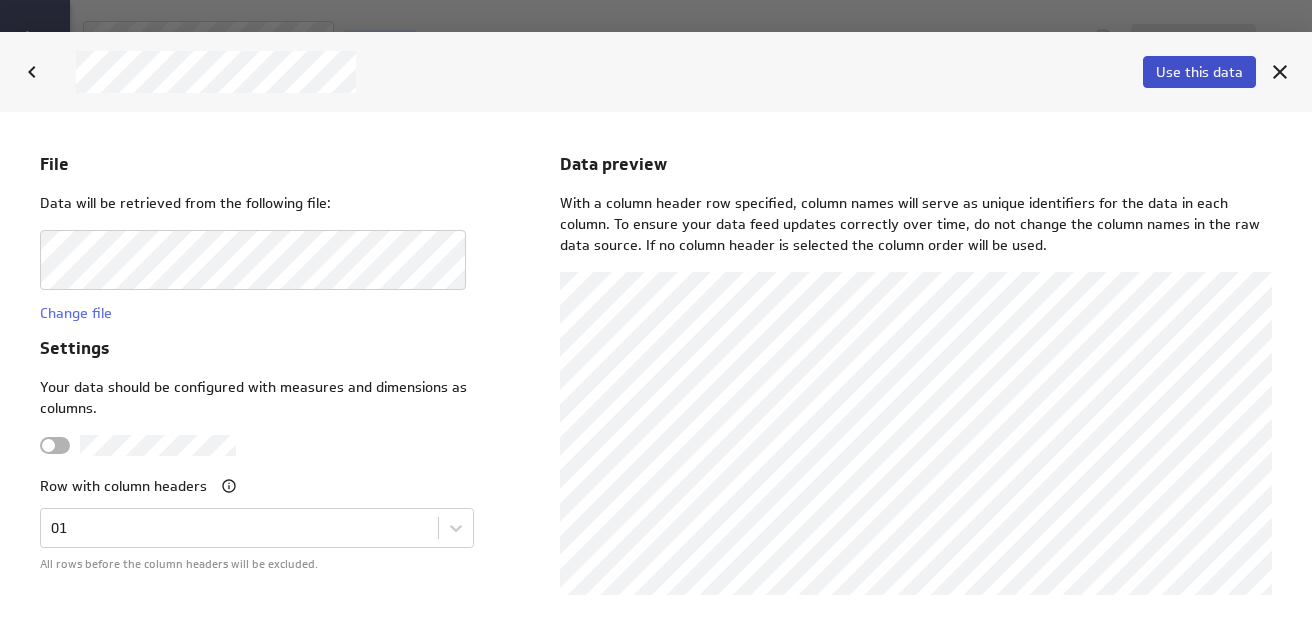 click on "Use this data" at bounding box center (1199, 72) 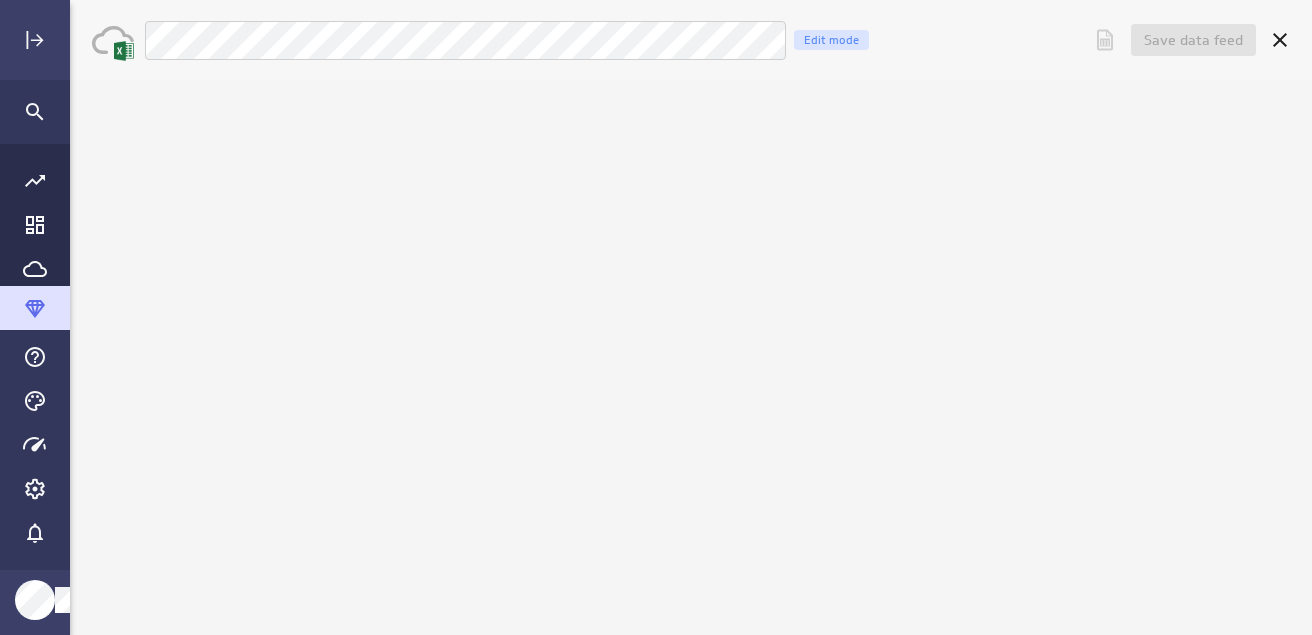 scroll, scrollTop: 0, scrollLeft: 0, axis: both 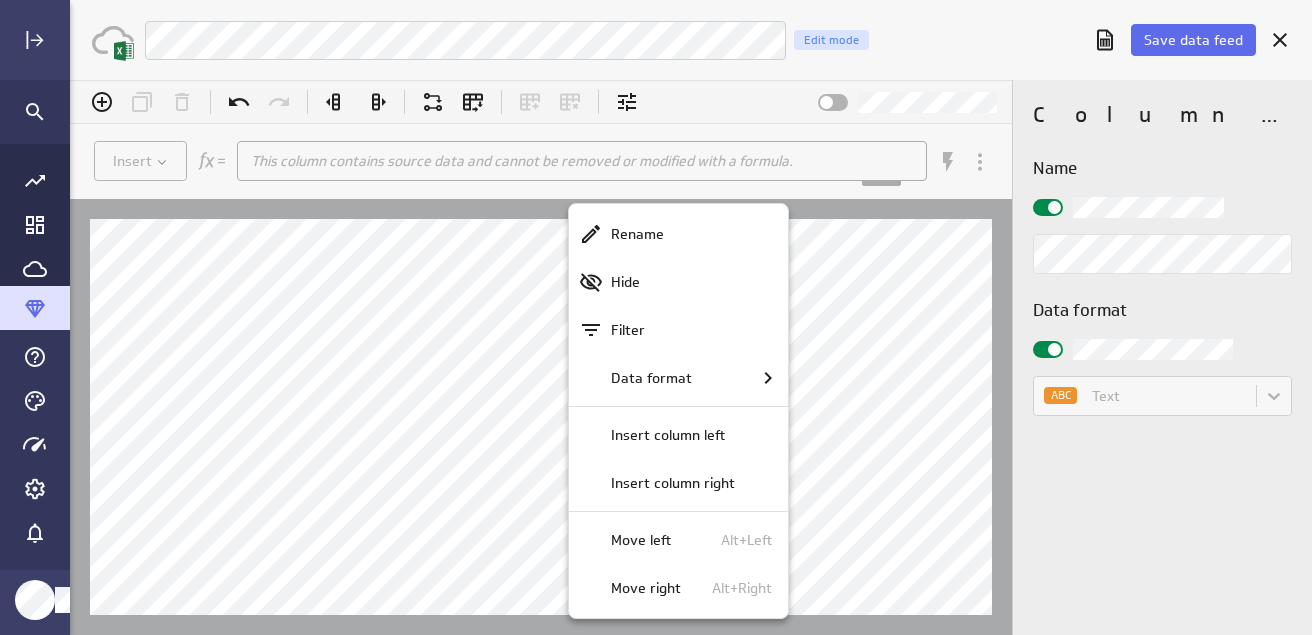 click at bounding box center [691, 357] 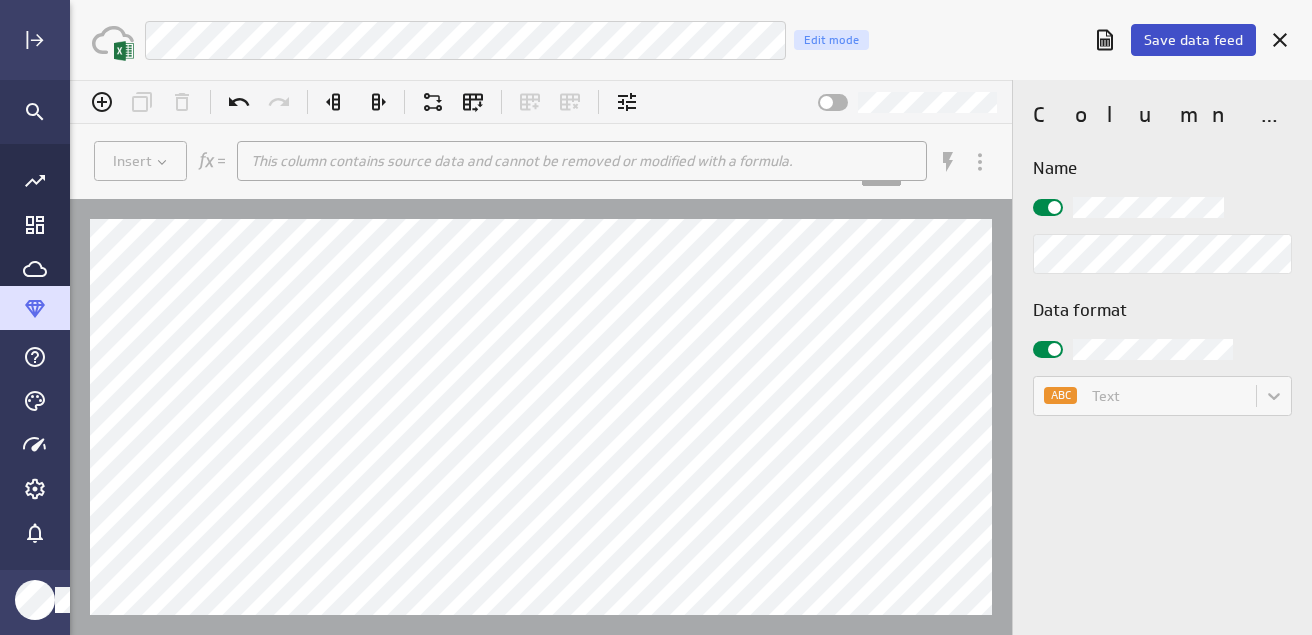 click on "Save data feed" at bounding box center (1193, 40) 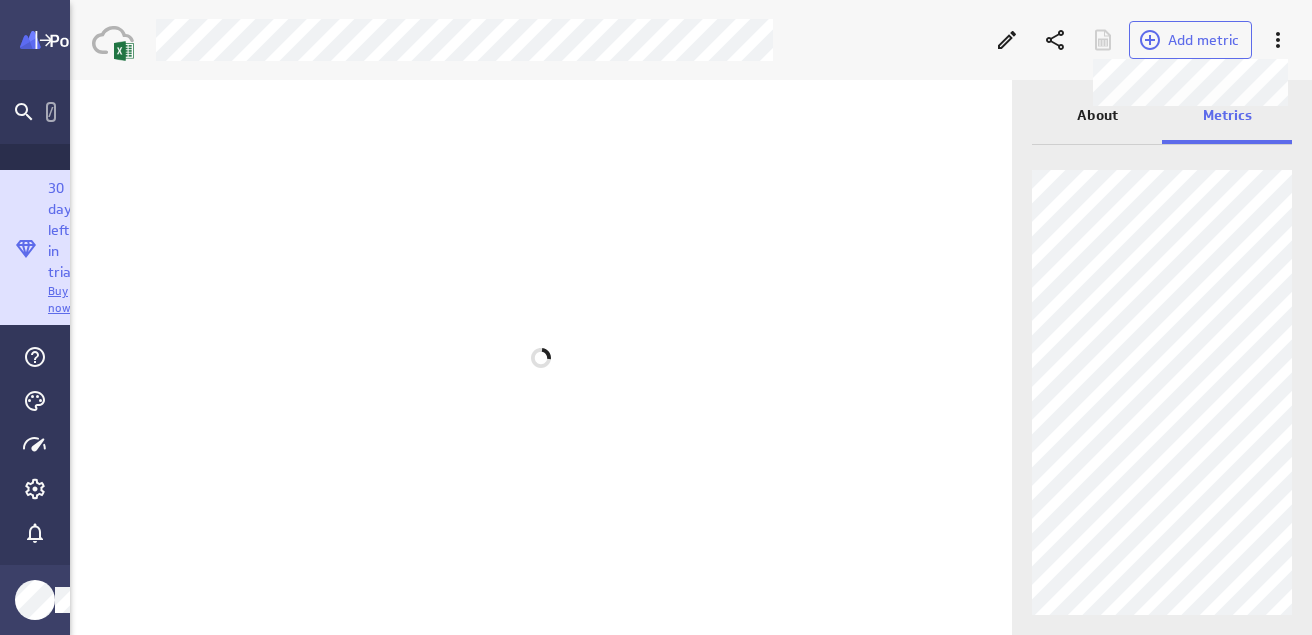 scroll, scrollTop: 666, scrollLeft: 1084, axis: both 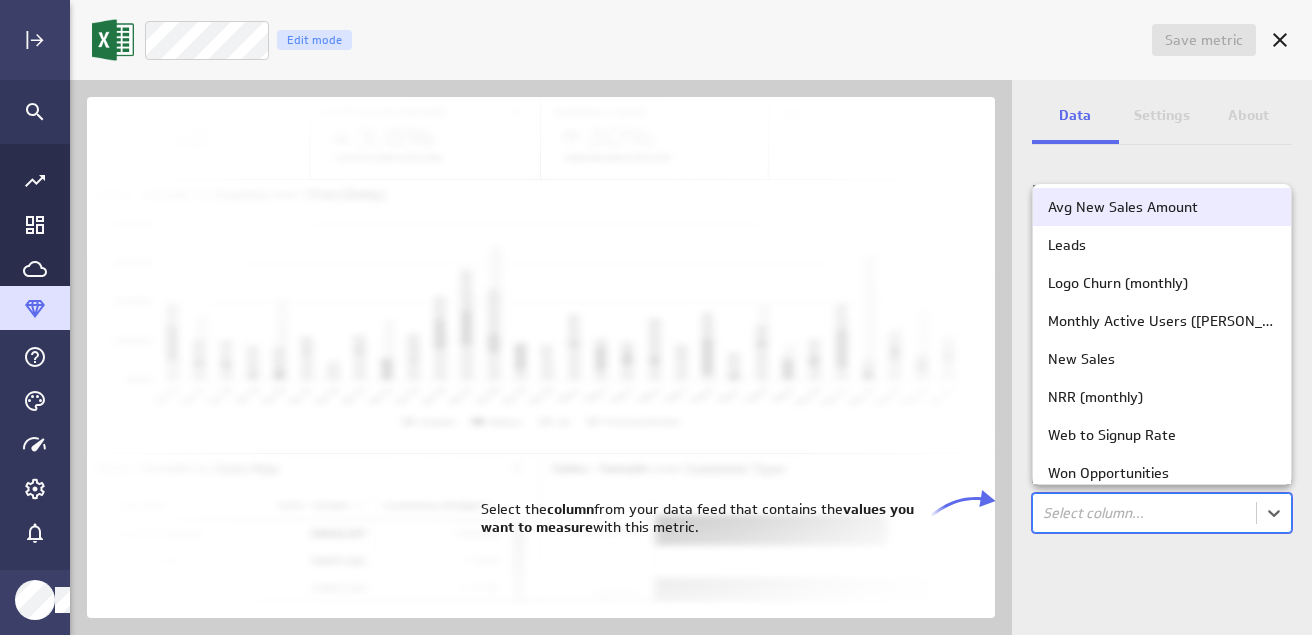 click on "Save metric Untitled Edit mode Data Settings About Data source Data is automatically retrieved and stored for this metric from the following data feed: Filter source data Measure Column in the data feed that contains the values you'll track: option Avg New Sales Amount focused, 1 of 12. 12 results available. Use Up and Down to choose options, press Enter to select the currently focused option, press Escape to exit the menu, press Tab to select the option and exit the menu. Select column... (no message) PowerMetrics Assistant Hey [PERSON_NAME]. I’m your PowerMetrics Assistant. If I can’t answer your question, try searching in our  Help Center  (that’s what I do!) You can also contact the  Support Team . How can I help you [DATE]?
Select the  column  from your data feed that contains the  values you want to measure  with this metric. Avg New Sales Amount Leads Logo Churn (monthly) Monthly Active Users ([PERSON_NAME]) New Sales NRR (monthly) Web to Signup Rate" at bounding box center (656, 317) 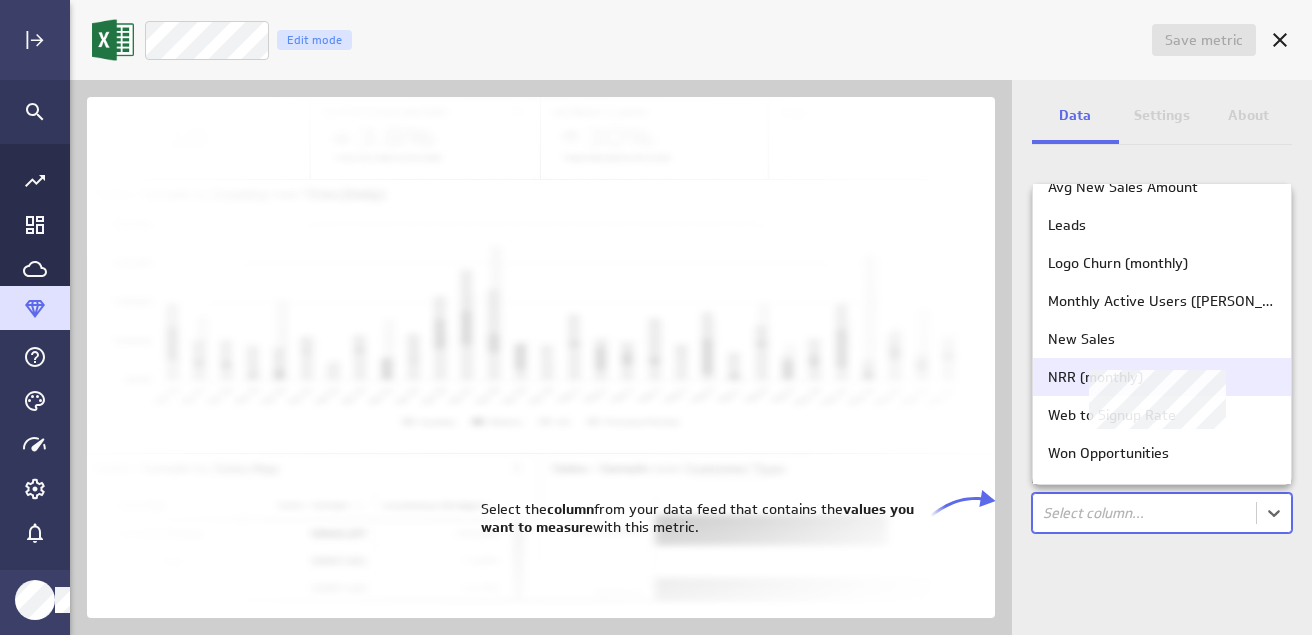 scroll, scrollTop: 164, scrollLeft: 0, axis: vertical 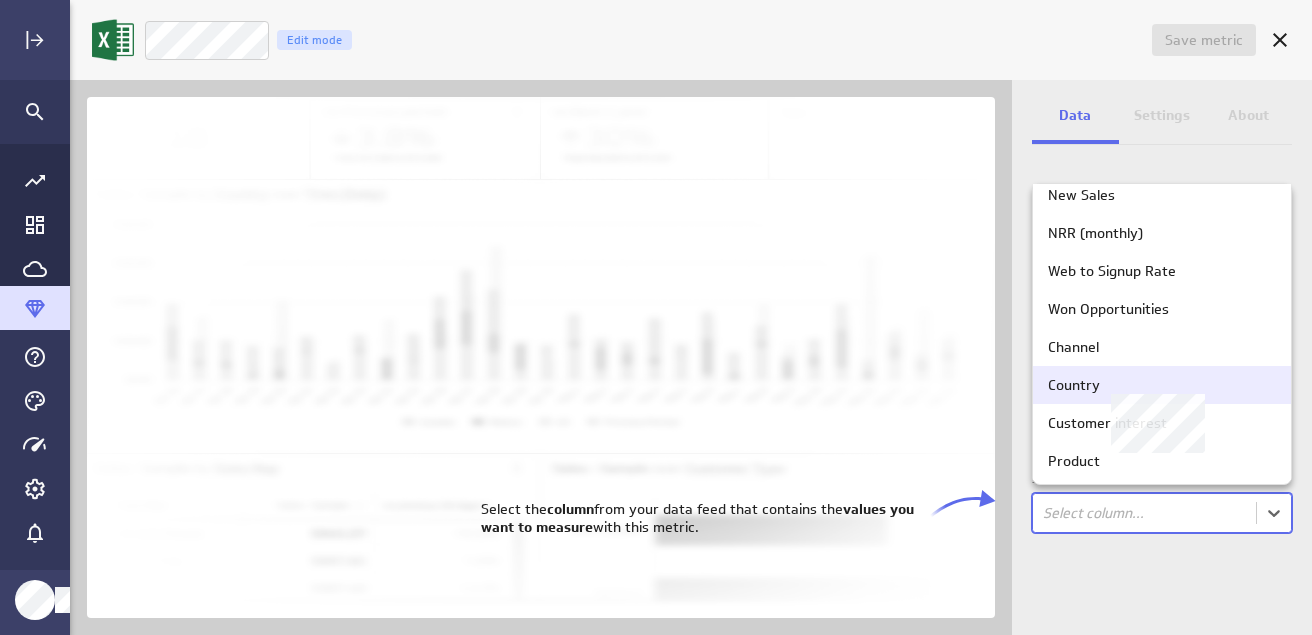 click on "Country" at bounding box center (1162, 385) 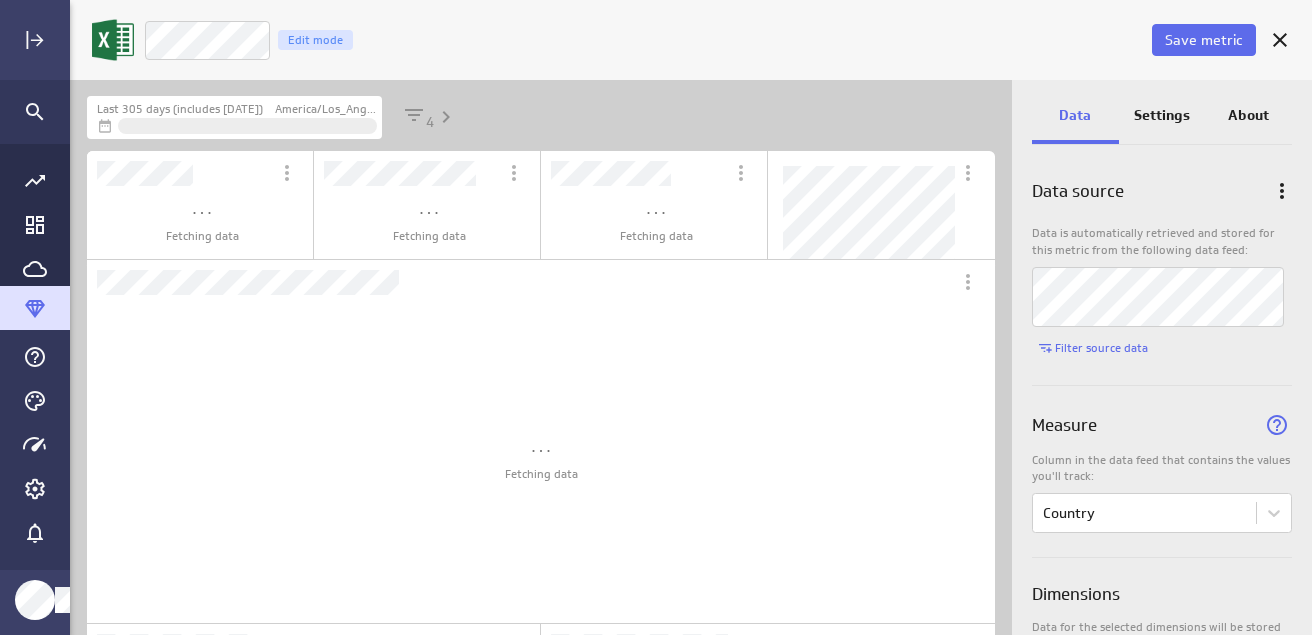 scroll, scrollTop: 897, scrollLeft: 939, axis: both 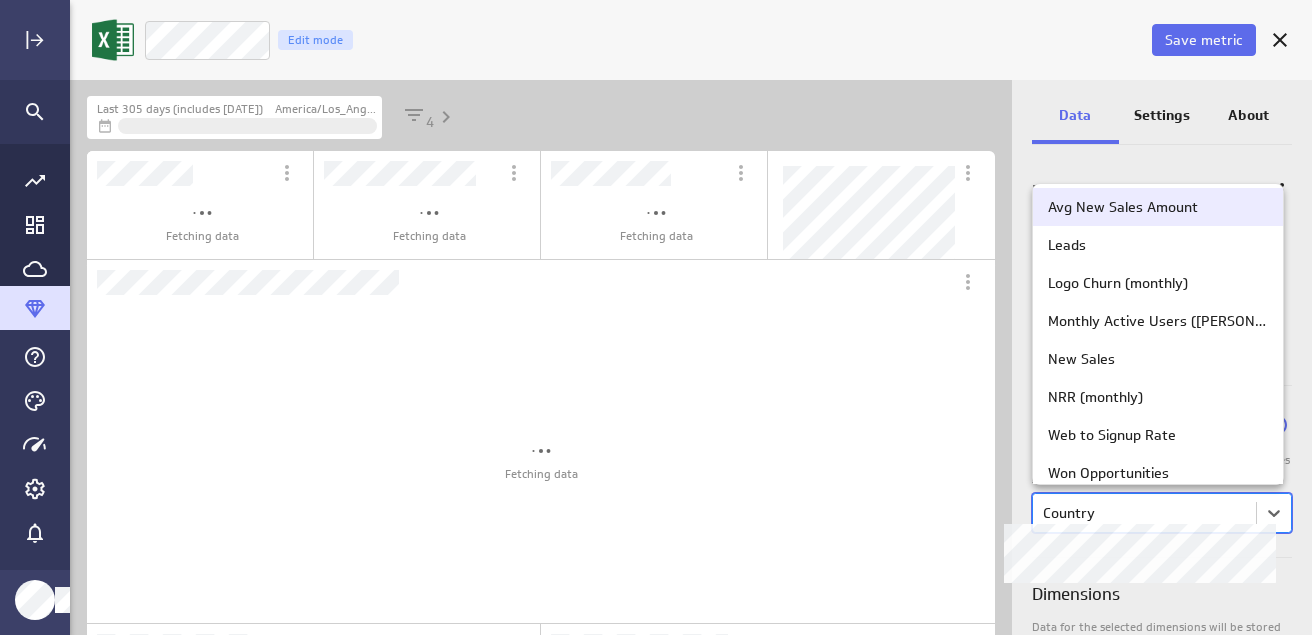 click on "Save metric Country Edit mode Last 305 days (includes [DATE]) America/Los_Angeles 4 Fetching data Fetching data Fetching data Fetching data Fetching data Fetching data Data Settings About Data source Data is automatically retrieved and stored for this metric from the following data feed: Filter source data Measure Column in the data feed that contains the values you'll track: option Avg New Sales Amount focused, 1 of 12. 12 results available. Use Up and Down to choose options, press Enter to select the currently focused option, press Escape to exit the menu, press Tab to select the option and exit the menu. Country Dimensions Data for the selected dimensions will be stored in the metric history. 4 of maximum 10 dimensions selected Date and Time Column in the data feed that contains the date/time associated with each value: Date (no message) PowerMetrics Assistant Hey [PERSON_NAME]. I’m your PowerMetrics Assistant. If I can’t answer your question, try searching in our  Help Center" at bounding box center (656, 317) 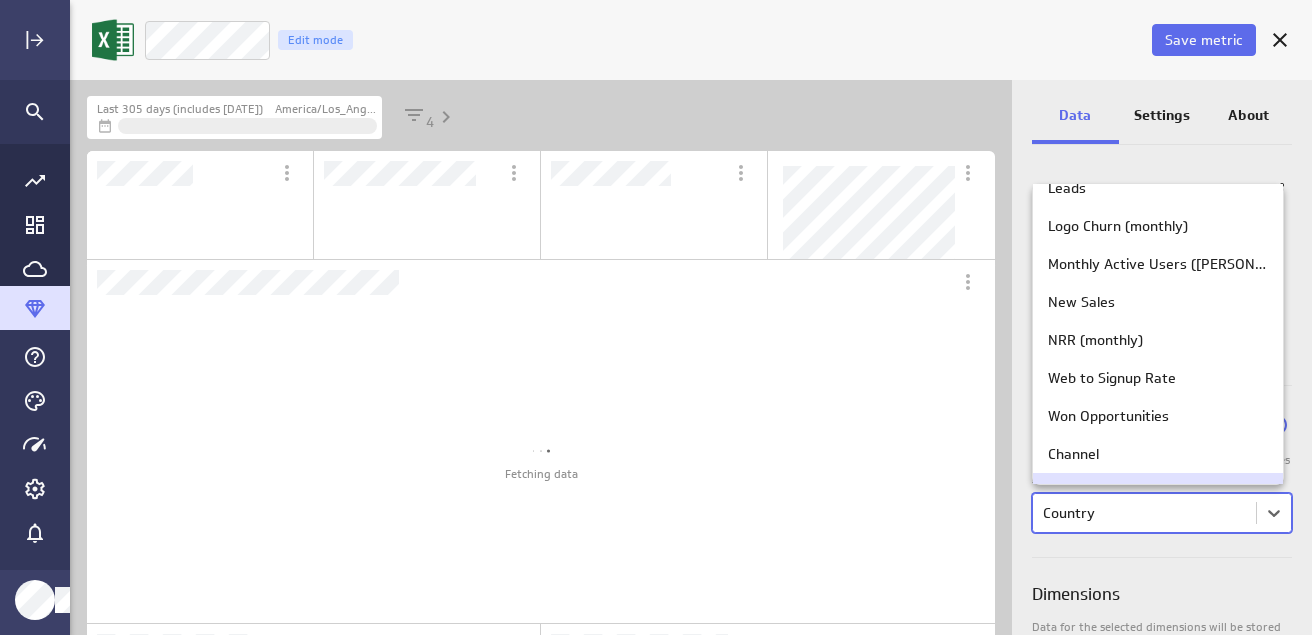scroll, scrollTop: 164, scrollLeft: 0, axis: vertical 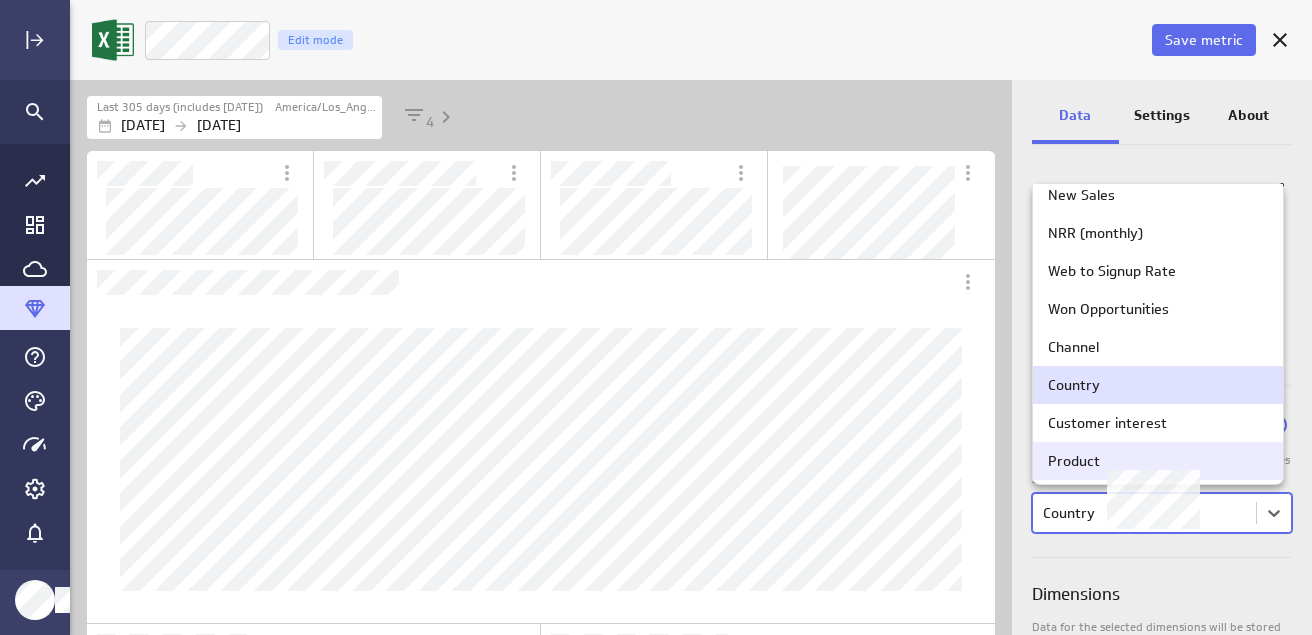 click on "Product" at bounding box center [1158, 461] 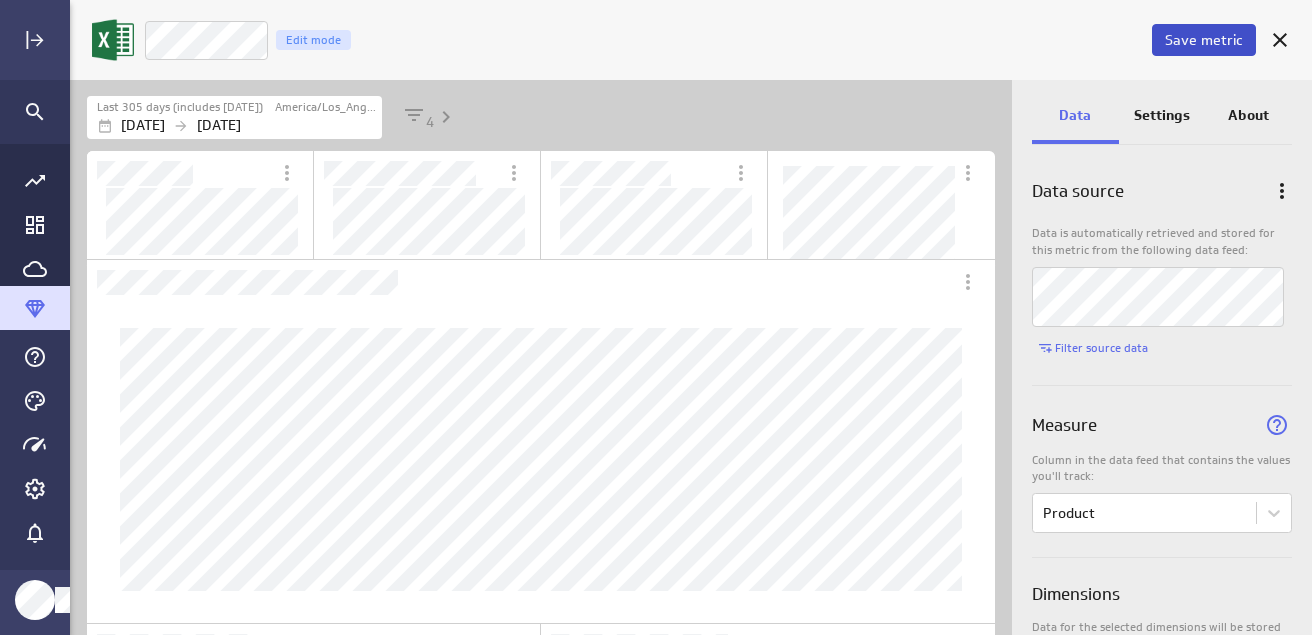 click on "Save metric" at bounding box center [1204, 40] 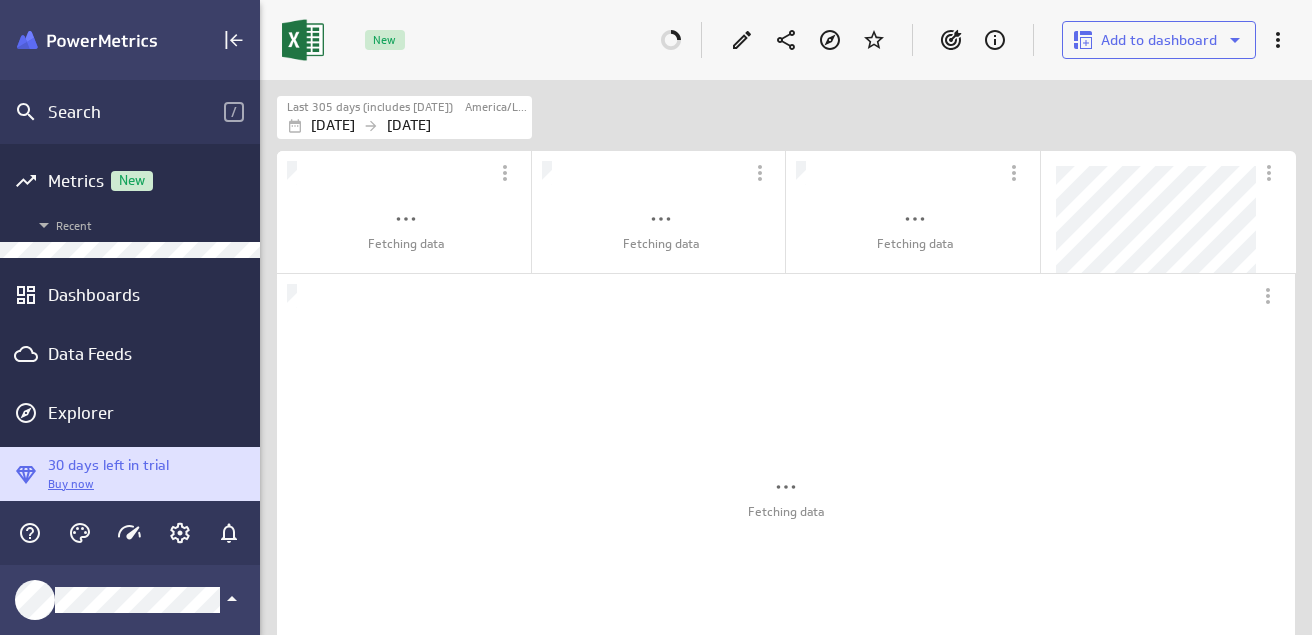 scroll, scrollTop: 666, scrollLeft: 1083, axis: both 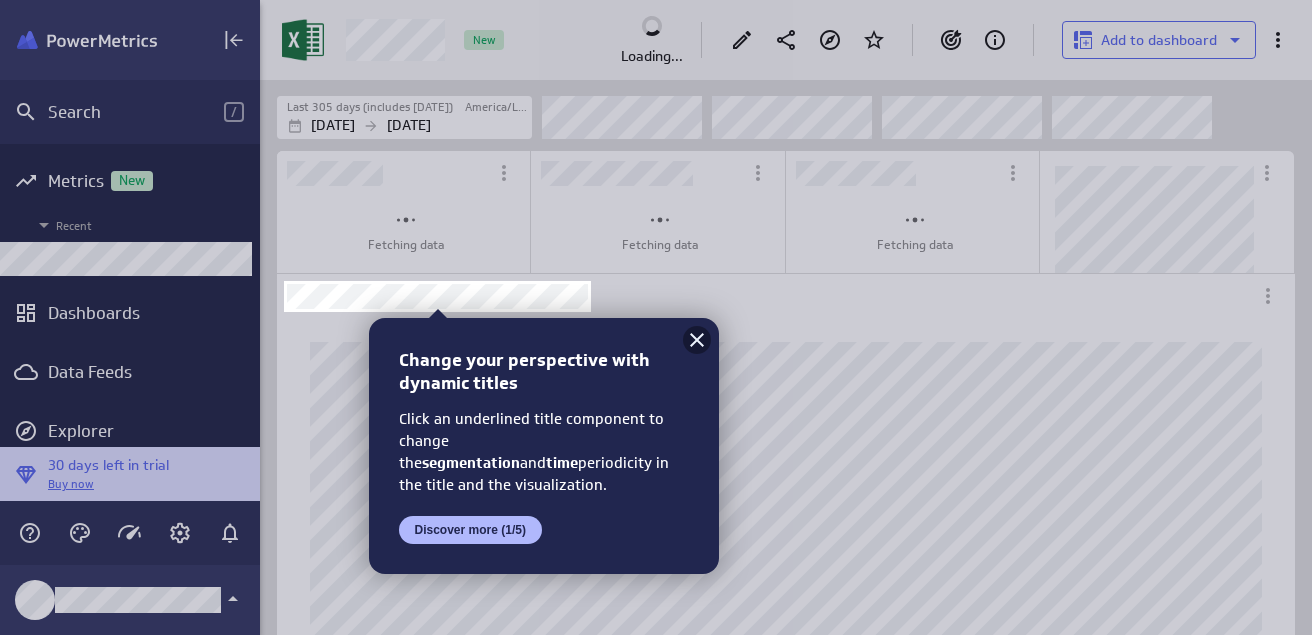 click 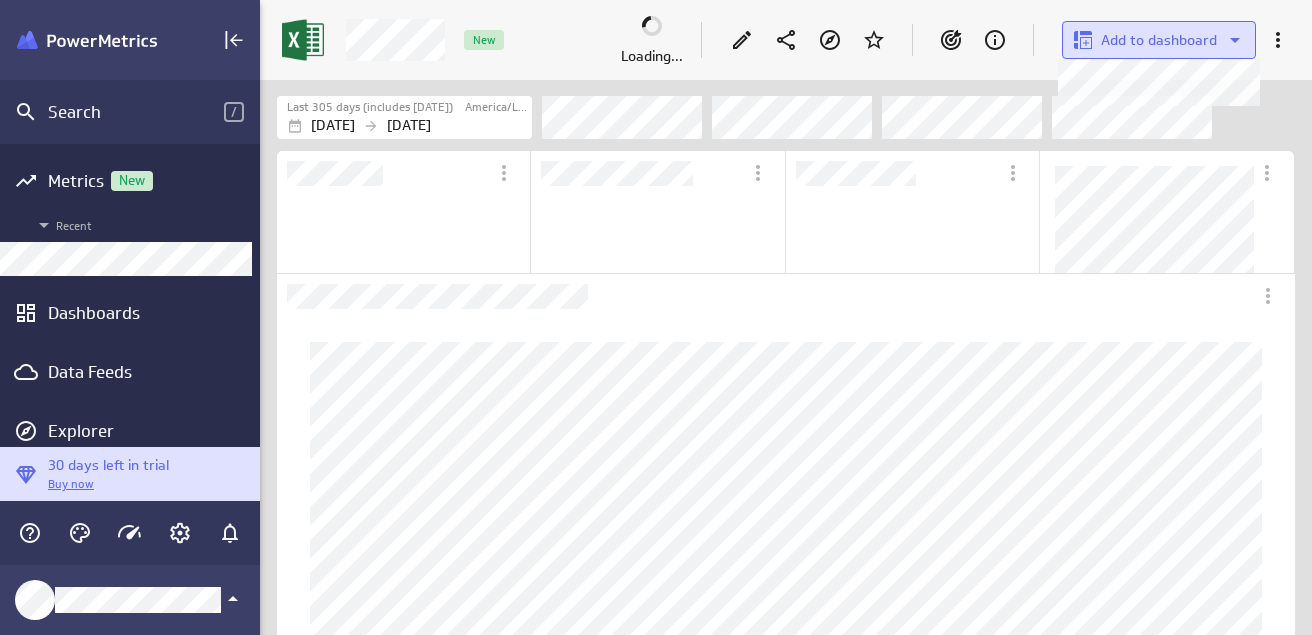 scroll, scrollTop: 10, scrollLeft: 10, axis: both 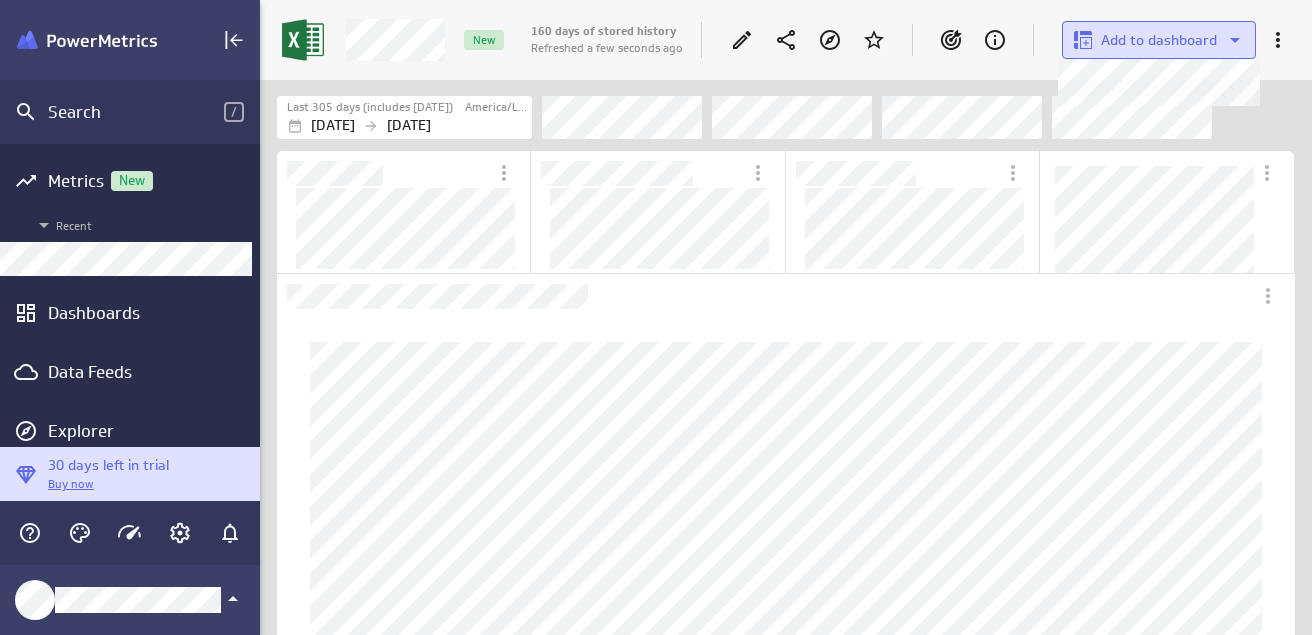 click on "Add to dashboard" at bounding box center (1159, 40) 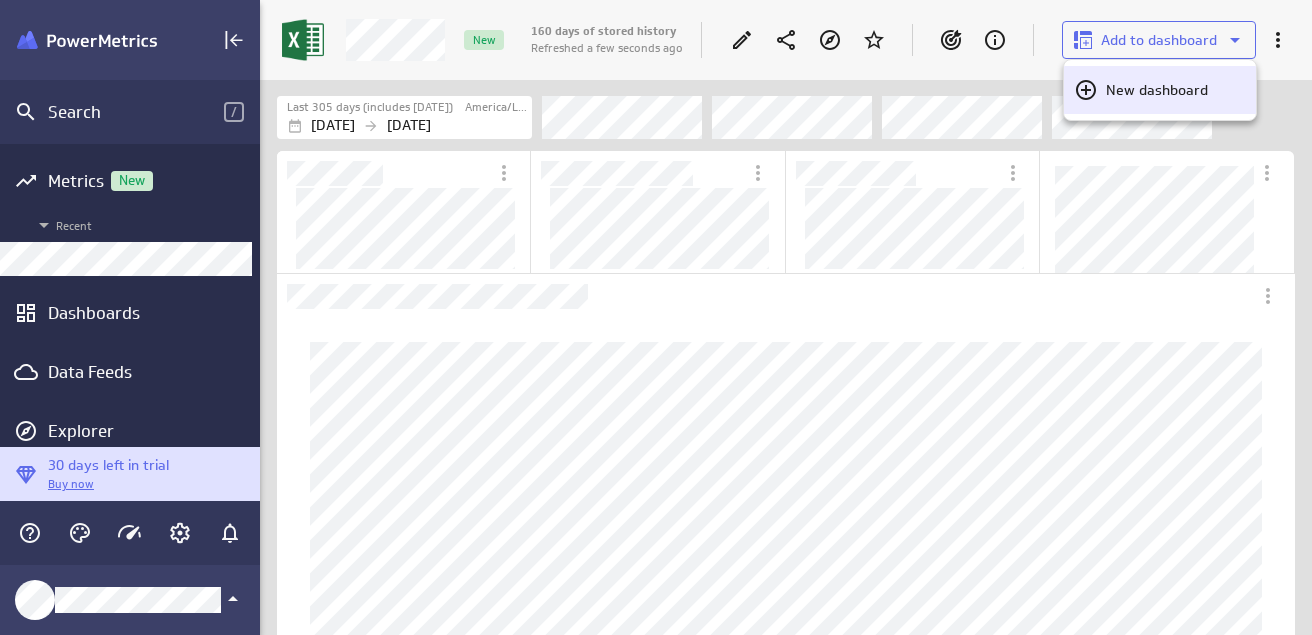 click on "New dashboard" at bounding box center [1157, 90] 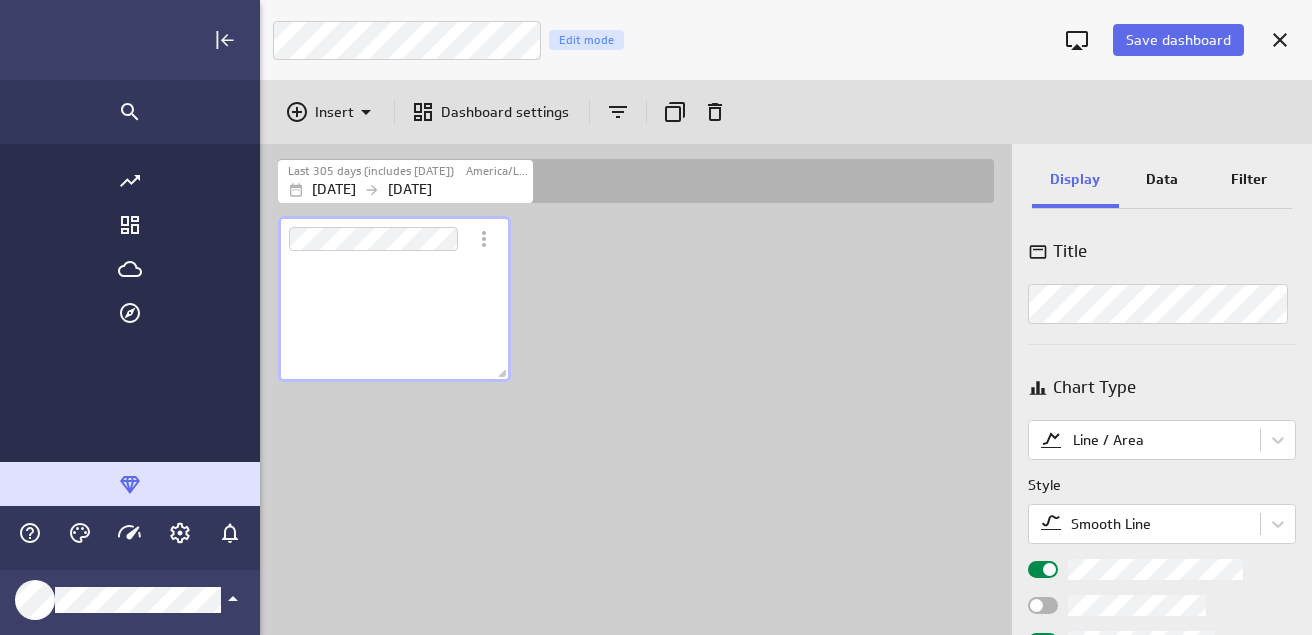 scroll, scrollTop: 10, scrollLeft: 0, axis: vertical 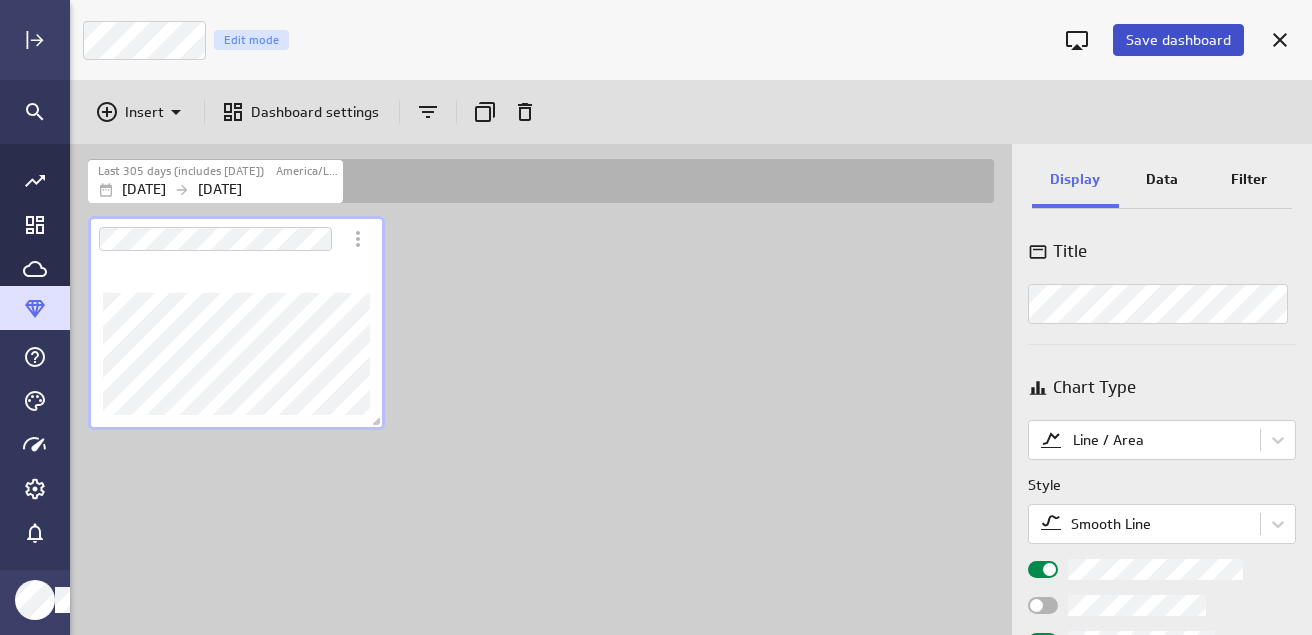 click on "Save dashboard" at bounding box center (1178, 40) 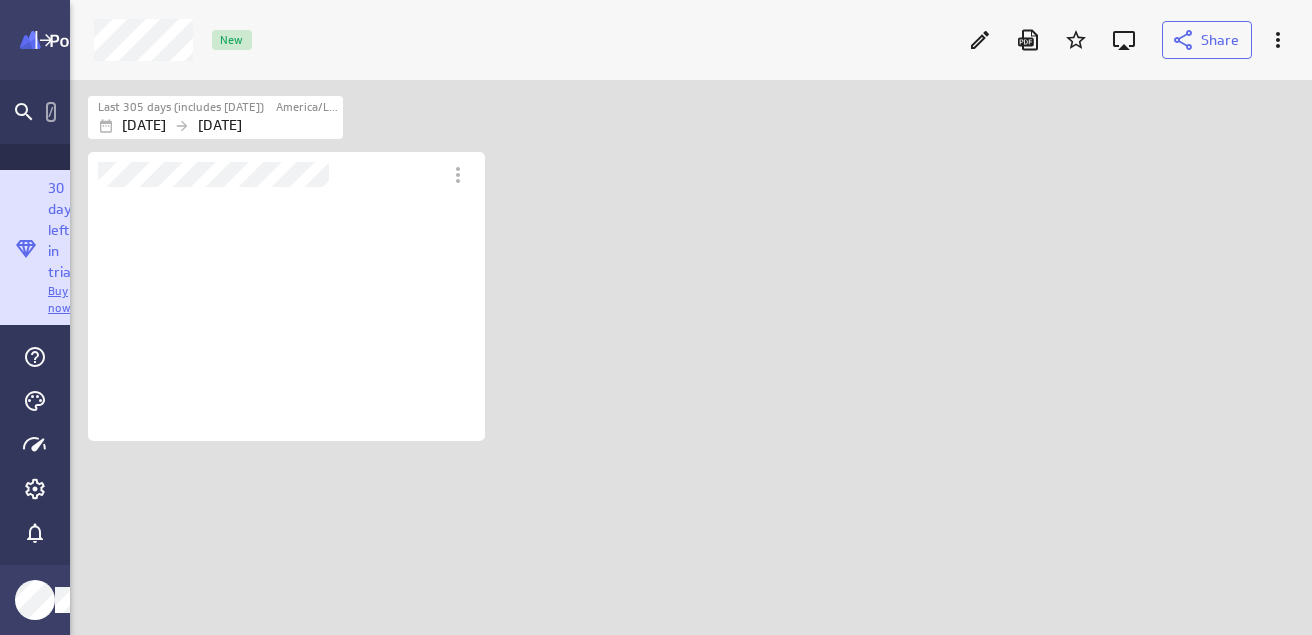 scroll, scrollTop: 10, scrollLeft: 23, axis: both 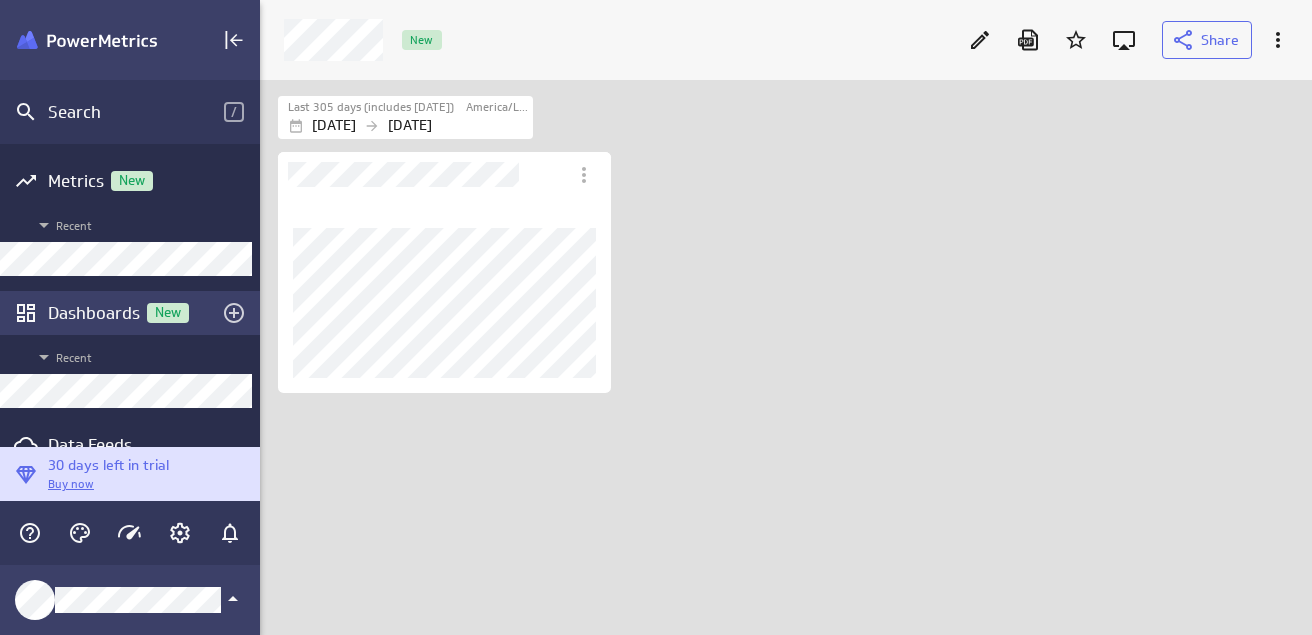click on "Dashboards New" at bounding box center (130, 313) 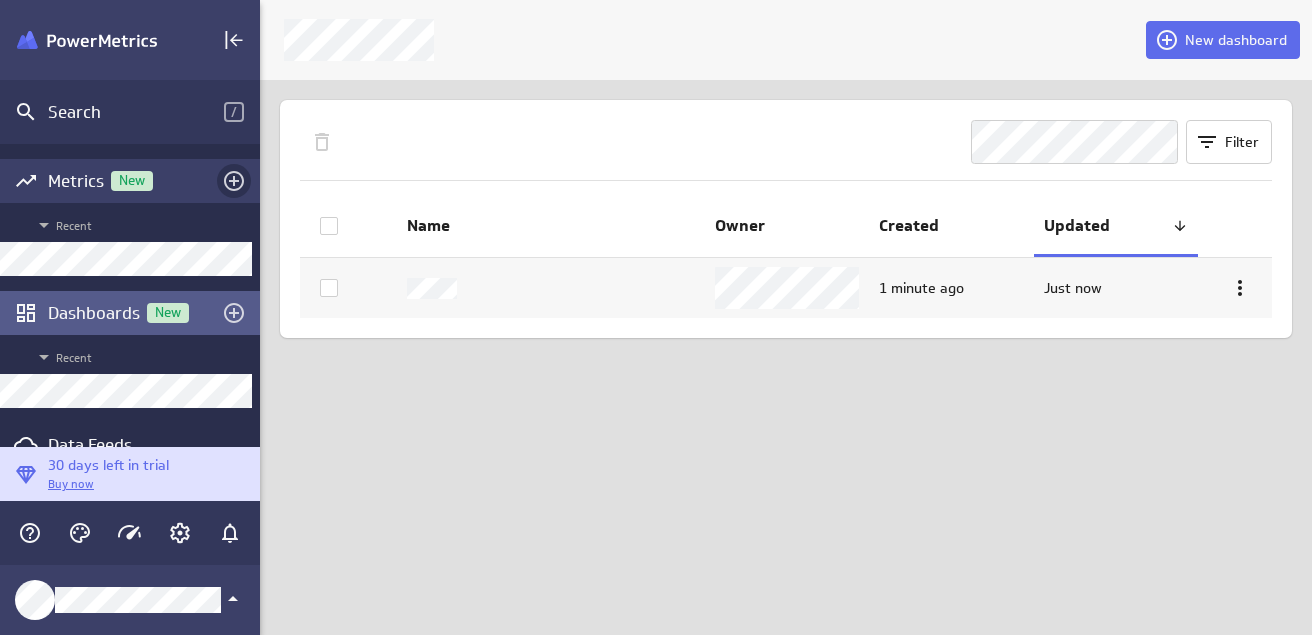 click 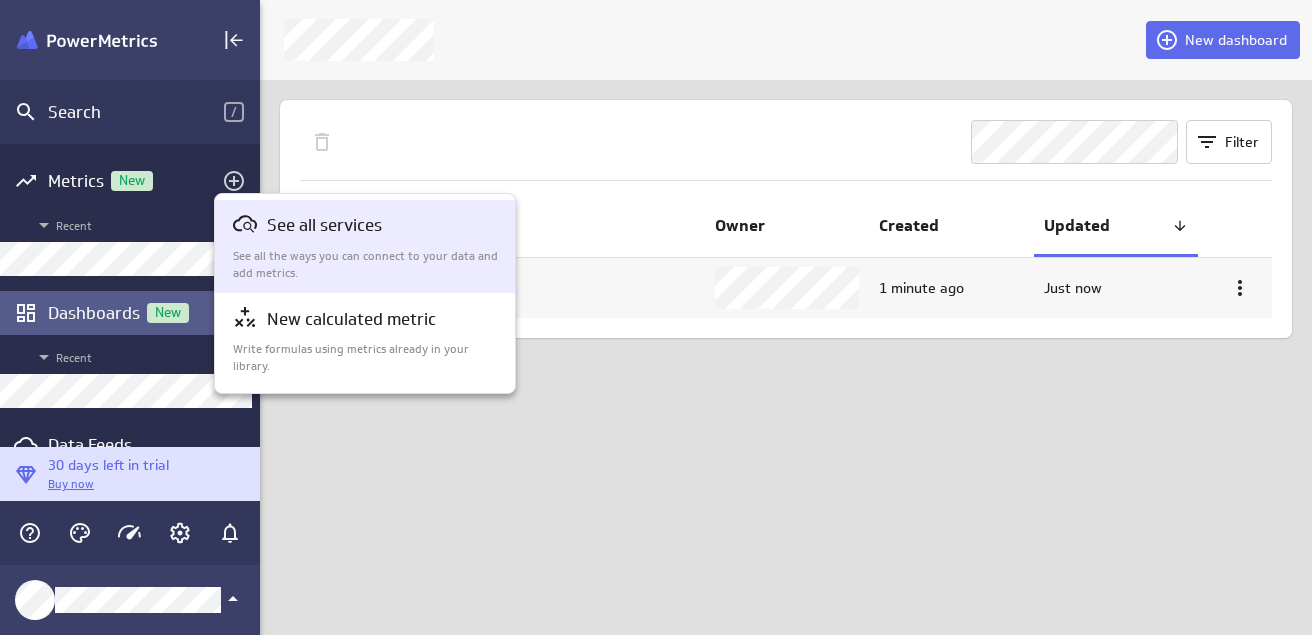 click on "See all services" at bounding box center (324, 225) 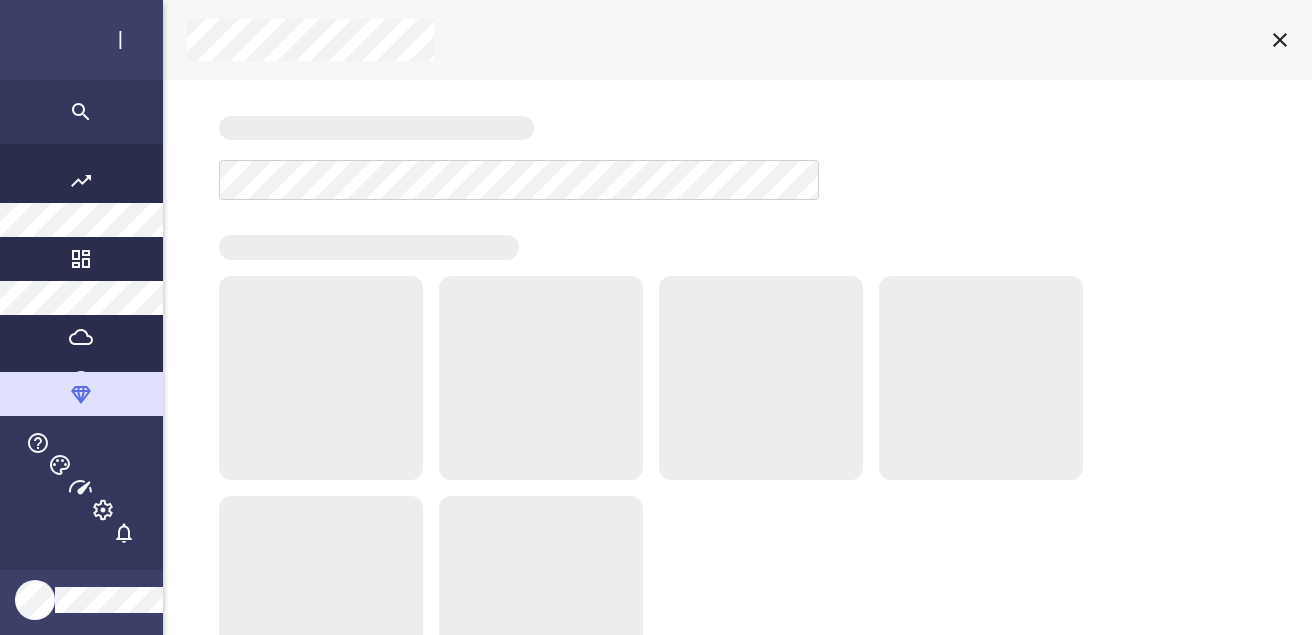 scroll, scrollTop: 10, scrollLeft: 9, axis: both 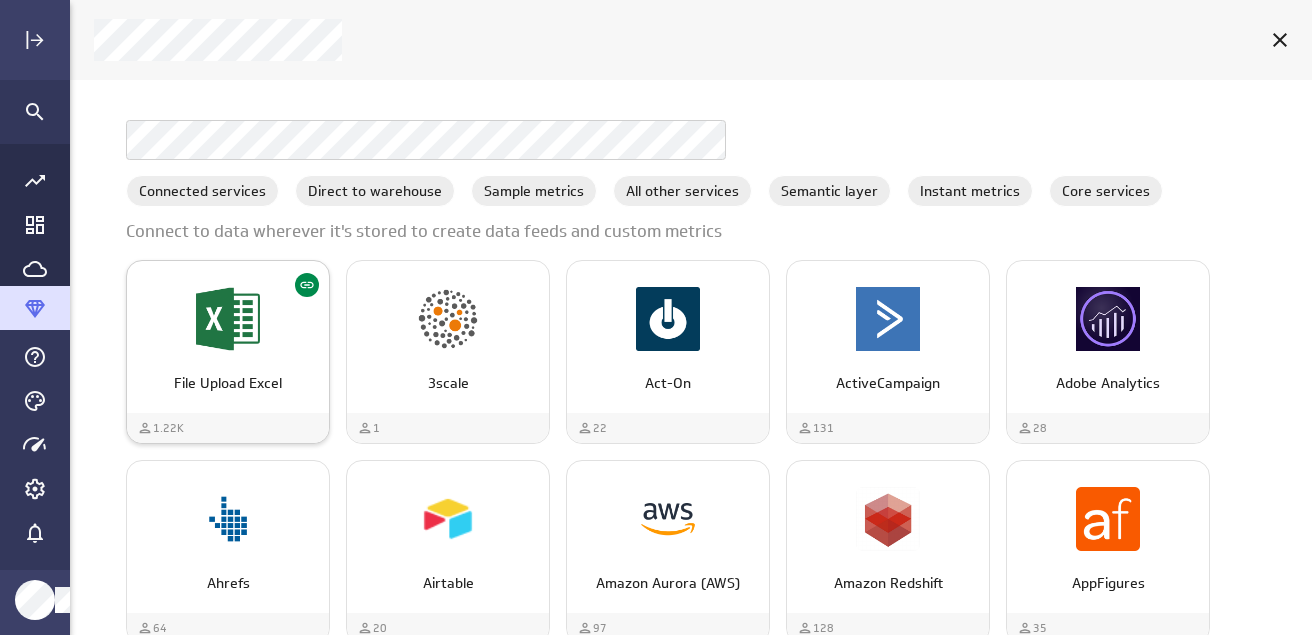 click on "File Upload Excel" at bounding box center [228, 337] 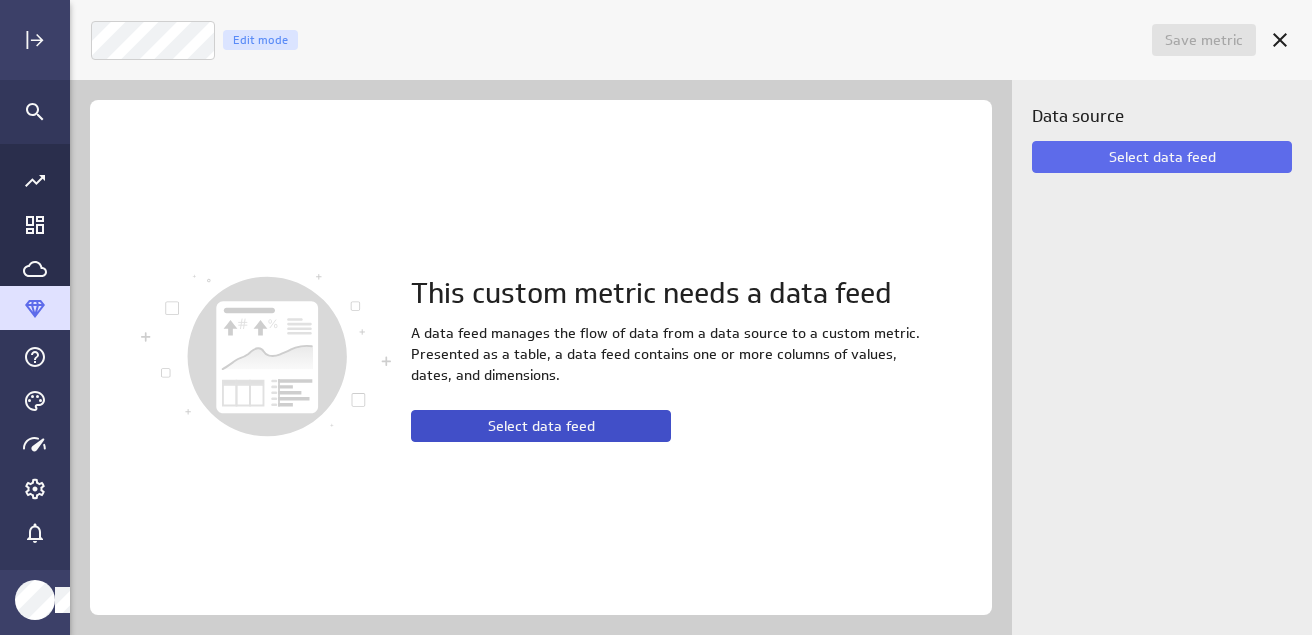 click on "Select data feed" at bounding box center [541, 426] 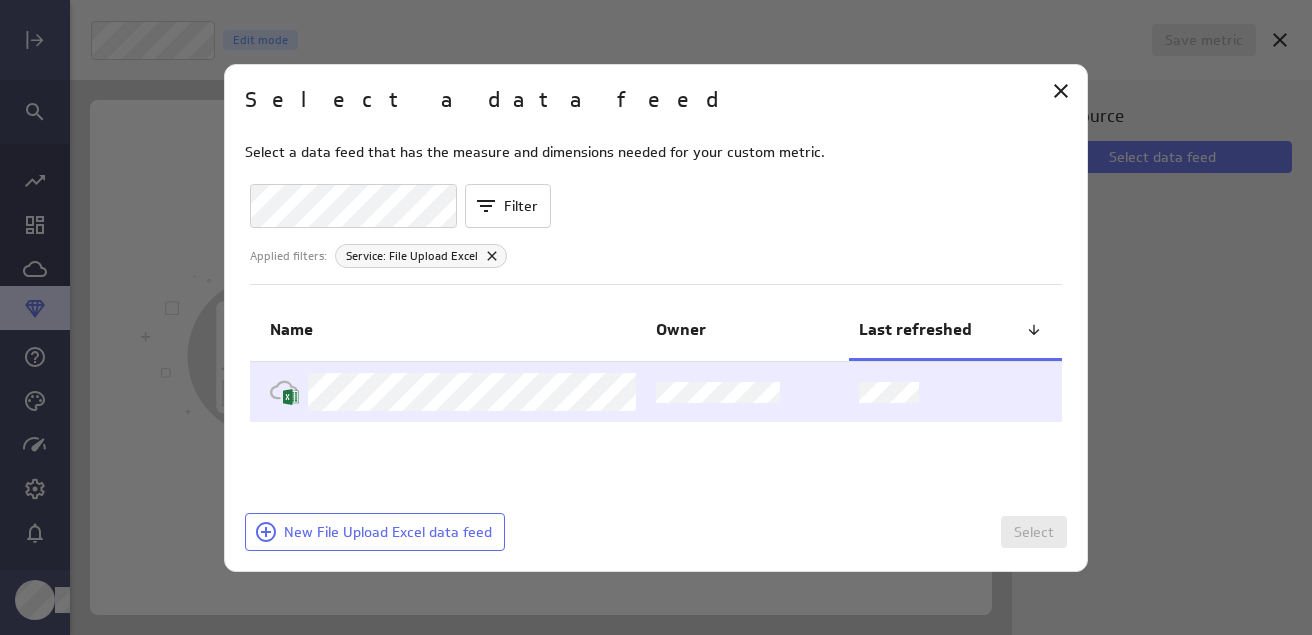 click at bounding box center (747, 392) 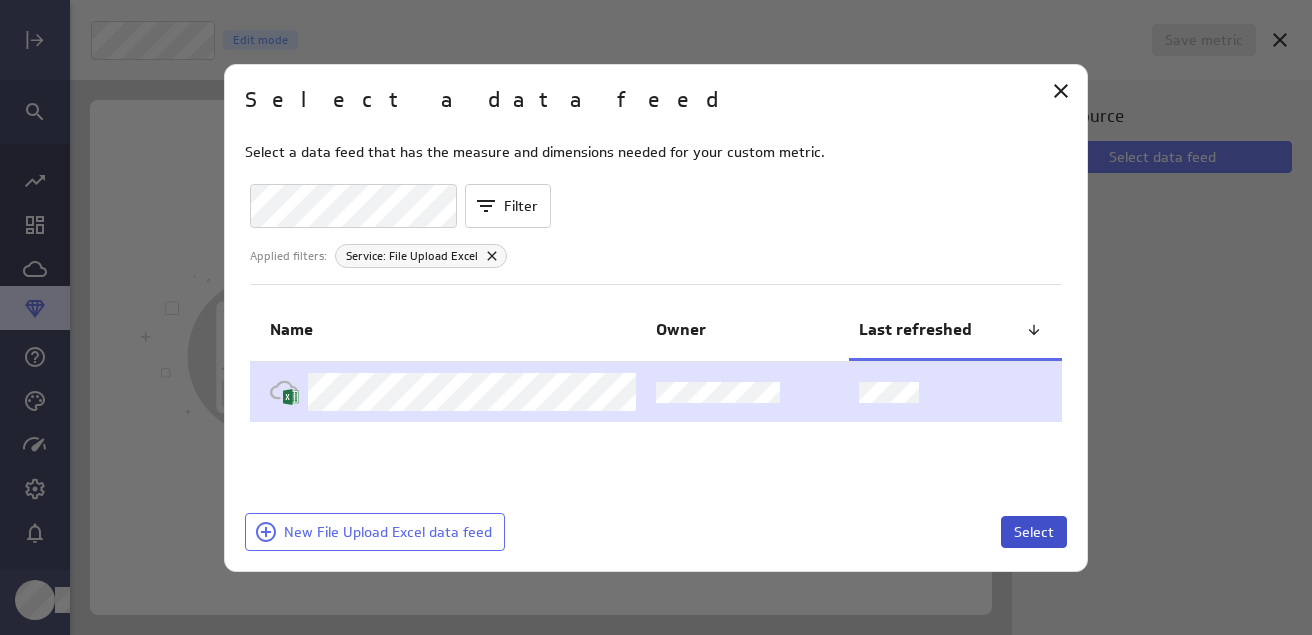 click on "Select" at bounding box center [1034, 532] 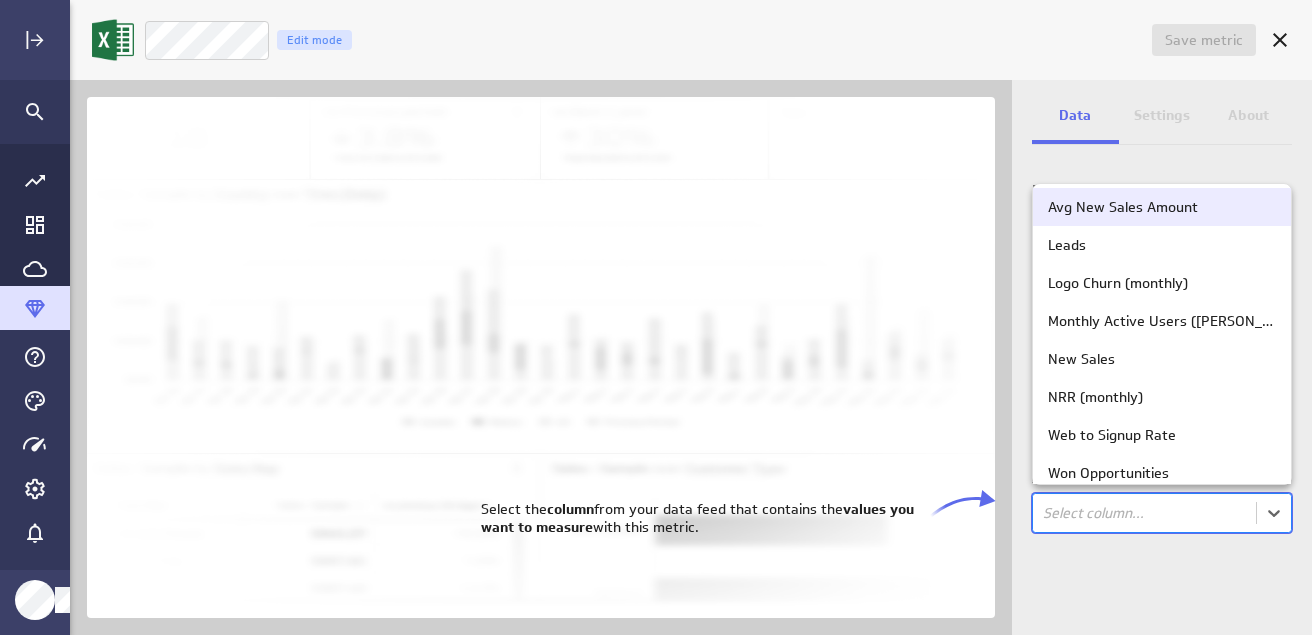click on "Save metric Untitled Edit mode Data Settings About Data source Data is automatically retrieved and stored for this metric from the following data feed: Filter source data Measure Column in the data feed that contains the values you'll track: option Avg New Sales Amount focused, 1 of 12. 12 results available. Use Up and Down to choose options, press Enter to select the currently focused option, press Escape to exit the menu, press Tab to select the option and exit the menu. Select column... (no message) PowerMetrics Assistant Hey [PERSON_NAME]. I’m your PowerMetrics Assistant. If I can’t answer your question, try searching in our  Help Center  (that’s what I do!) You can also contact the  Support Team . How can I help you [DATE]?
Select the  column  from your data feed that contains the  values you want to measure  with this metric. Avg New Sales Amount Leads Logo Churn (monthly) Monthly Active Users ([PERSON_NAME]) New Sales NRR (monthly) Web to Signup Rate" at bounding box center [656, 317] 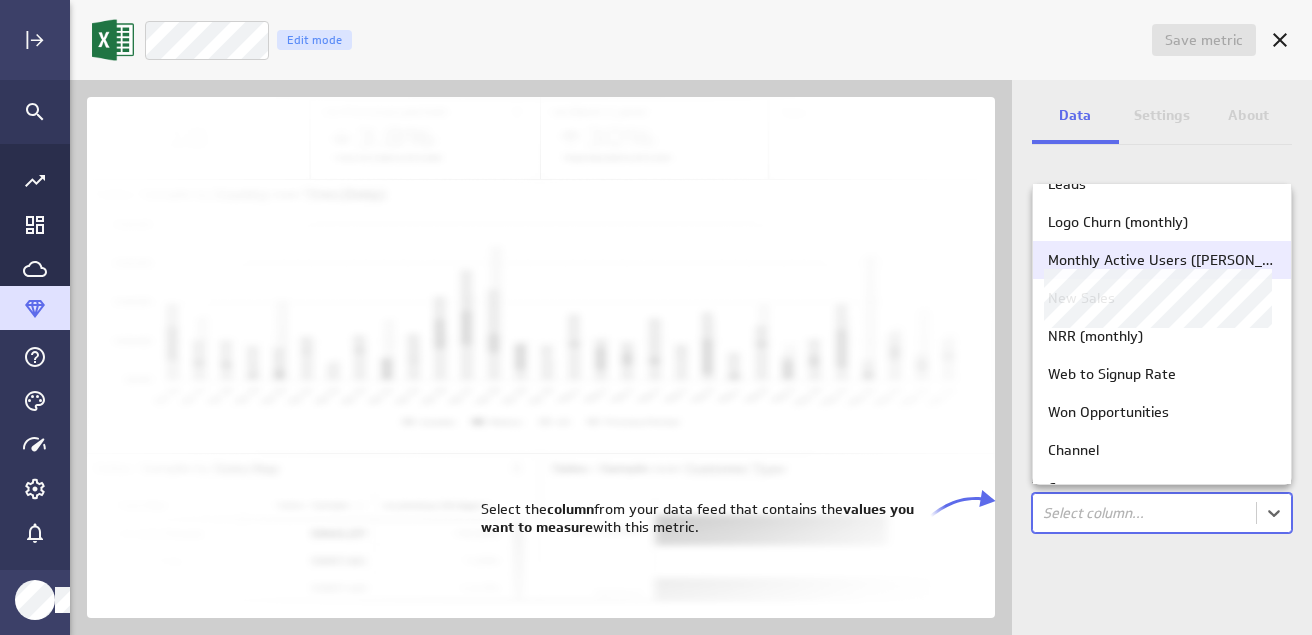 scroll, scrollTop: 164, scrollLeft: 0, axis: vertical 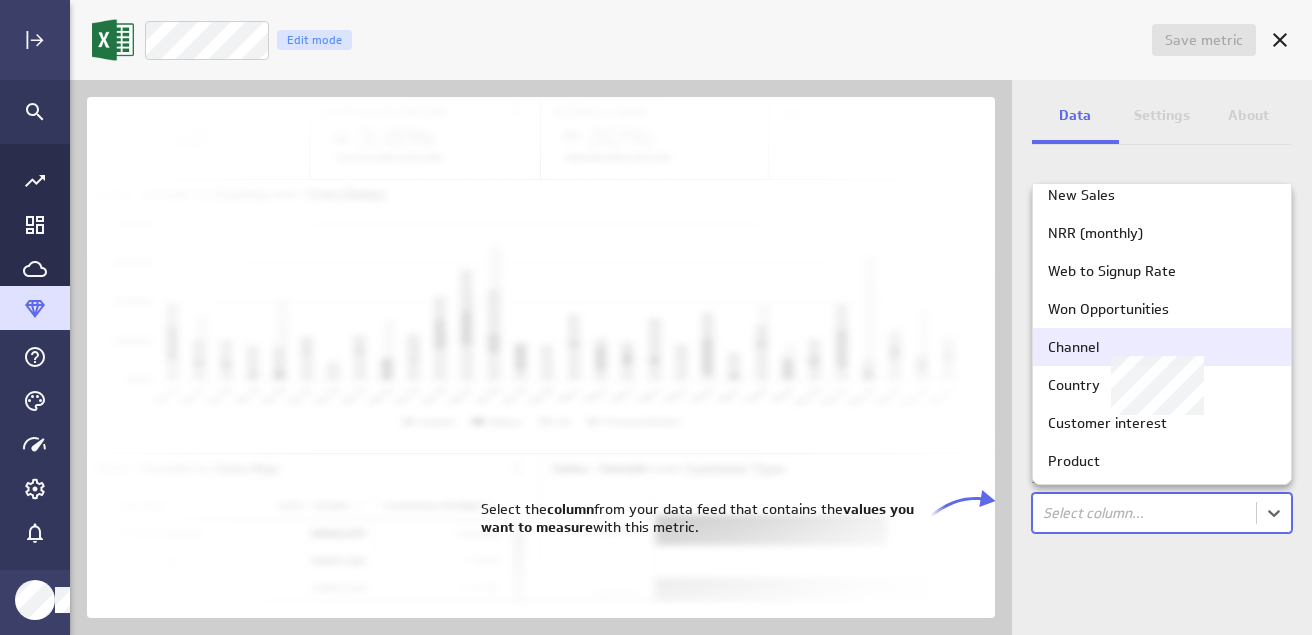 click on "Channel" at bounding box center (1162, 347) 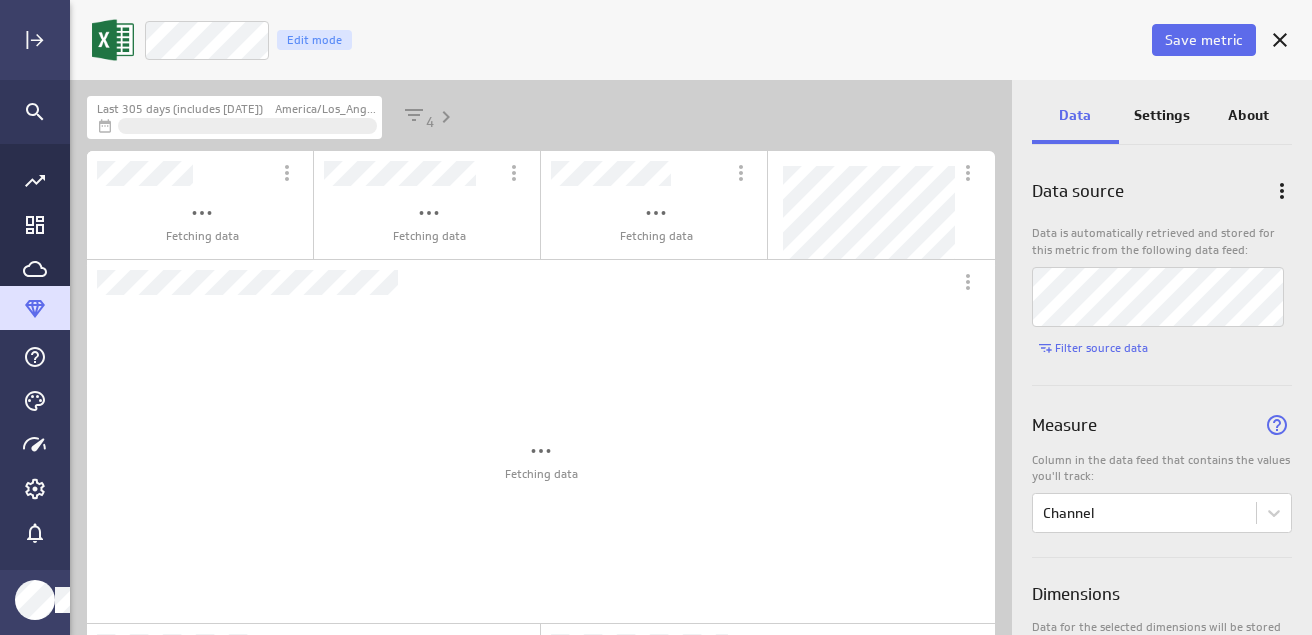 scroll, scrollTop: 10, scrollLeft: 10, axis: both 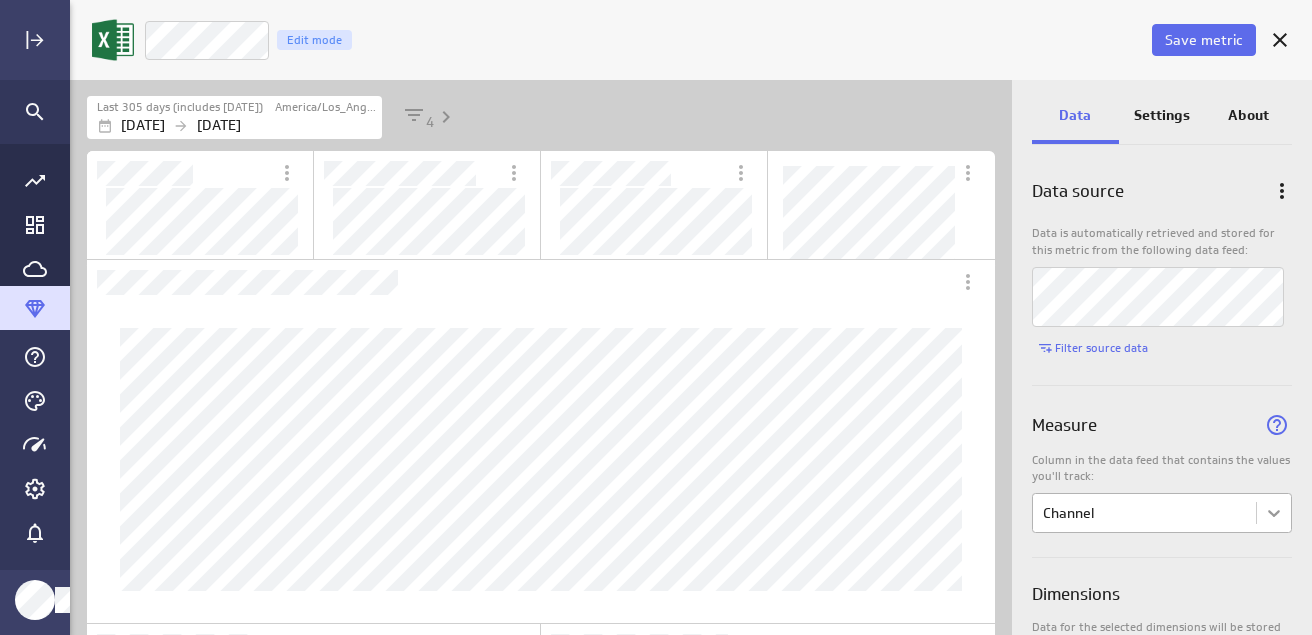 click on "Save metric Channel Edit mode Last 305 days (includes [DATE]) [GEOGRAPHIC_DATA]/Los_Angeles [DATE] [DATE] 4 Data Settings About Data source Data is automatically retrieved and stored for this metric from the following data feed: Filter source data Measure Column in the data feed that contains the values you'll track: Channel Dimensions Data for the selected dimensions will be stored in the metric history. 4 of maximum 10 dimensions selected Date and Time Column in the data feed that contains the date/time associated with each value: Date (no message) PowerMetrics Assistant Hey [PERSON_NAME]. I’m your PowerMetrics Assistant. If I can’t answer your question, try searching in our  Help Center  (that’s what I do!) You can also contact the  Support Team . How can I help you [DATE]?
Select the  column  from your data feed that contains the  values you want to measure  with this metric." at bounding box center (656, 317) 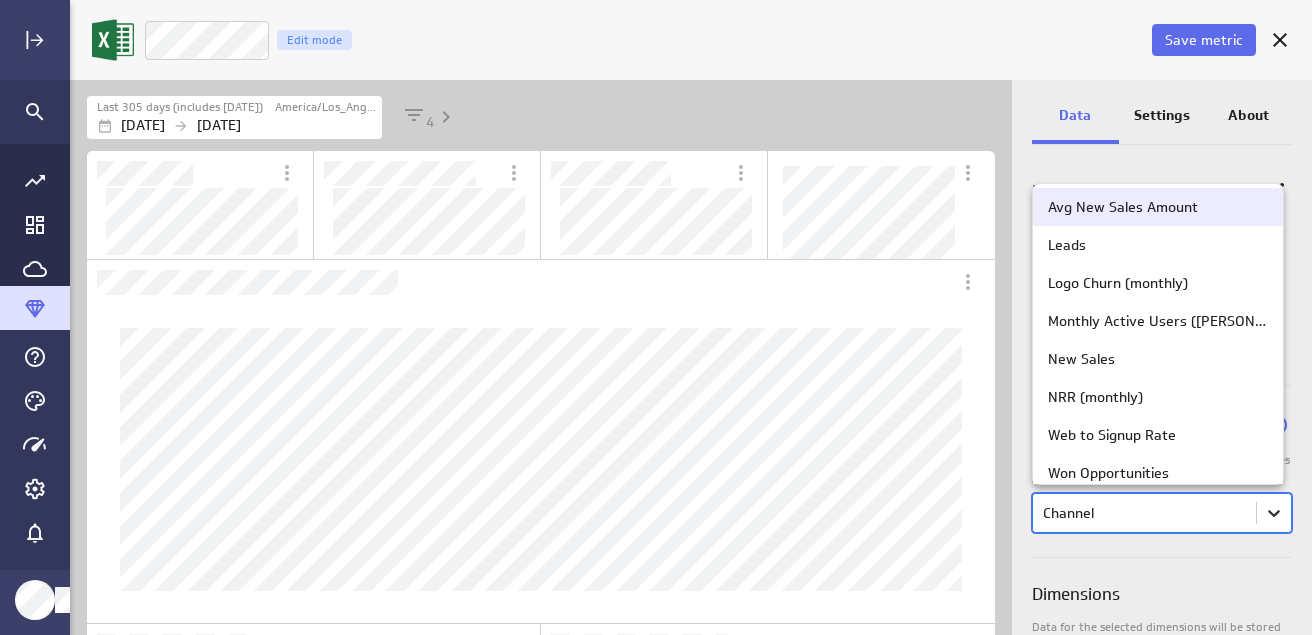 click at bounding box center (656, 317) 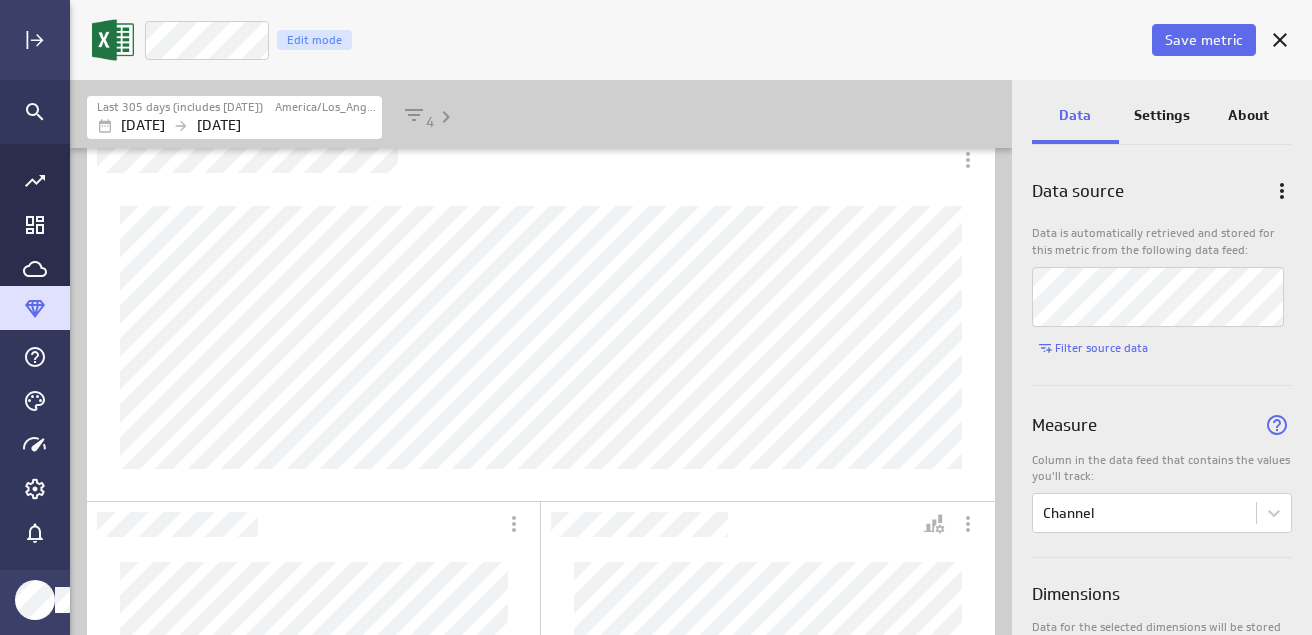 scroll, scrollTop: 72, scrollLeft: 0, axis: vertical 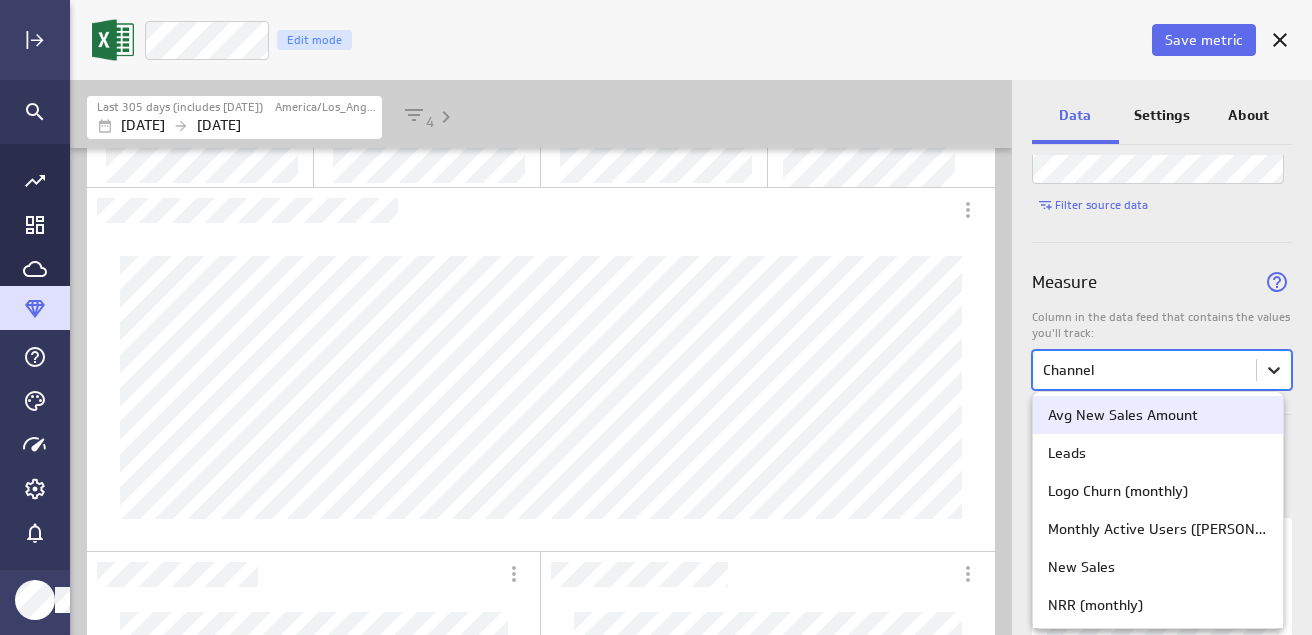 click on "Save metric Channel Edit mode Last 305 days (includes [DATE]) [GEOGRAPHIC_DATA]/Los_Angeles [DATE] [DATE] 4 Data Settings About Data source Data is automatically retrieved and stored for this metric from the following data feed: Filter source data Measure Column in the data feed that contains the values you'll track: option Avg New Sales Amount focused, 1 of 12. 12 results available. Use Up and Down to choose options, press Enter to select the currently focused option, press Escape to exit the menu, press Tab to select the option and exit the menu. Channel Dimensions Data for the selected dimensions will be stored in the metric history. 4 of maximum 10 dimensions selected Date and Time Column in the data feed that contains the date/time associated with each value: Date (no message) PowerMetrics Assistant Hey [PERSON_NAME]. I’m your PowerMetrics Assistant. If I can’t answer your question, try searching in our  Help Center  (that’s what I do!) You can also contact the" at bounding box center (656, 317) 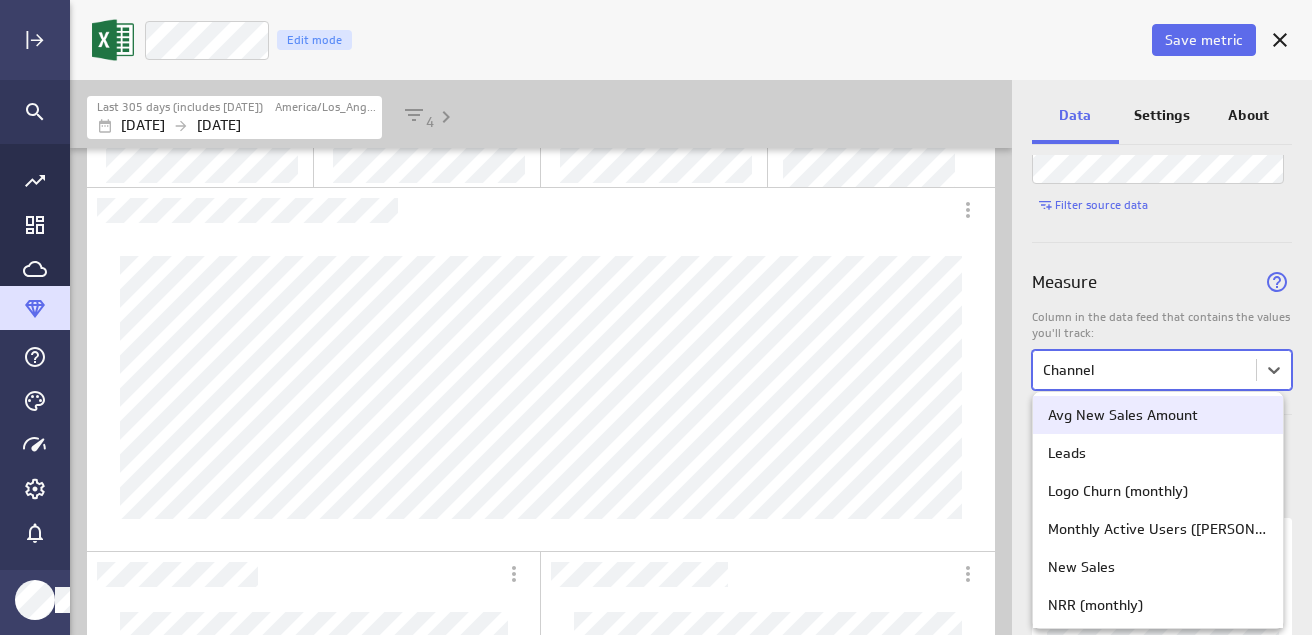 click at bounding box center [656, 317] 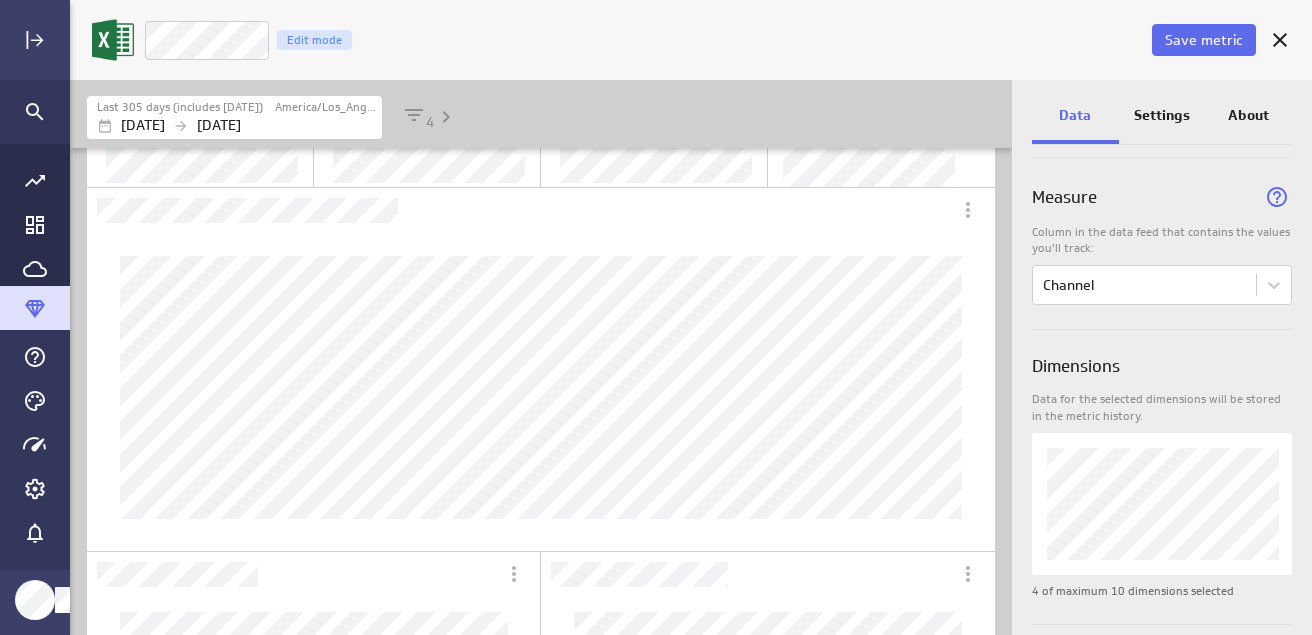 scroll, scrollTop: 229, scrollLeft: 0, axis: vertical 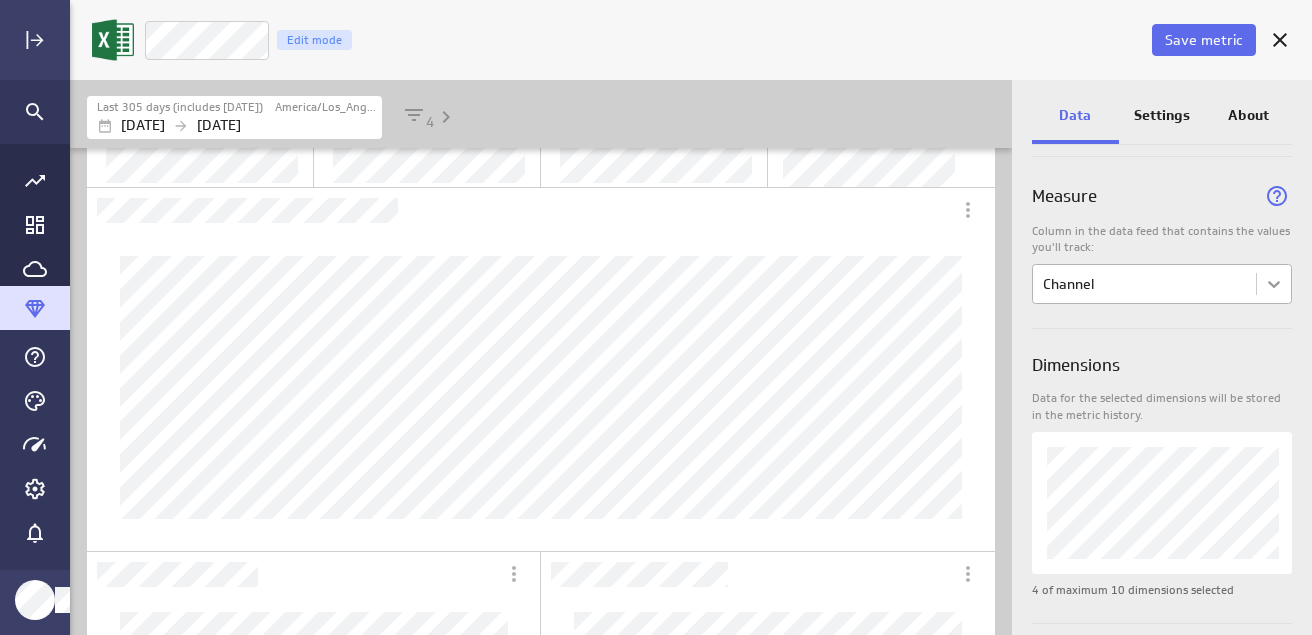 click on "Save metric Channel Edit mode Last 305 days (includes [DATE]) [GEOGRAPHIC_DATA]/Los_Angeles [DATE] [DATE] 4 Data Settings About Data source Data is automatically retrieved and stored for this metric from the following data feed: Filter source data Measure Column in the data feed that contains the values you'll track: Channel Dimensions Data for the selected dimensions will be stored in the metric history. 4 of maximum 10 dimensions selected Date and Time Column in the data feed that contains the date/time associated with each value: Date (no message) PowerMetrics Assistant Hey [PERSON_NAME]. I’m your PowerMetrics Assistant. If I can’t answer your question, try searching in our  Help Center  (that’s what I do!) You can also contact the  Support Team . How can I help you [DATE]?
Select the  column  from your data feed that contains the  values you want to measure  with this metric." at bounding box center [656, 317] 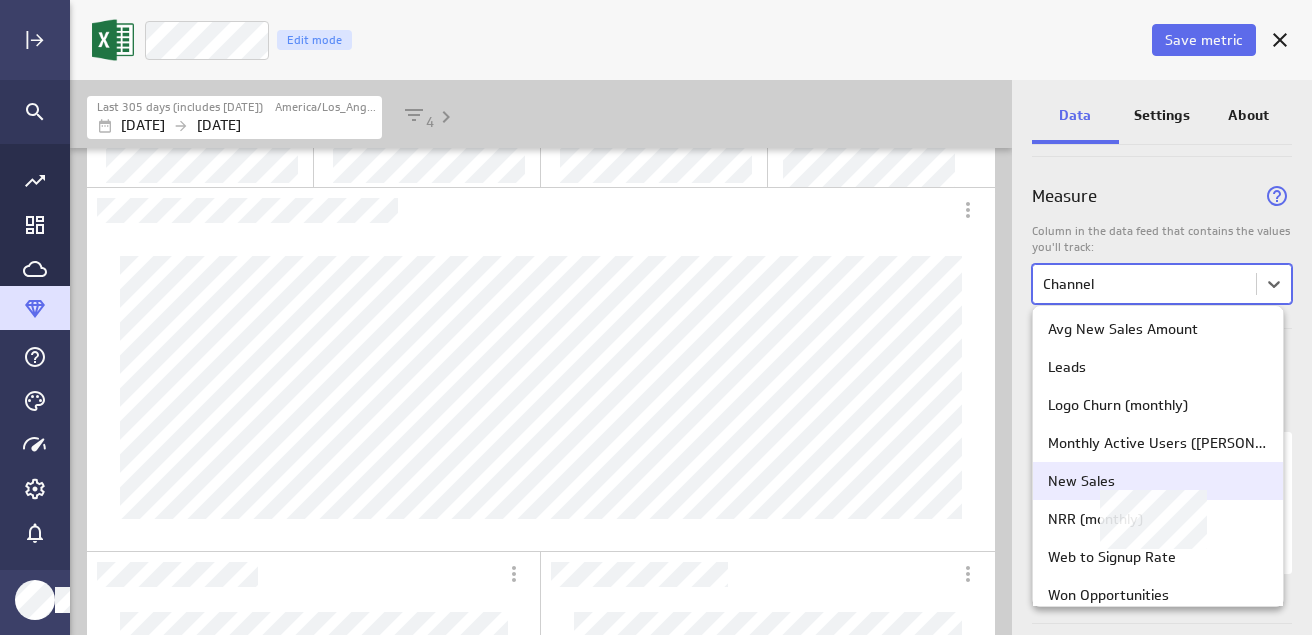 click on "New Sales" at bounding box center (1158, 481) 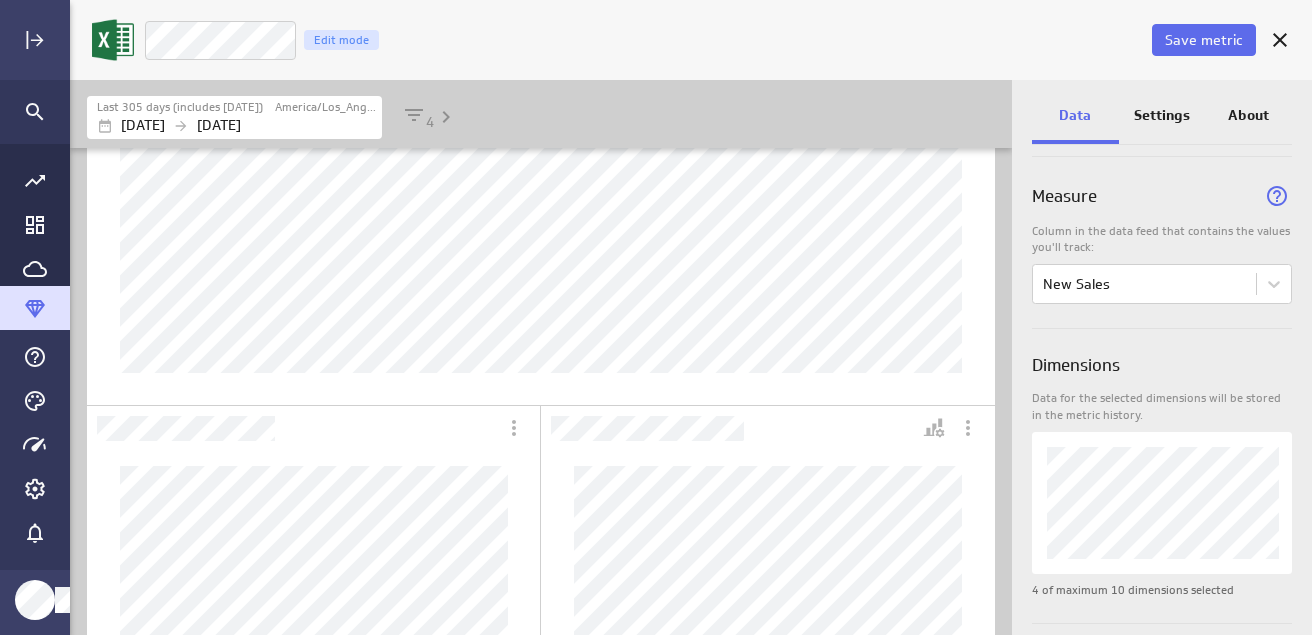 scroll, scrollTop: 97, scrollLeft: 0, axis: vertical 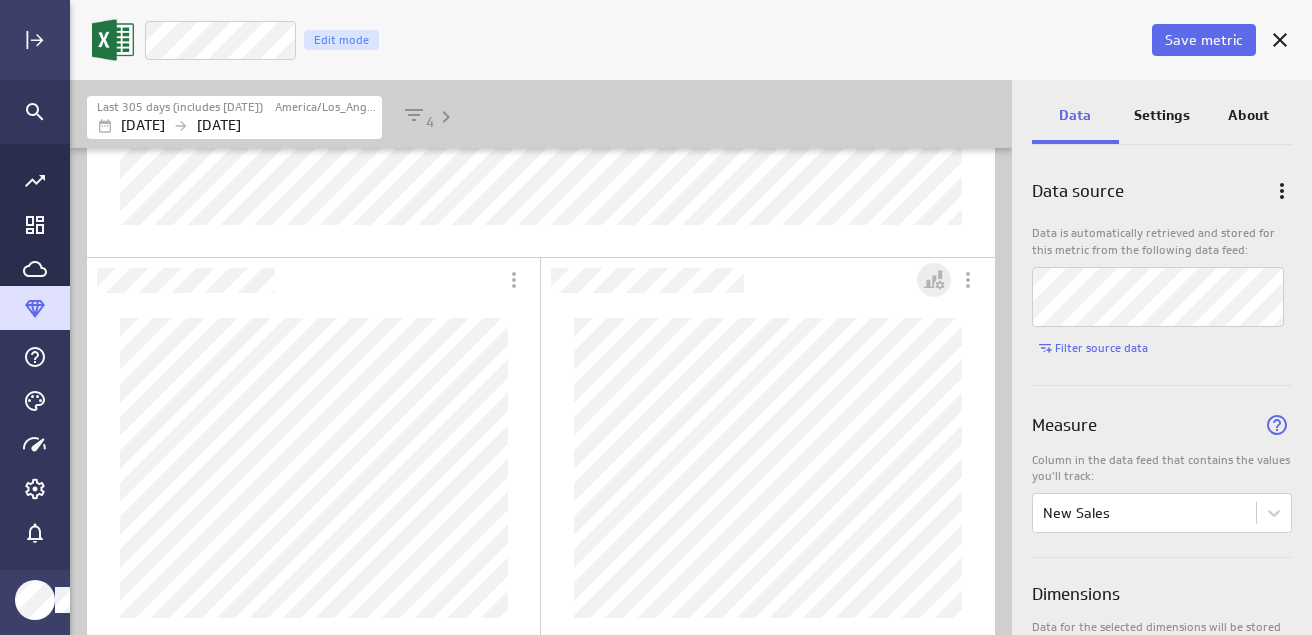 click 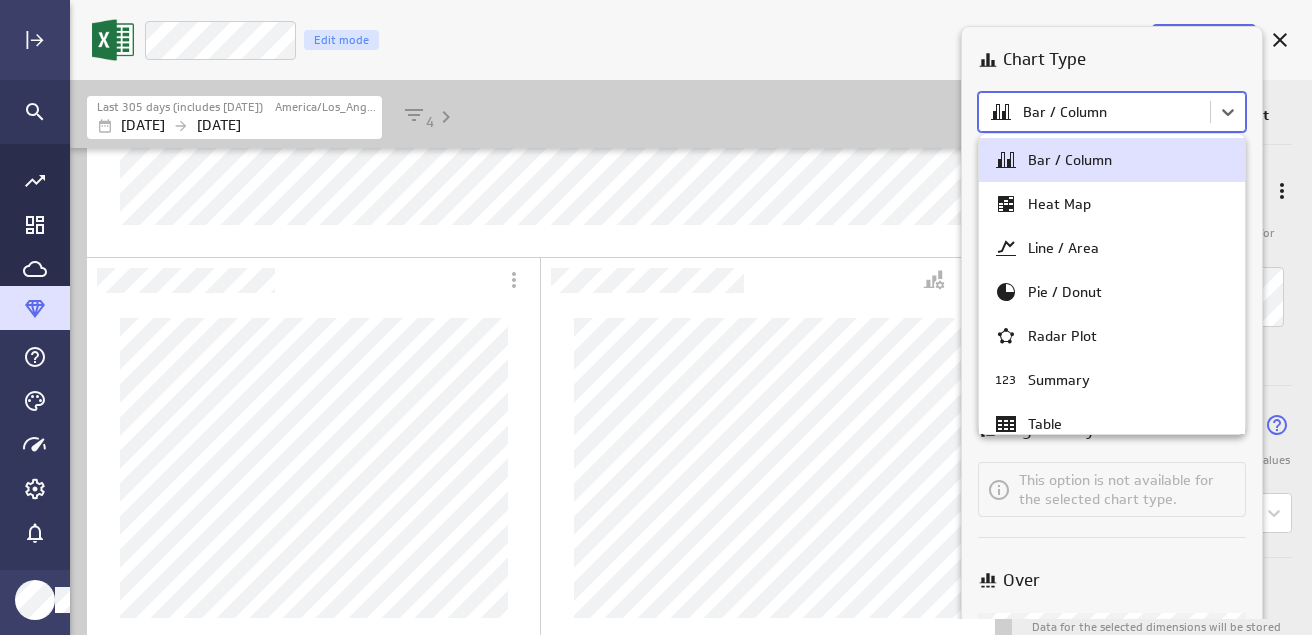 scroll, scrollTop: 1, scrollLeft: 0, axis: vertical 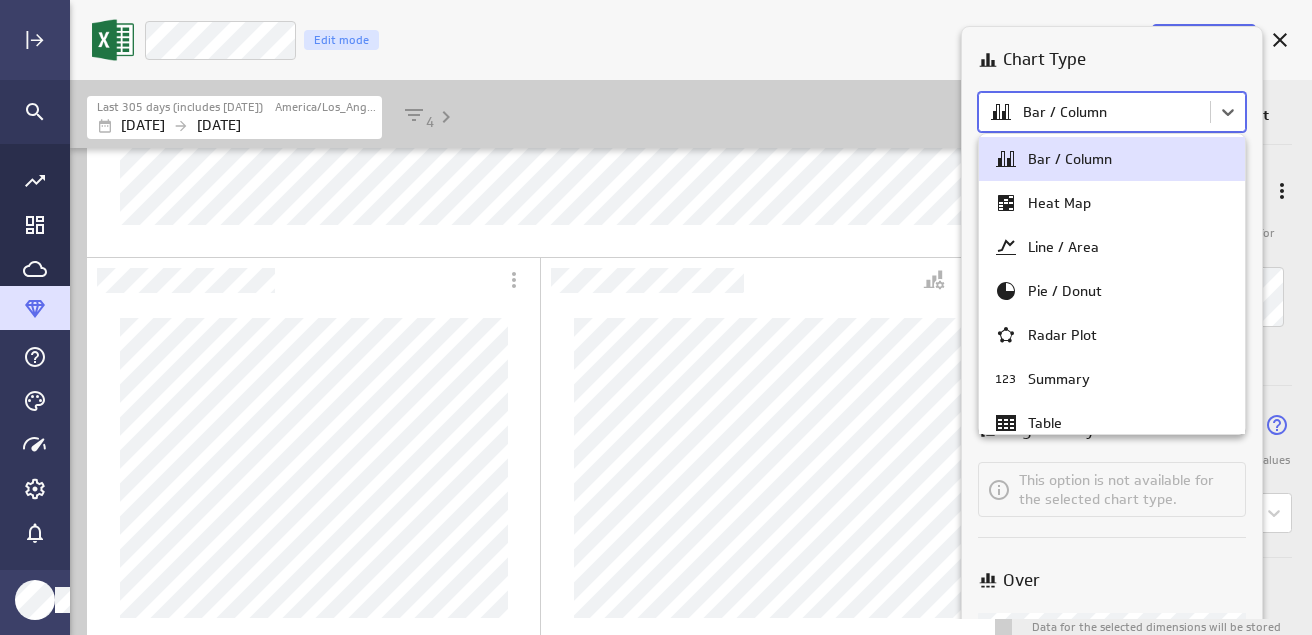 click on "Pie / Donut" at bounding box center (1112, 291) 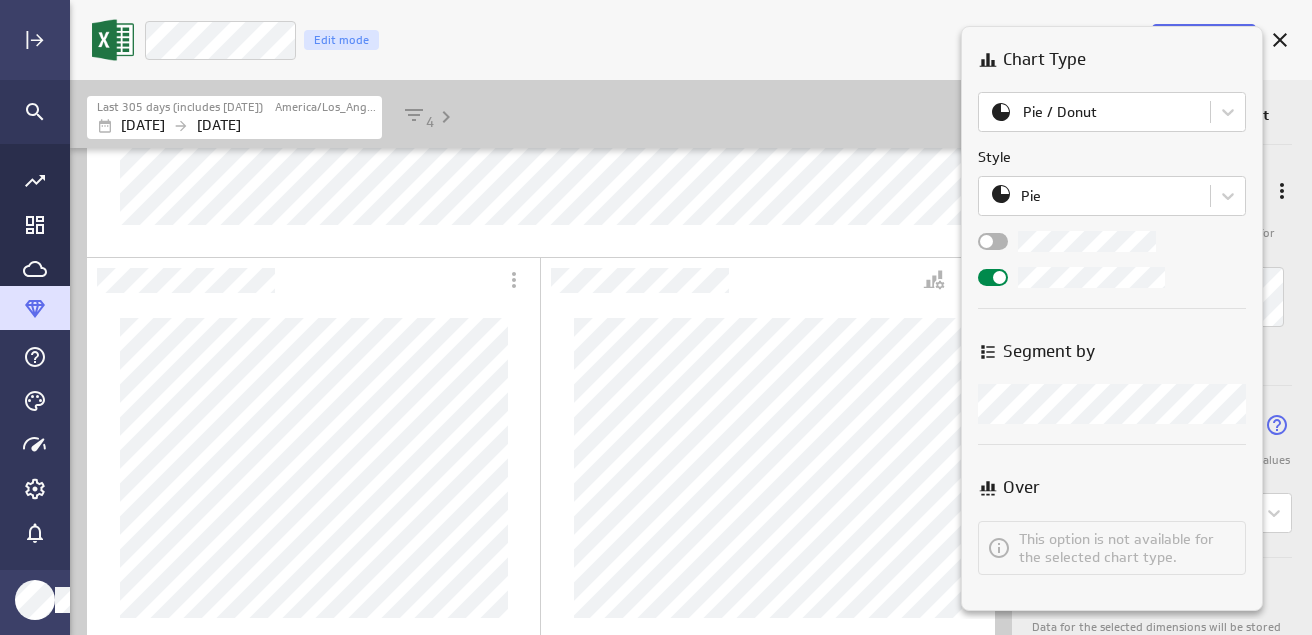click at bounding box center (656, 317) 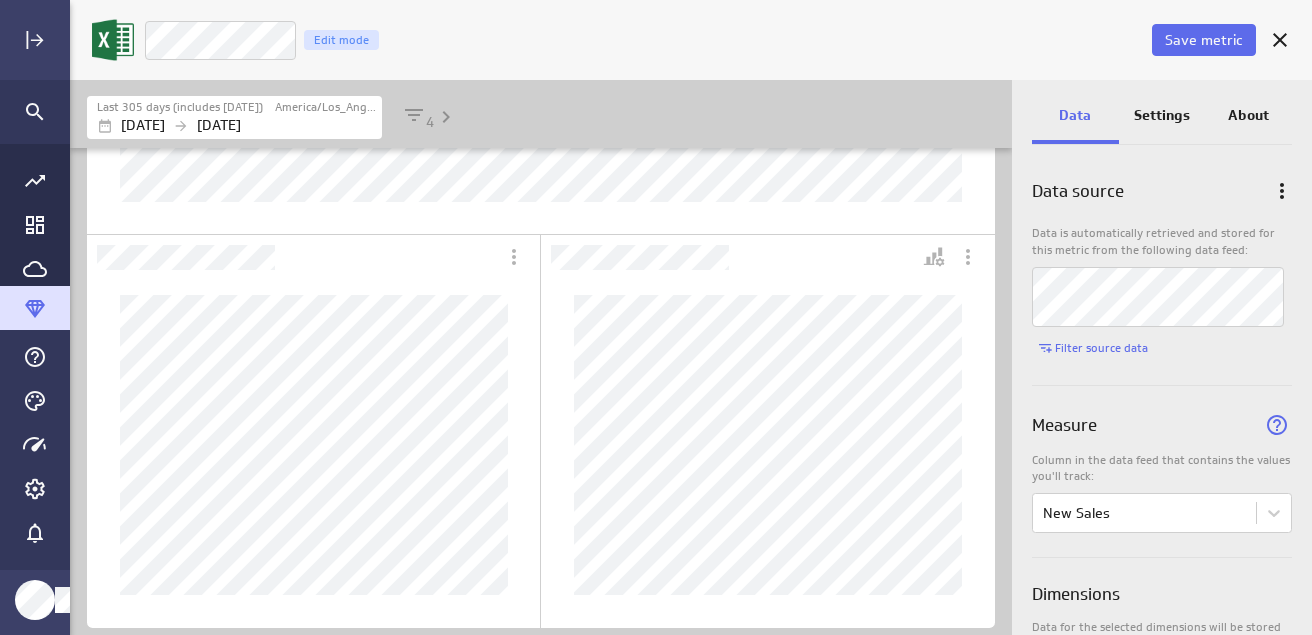 scroll, scrollTop: 397, scrollLeft: 0, axis: vertical 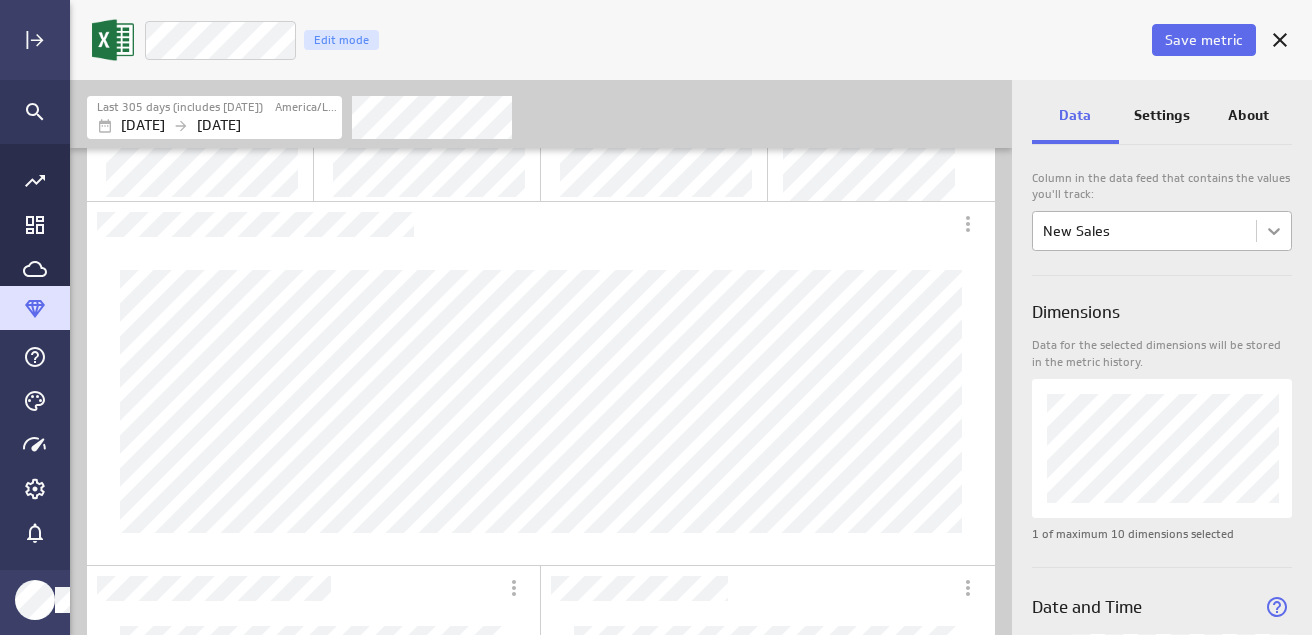 click on "Save metric New Sales Edit mode Last 305 days (includes [DATE]) [GEOGRAPHIC_DATA]/Los_Angeles [DATE] [DATE] Data Settings About Data source Data is automatically retrieved and stored for this metric from the following data feed: Filter source data Measure Column in the data feed that contains the values you'll track: New Sales Dimensions Data for the selected dimensions will be stored in the metric history. 1 of maximum 10 dimensions selected Date and Time Column in the data feed that contains the date/time associated with each value: Date (no message) PowerMetrics Assistant Hey [PERSON_NAME]. I’m your PowerMetrics Assistant. If I can’t answer your question, try searching in our  Help Center  (that’s what I do!) You can also contact the  Support Team . How can I help you [DATE]?
Select the  column  from your data feed that contains the  values you want to measure  with this metric. Created with Highcharts 9.0.1" at bounding box center (656, 317) 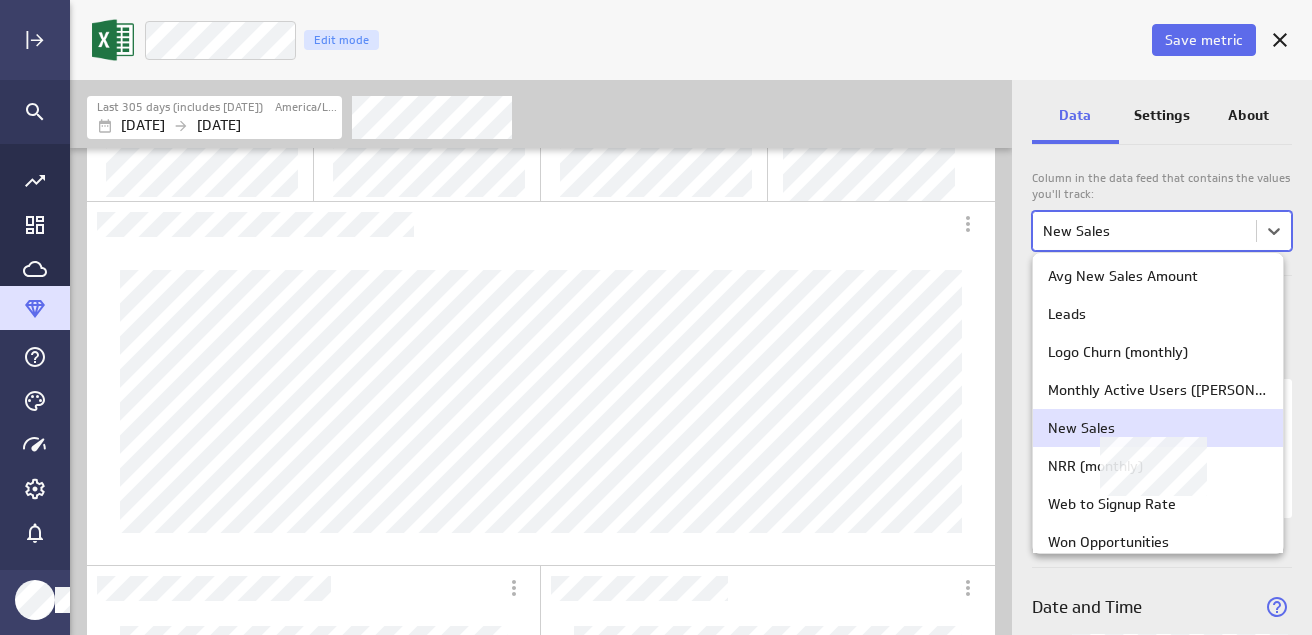 click on "New Sales" at bounding box center (1081, 428) 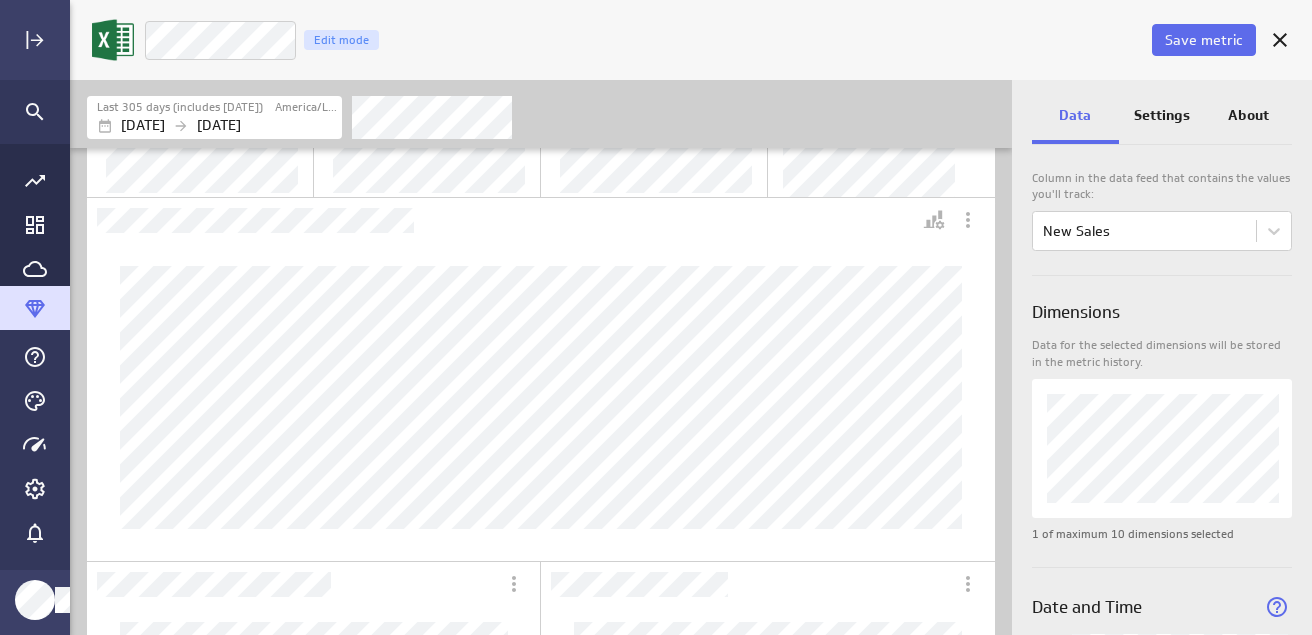 scroll, scrollTop: 0, scrollLeft: 0, axis: both 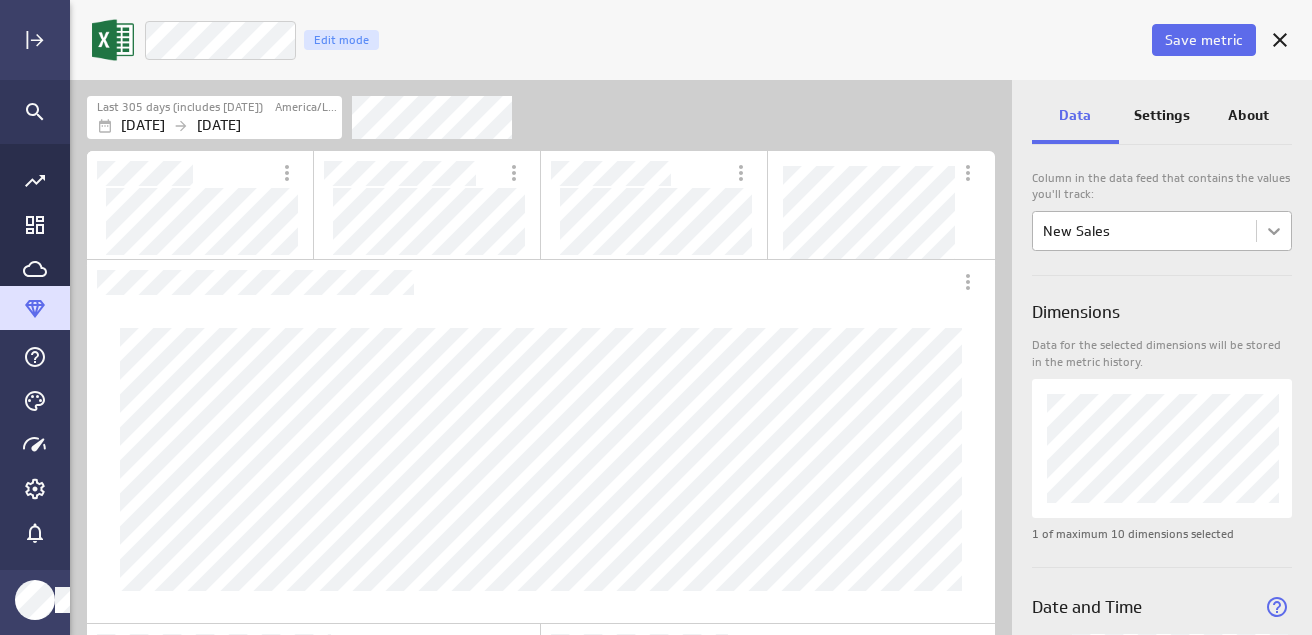 click on "Save metric New Sales Edit mode Last 305 days (includes [DATE]) [GEOGRAPHIC_DATA]/Los_Angeles [DATE] [DATE] Data Settings About Data source Data is automatically retrieved and stored for this metric from the following data feed: Filter source data Measure Column in the data feed that contains the values you'll track: New Sales Dimensions Data for the selected dimensions will be stored in the metric history. 1 of maximum 10 dimensions selected Date and Time Column in the data feed that contains the date/time associated with each value: Date (no message) PowerMetrics Assistant Hey [PERSON_NAME]. I’m your PowerMetrics Assistant. If I can’t answer your question, try searching in our  Help Center  (that’s what I do!) You can also contact the  Support Team . How can I help you [DATE]?
Select the  column  from your data feed that contains the  values you want to measure  with this metric. Created with Highcharts 9.0.1" at bounding box center [656, 317] 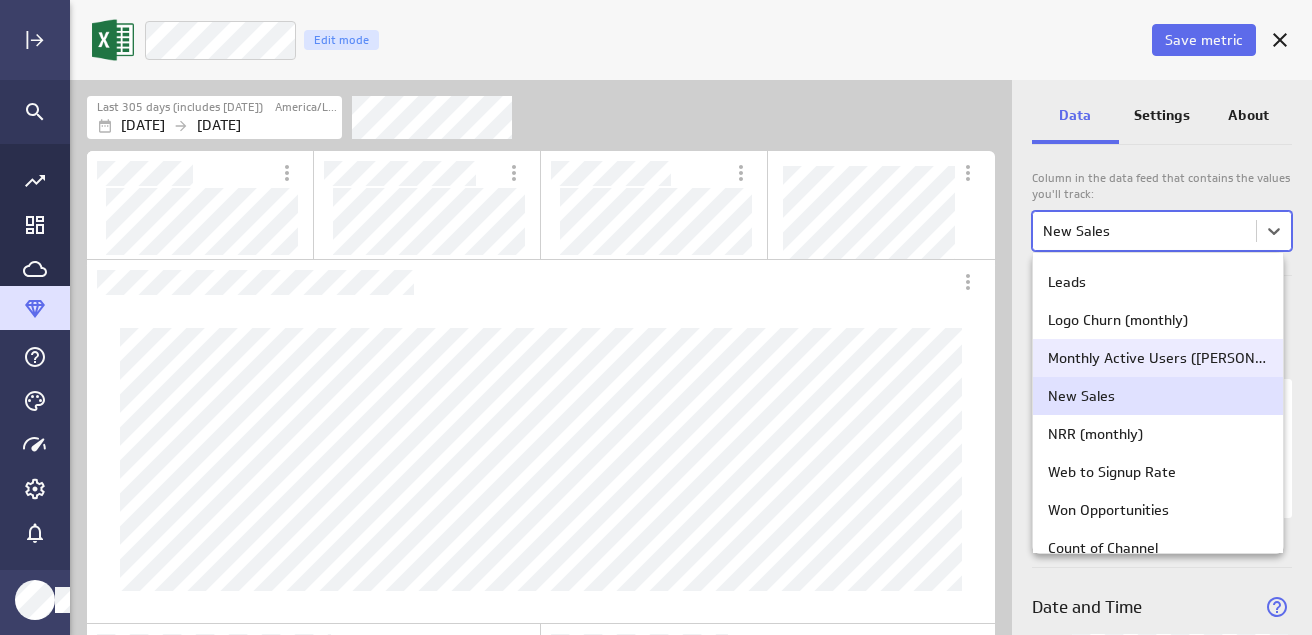 scroll, scrollTop: 39, scrollLeft: 0, axis: vertical 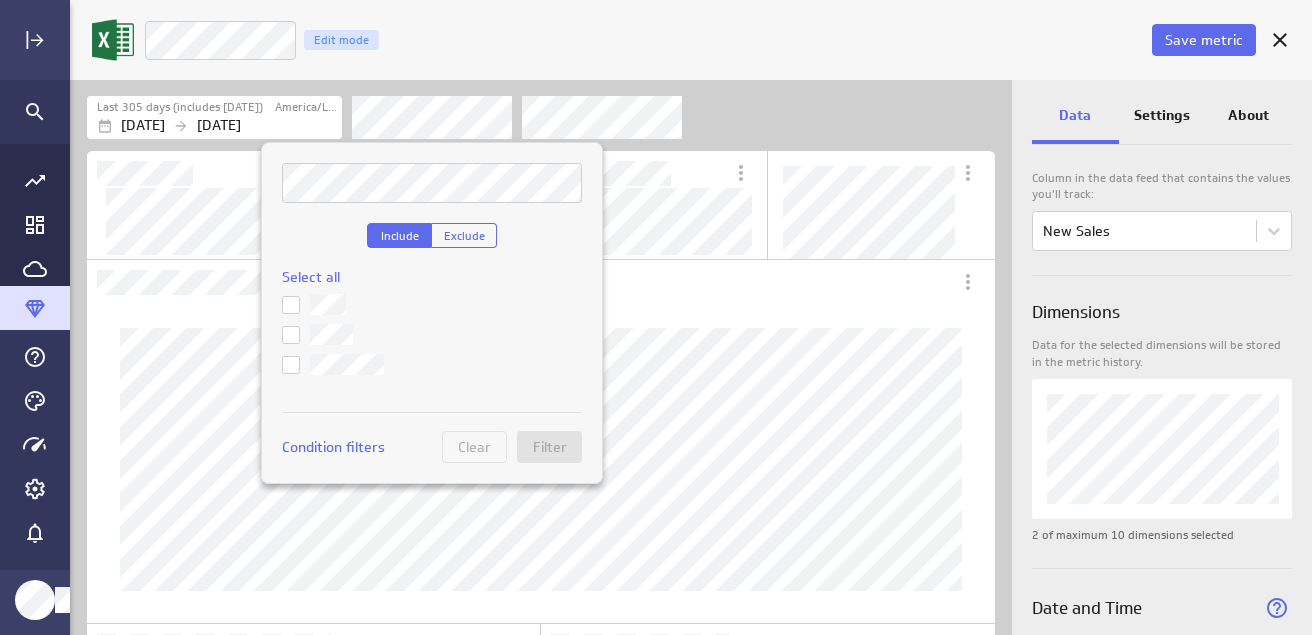 click 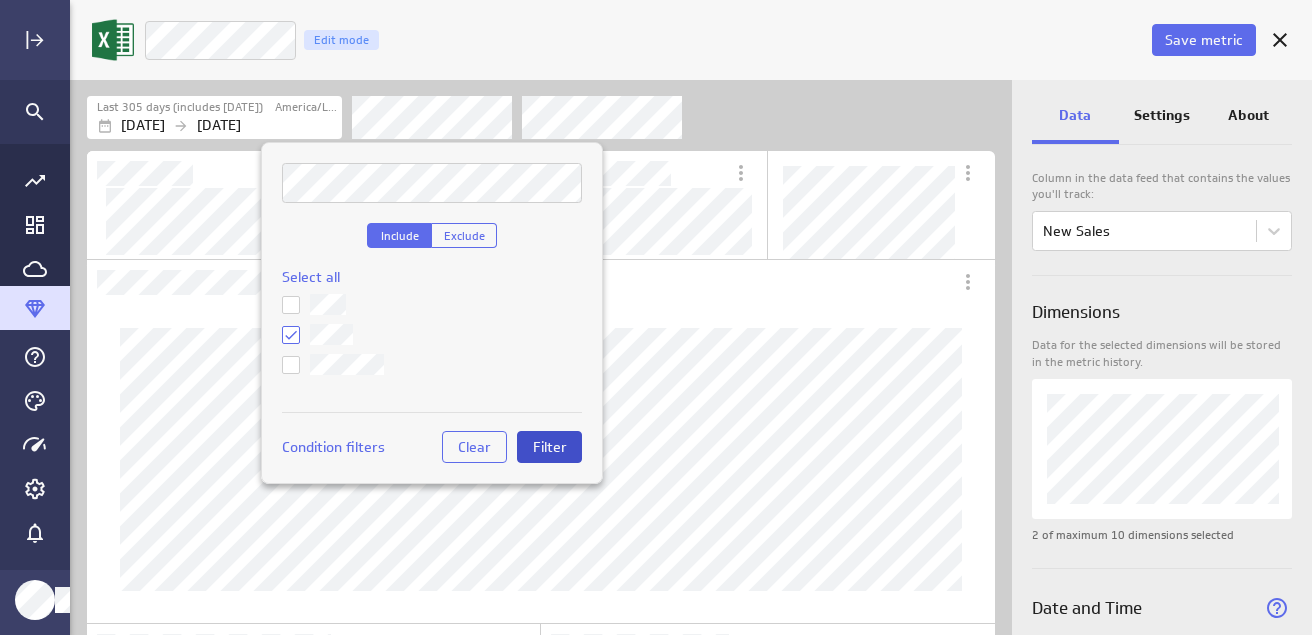 click on "Filter" at bounding box center (550, 447) 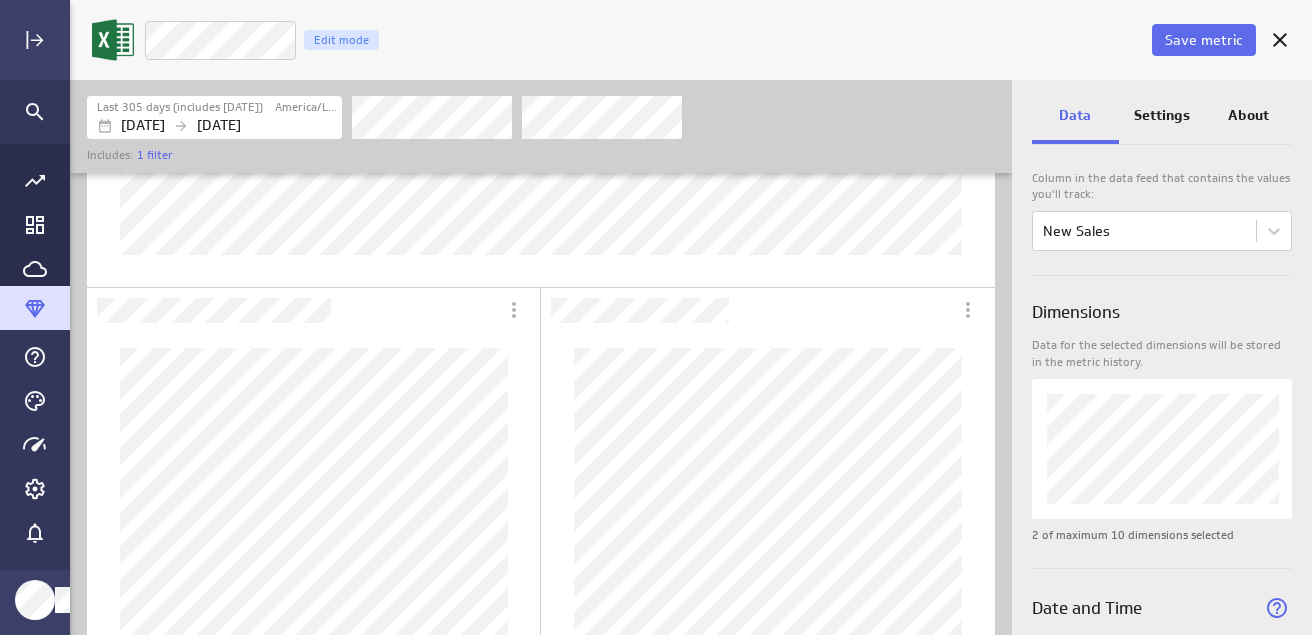 scroll, scrollTop: 422, scrollLeft: 0, axis: vertical 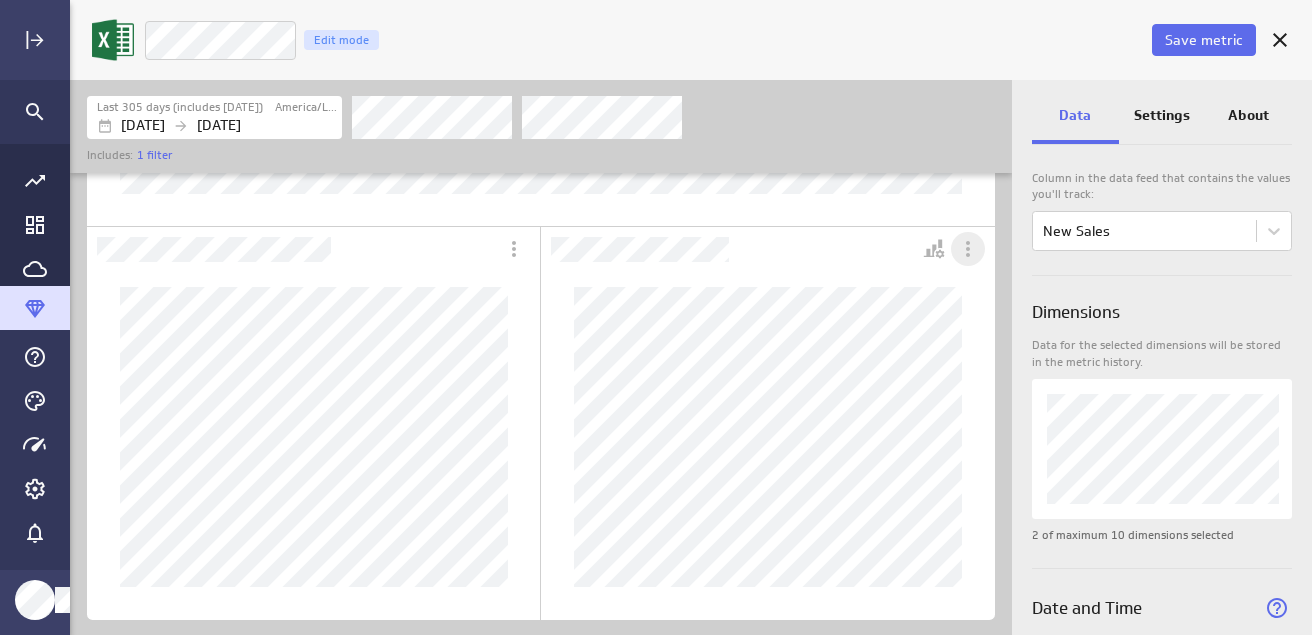 click 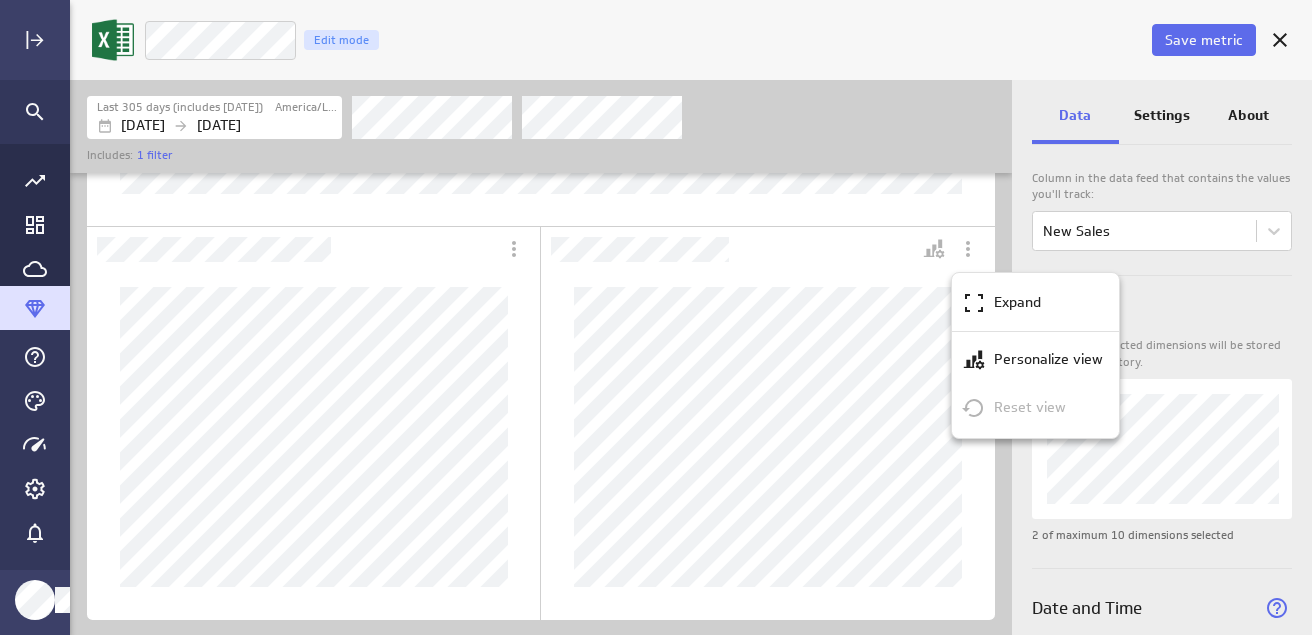 click at bounding box center [656, 317] 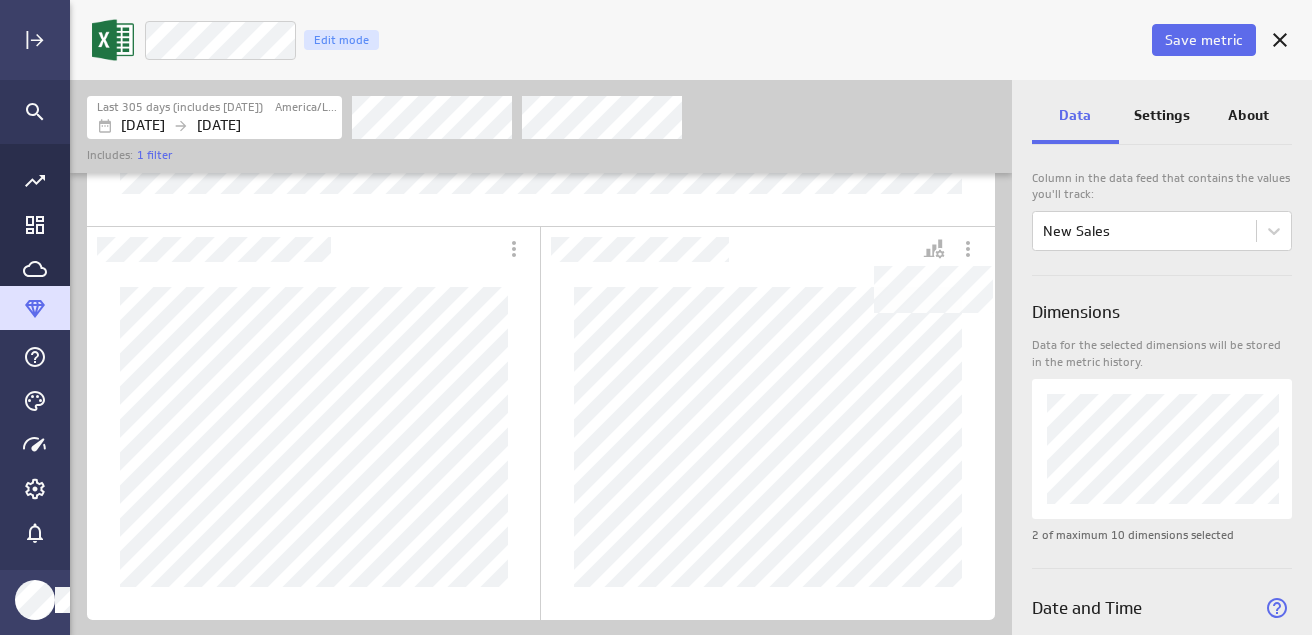click 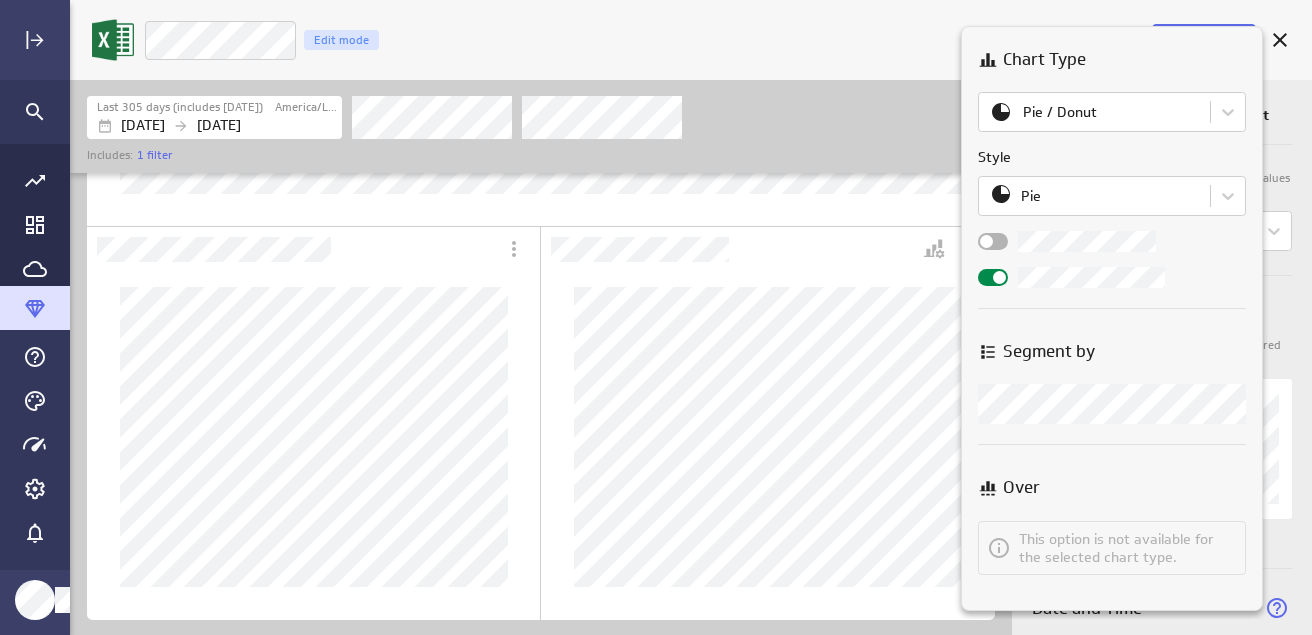 click at bounding box center [1112, 241] 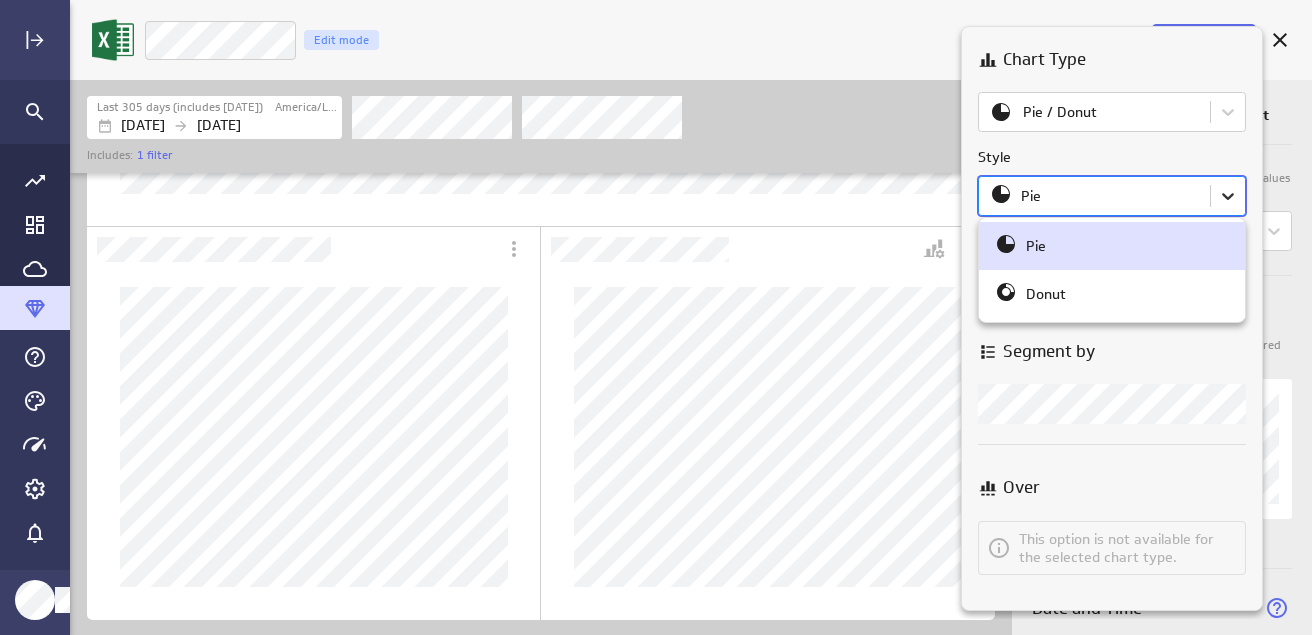 click on "Save metric New Sales Edit mode Last 305 days (includes [DATE]) [GEOGRAPHIC_DATA]/Los_Angeles [DATE] [DATE] Includes:  1 filter Data Settings About Data source Data is automatically retrieved and stored for this metric from the following data feed: Filter source data Measure Column in the data feed that contains the values you'll track: New Sales Dimensions Data for the selected dimensions will be stored in the metric history. 2 of maximum 10 dimensions selected Date and Time Column in the data feed that contains the date/time associated with each value: Date (no message) PowerMetrics Assistant Hey [PERSON_NAME]. I’m your PowerMetrics Assistant. If I can’t answer your question, try searching in our  Help Center  (that’s what I do!) You can also contact the  Support Team . How can I help you [DATE]?
Select the  column  from your data feed that contains the  values you want to measure  with this metric. Created with Highcharts 9.0.1   Chart Type   Style" at bounding box center [656, 317] 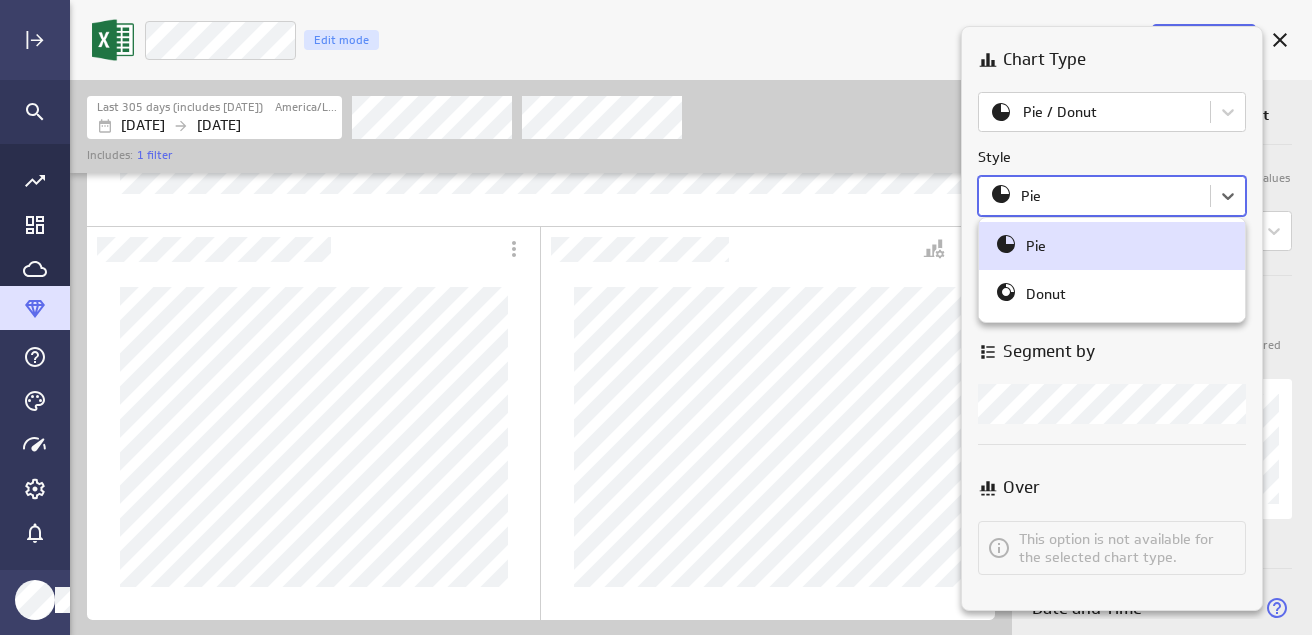 click at bounding box center (656, 317) 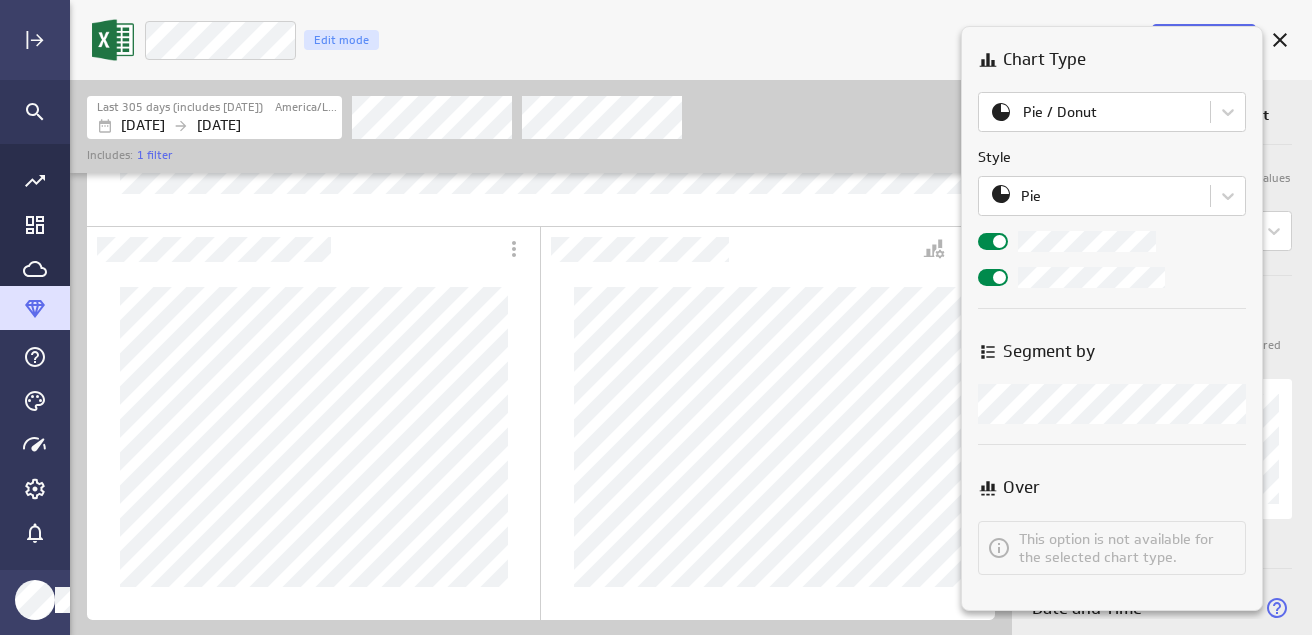 click at bounding box center [999, 241] 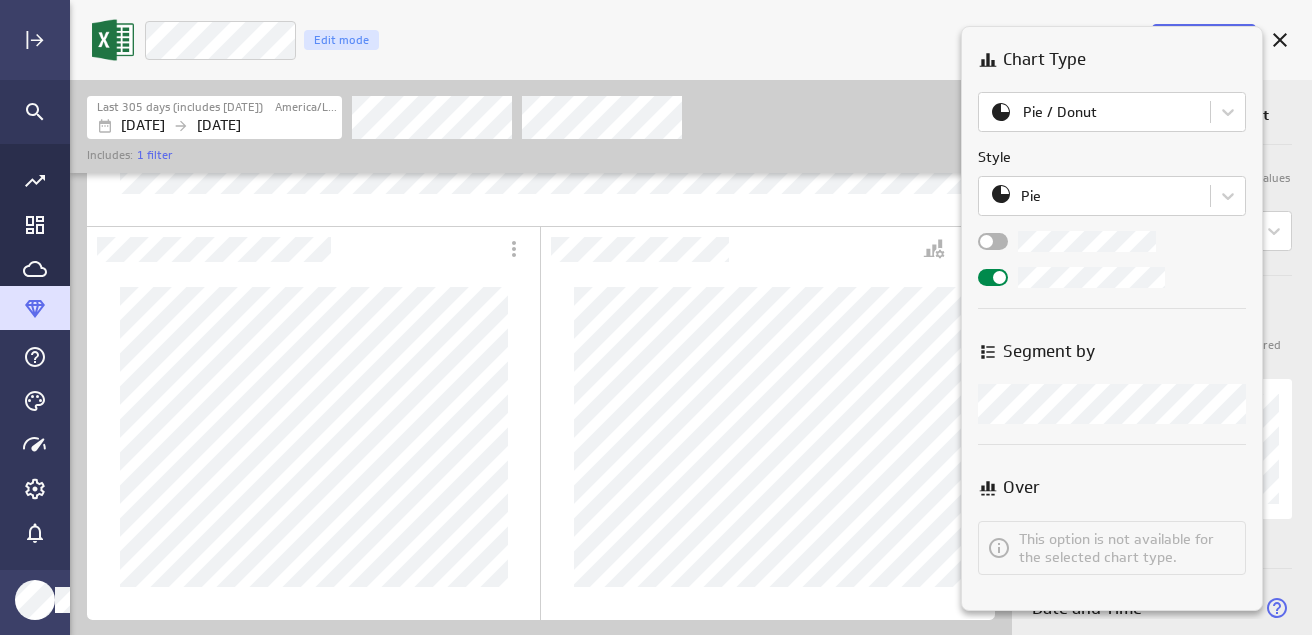 click at bounding box center (993, 241) 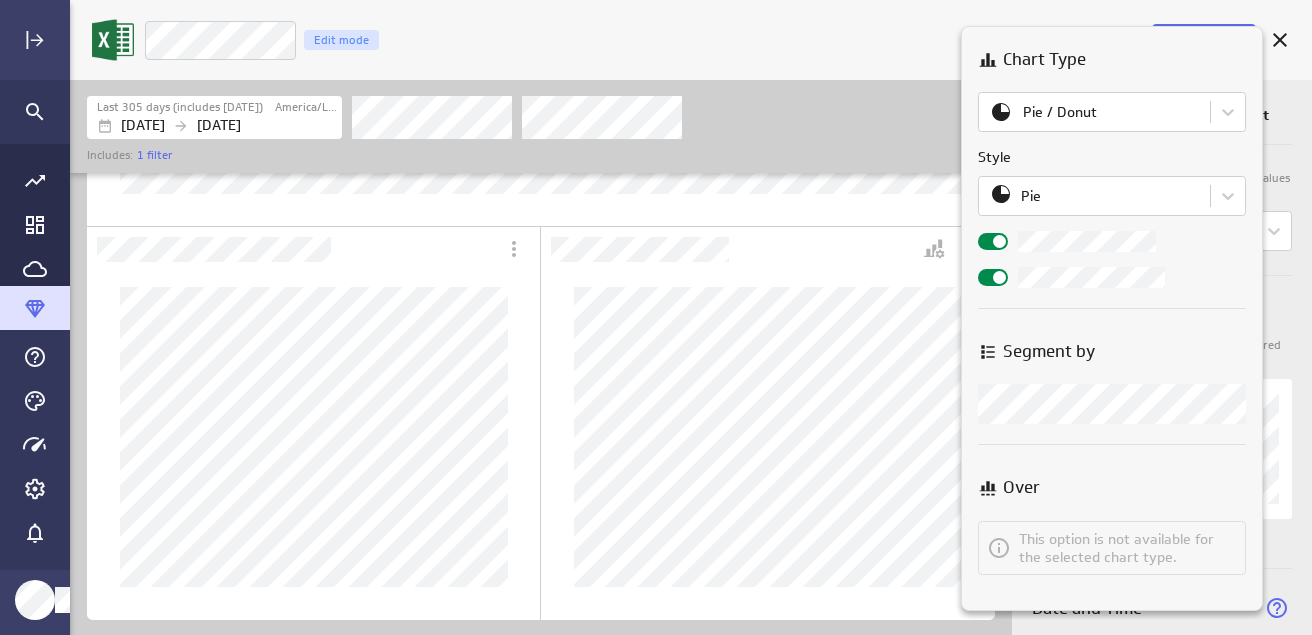 click at bounding box center [999, 241] 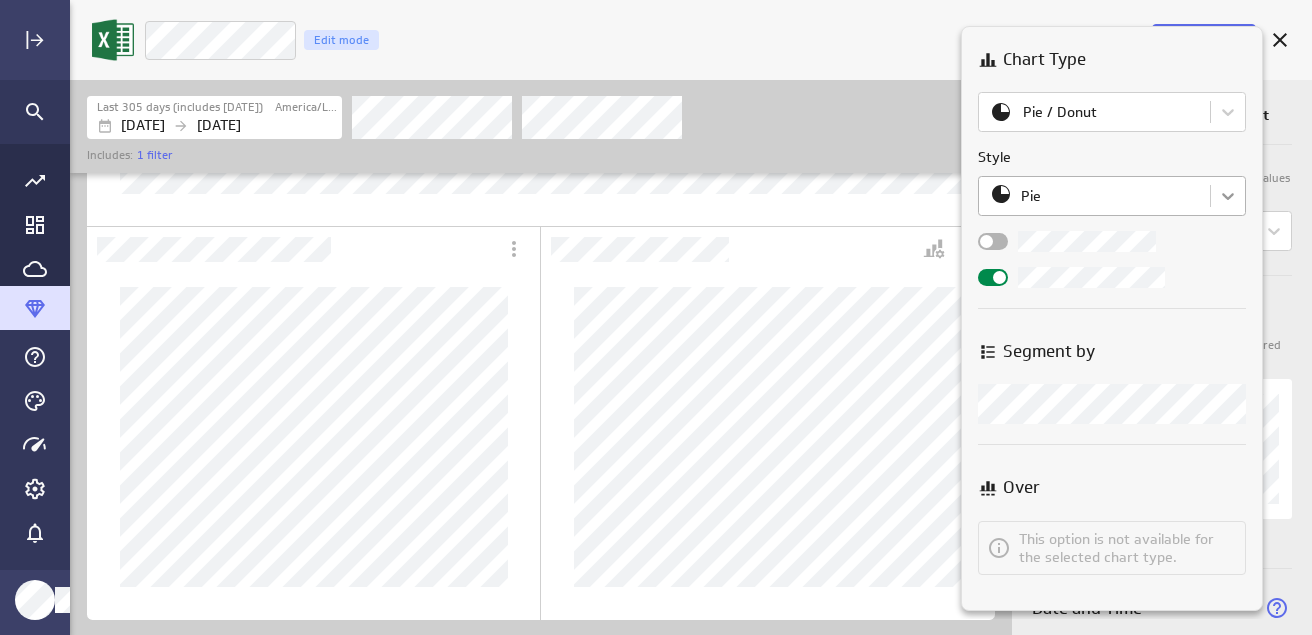 click on "Save metric New Sales Edit mode Last 305 days (includes [DATE]) [GEOGRAPHIC_DATA]/Los_Angeles [DATE] [DATE] Includes:  1 filter Data Settings About Data source Data is automatically retrieved and stored for this metric from the following data feed: Filter source data Measure Column in the data feed that contains the values you'll track: New Sales Dimensions Data for the selected dimensions will be stored in the metric history. 2 of maximum 10 dimensions selected Date and Time Column in the data feed that contains the date/time associated with each value: Date (no message) PowerMetrics Assistant Hey [PERSON_NAME]. I’m your PowerMetrics Assistant. If I can’t answer your question, try searching in our  Help Center  (that’s what I do!) You can also contact the  Support Team . How can I help you [DATE]?
Select the  column  from your data feed that contains the  values you want to measure  with this metric. Created with Highcharts 9.0.1   Chart Type   Style" at bounding box center (656, 317) 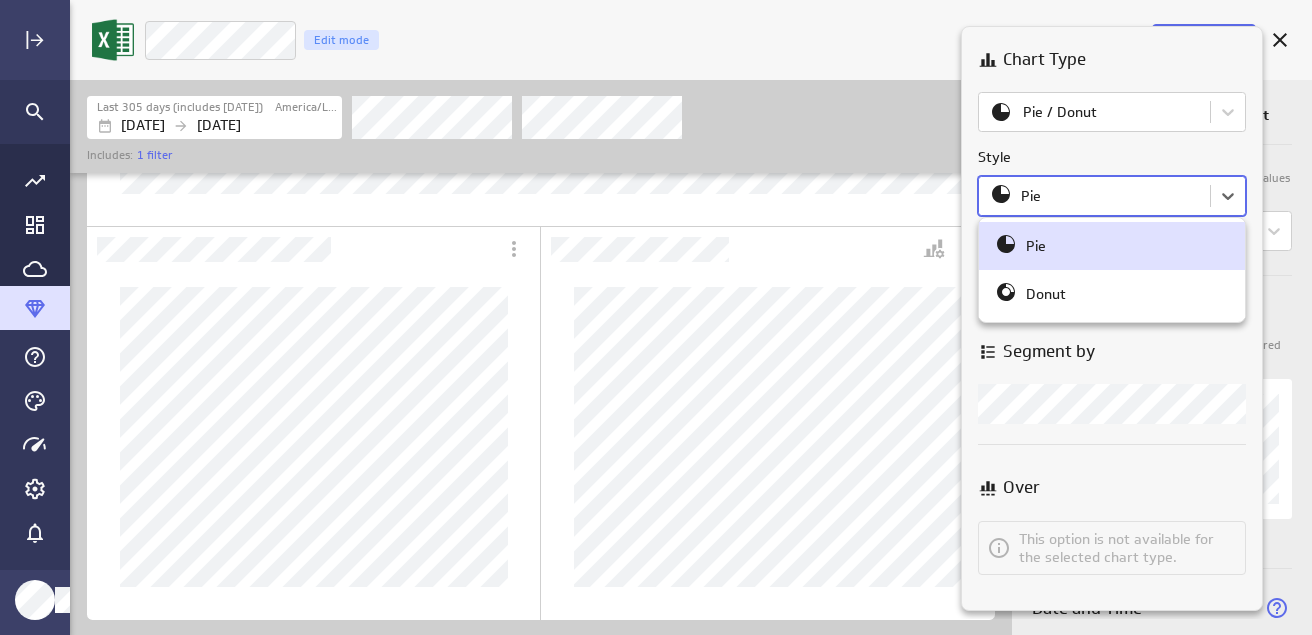 click at bounding box center (656, 317) 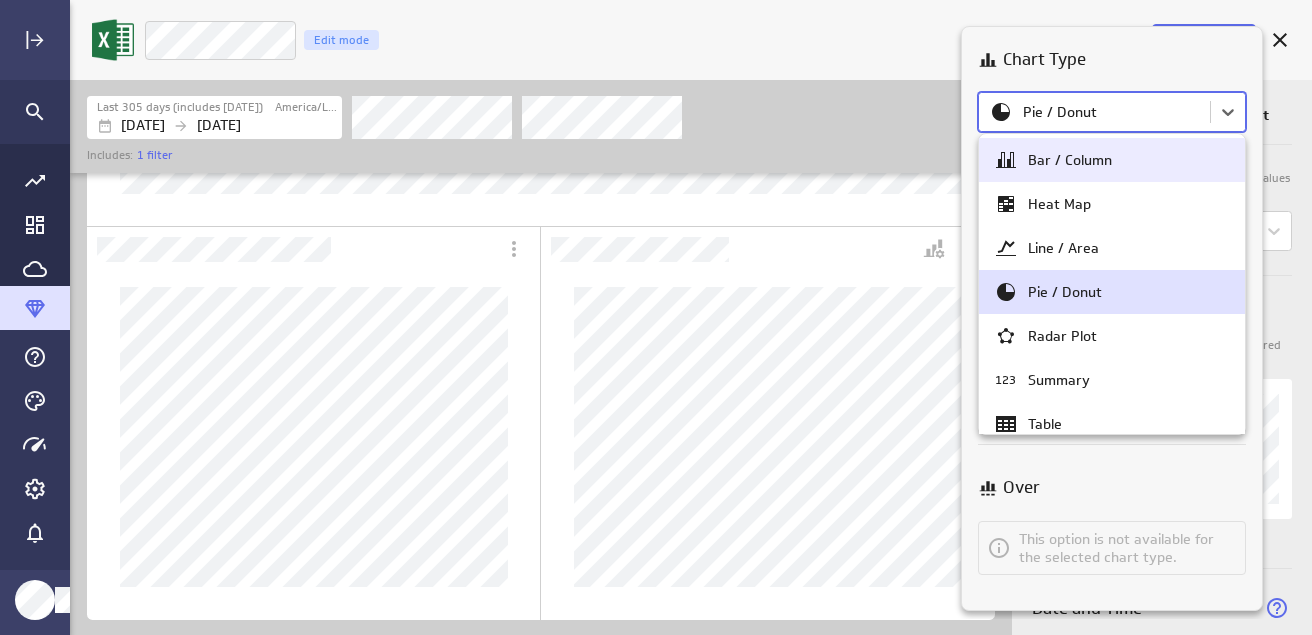 click on "Save metric New Sales Edit mode Last 305 days (includes [DATE]) [GEOGRAPHIC_DATA]/Los_Angeles [DATE] [DATE] Includes:  1 filter Data Settings About Data source Data is automatically retrieved and stored for this metric from the following data feed: Filter source data Measure Column in the data feed that contains the values you'll track: New Sales Dimensions Data for the selected dimensions will be stored in the metric history. 2 of maximum 10 dimensions selected Date and Time Column in the data feed that contains the date/time associated with each value: Date (no message) PowerMetrics Assistant Hey [PERSON_NAME]. I’m your PowerMetrics Assistant. If I can’t answer your question, try searching in our  Help Center  (that’s what I do!) You can also contact the  Support Team . How can I help you [DATE]?
Select the  column  from your data feed that contains the  values you want to measure  with this metric. Created with Highcharts 9.0.1   Chart Type   Style" at bounding box center (656, 317) 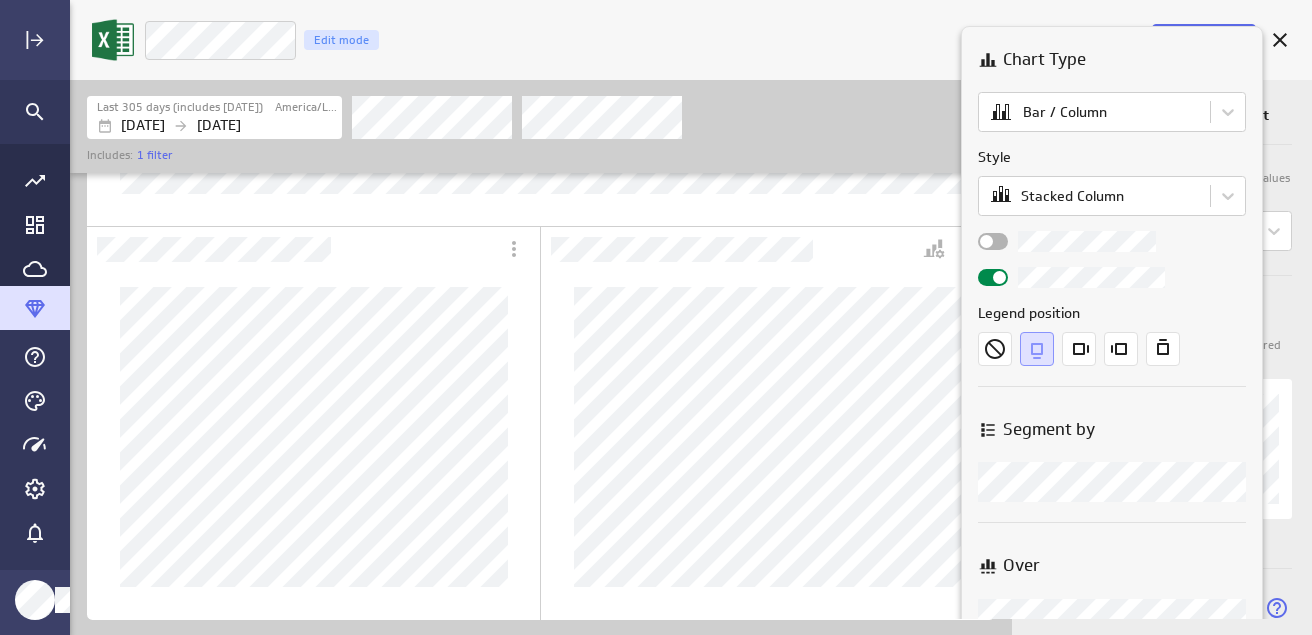 click at bounding box center [986, 241] 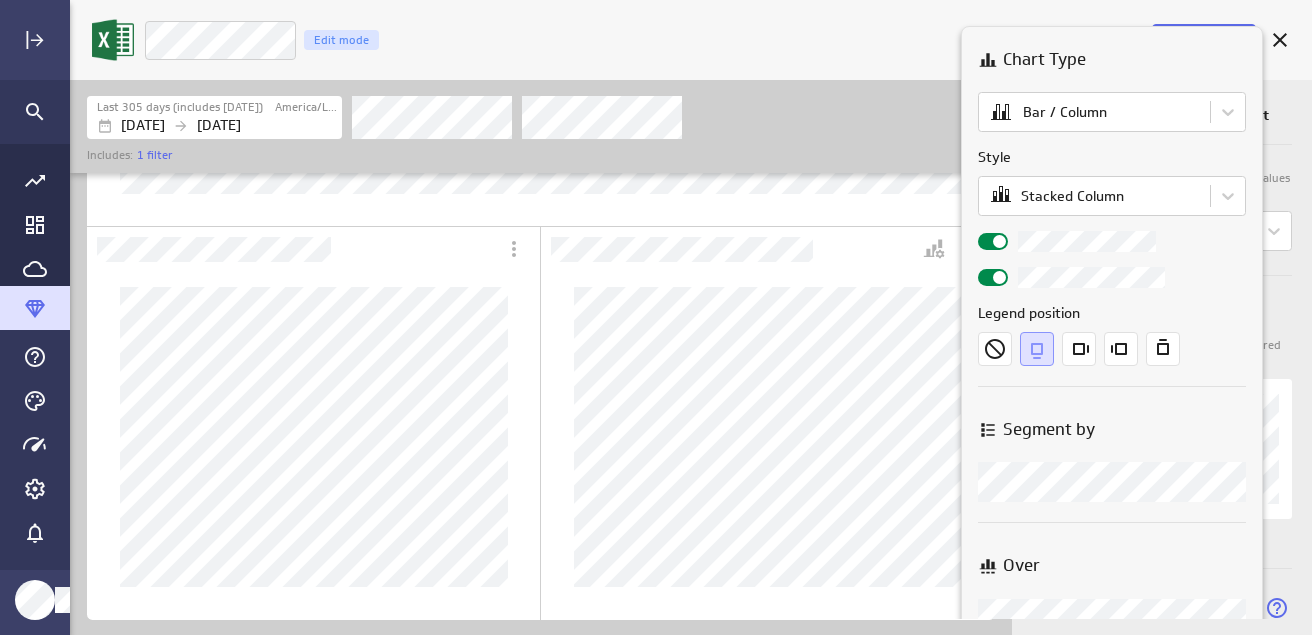 click at bounding box center (999, 241) 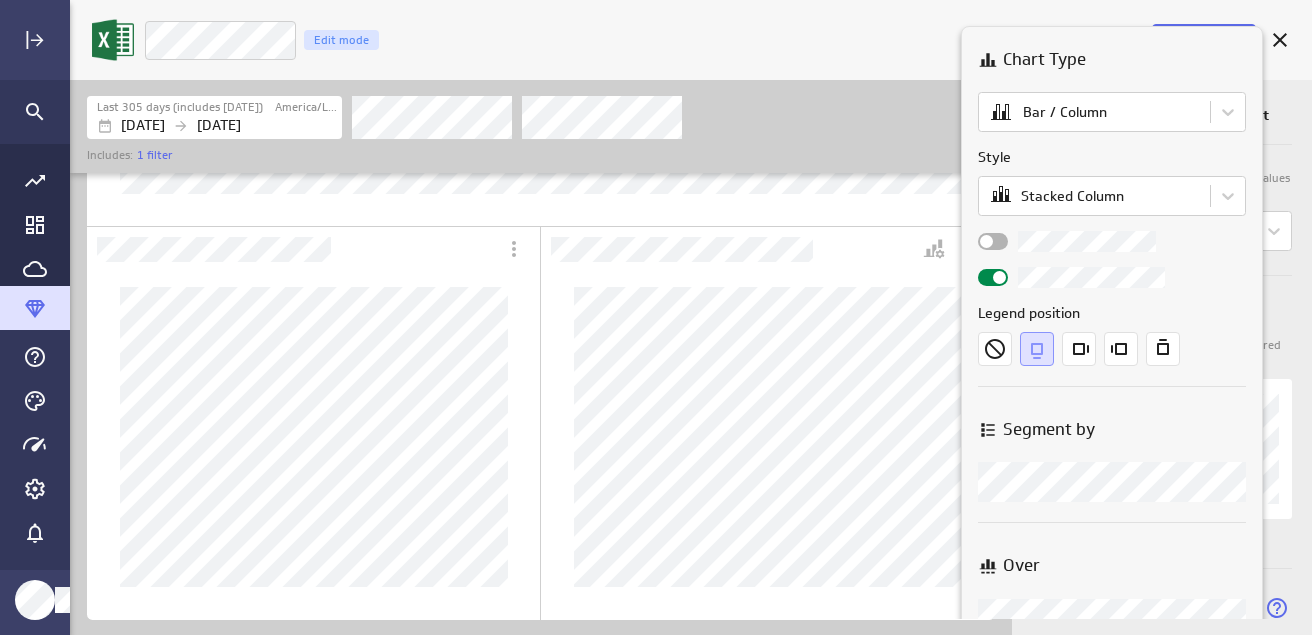click at bounding box center [656, 317] 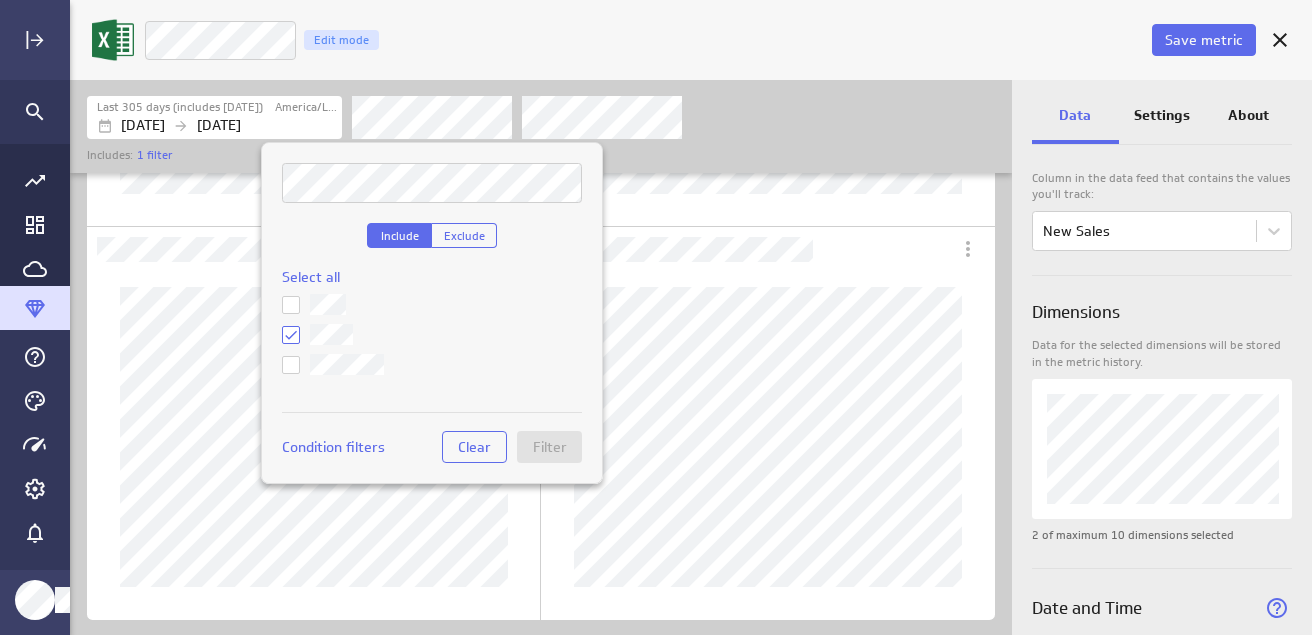 click at bounding box center (656, 317) 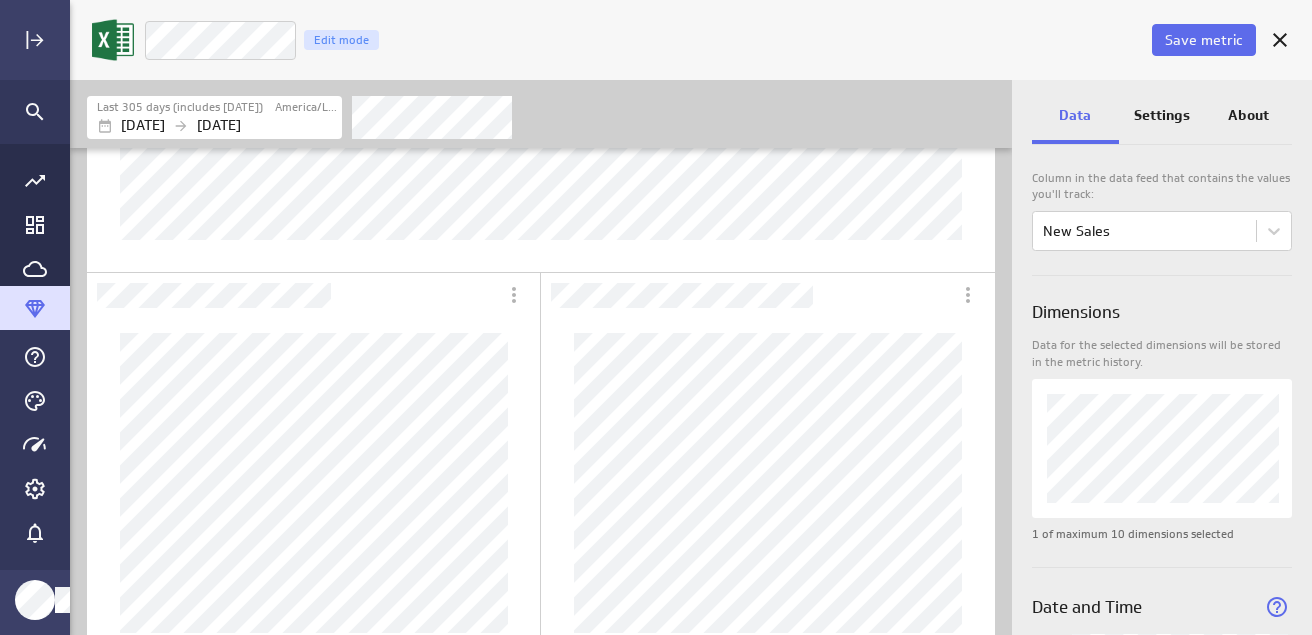 scroll, scrollTop: 397, scrollLeft: 0, axis: vertical 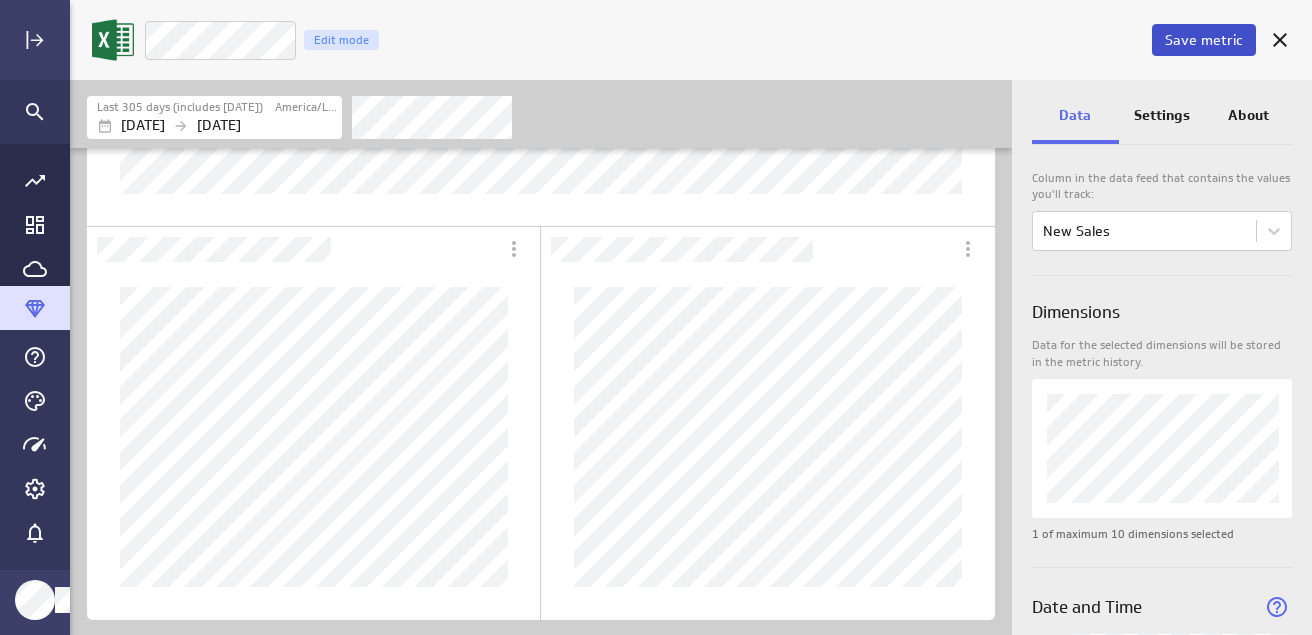 click on "Save metric" at bounding box center (1204, 40) 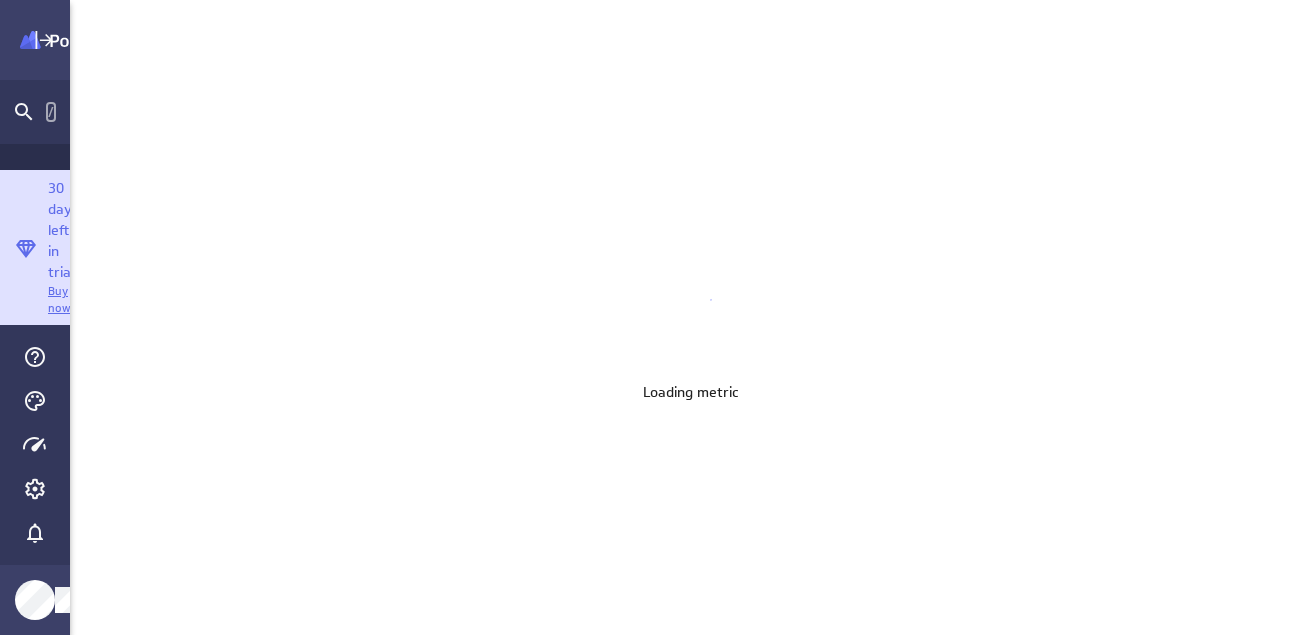 scroll, scrollTop: 666, scrollLeft: 1083, axis: both 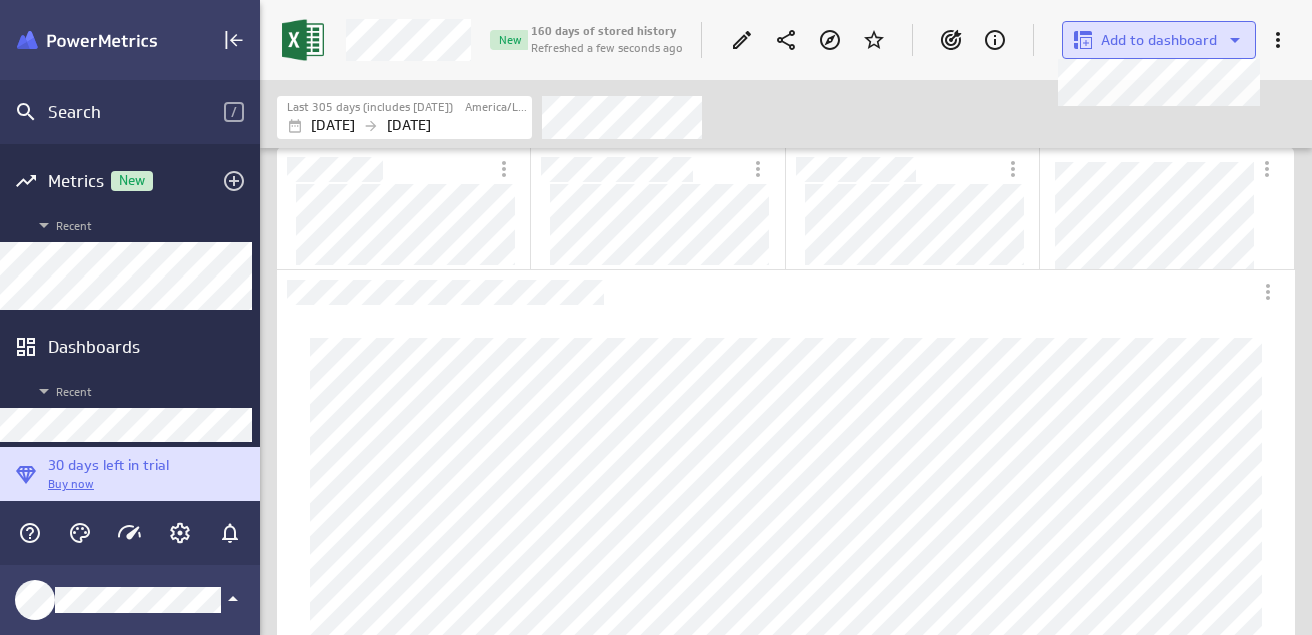 click on "Add to dashboard" at bounding box center [1159, 40] 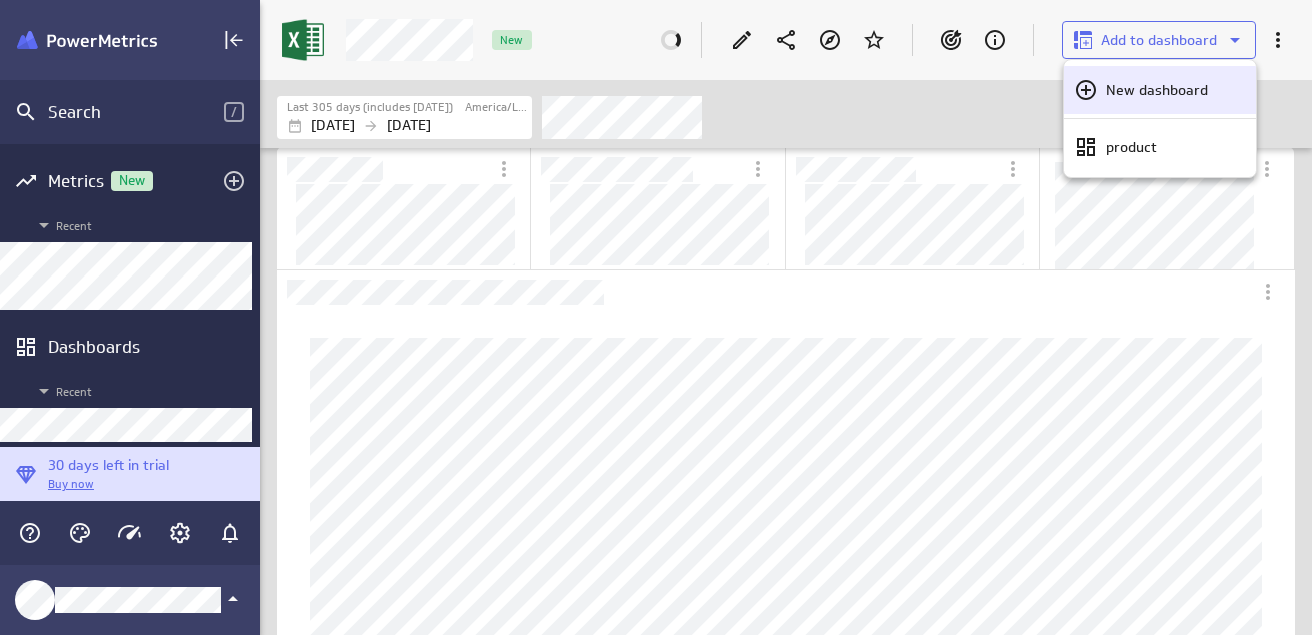 click on "New dashboard" at bounding box center (1157, 90) 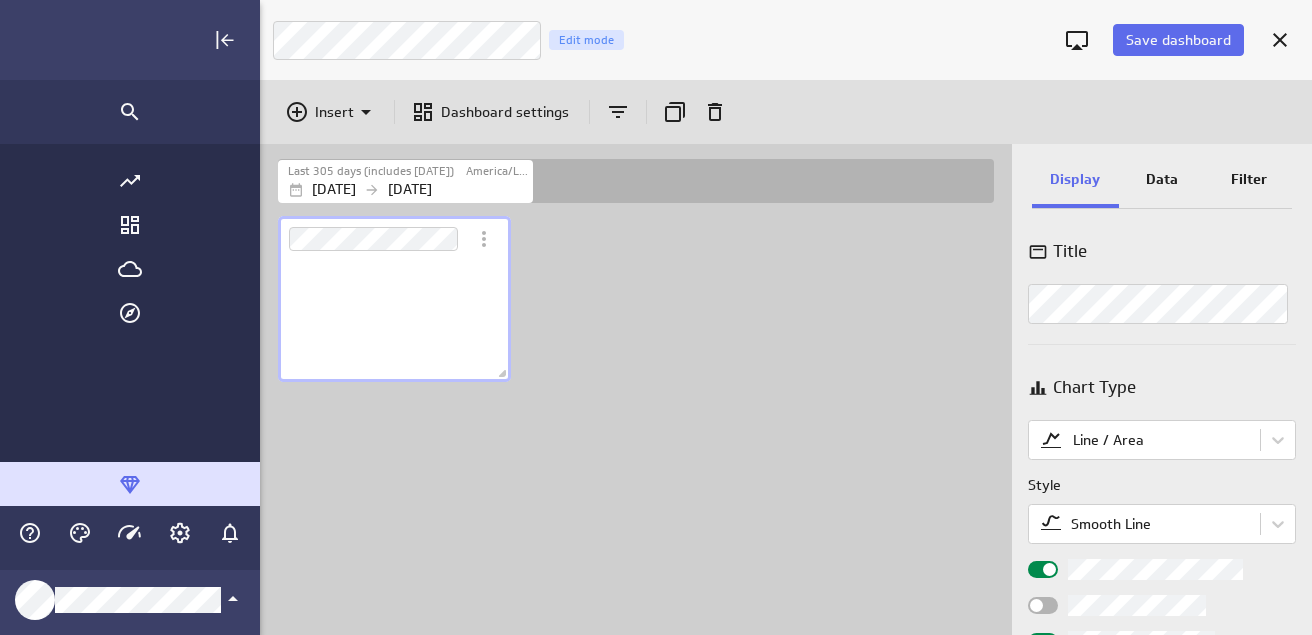 scroll, scrollTop: 10, scrollLeft: 10, axis: both 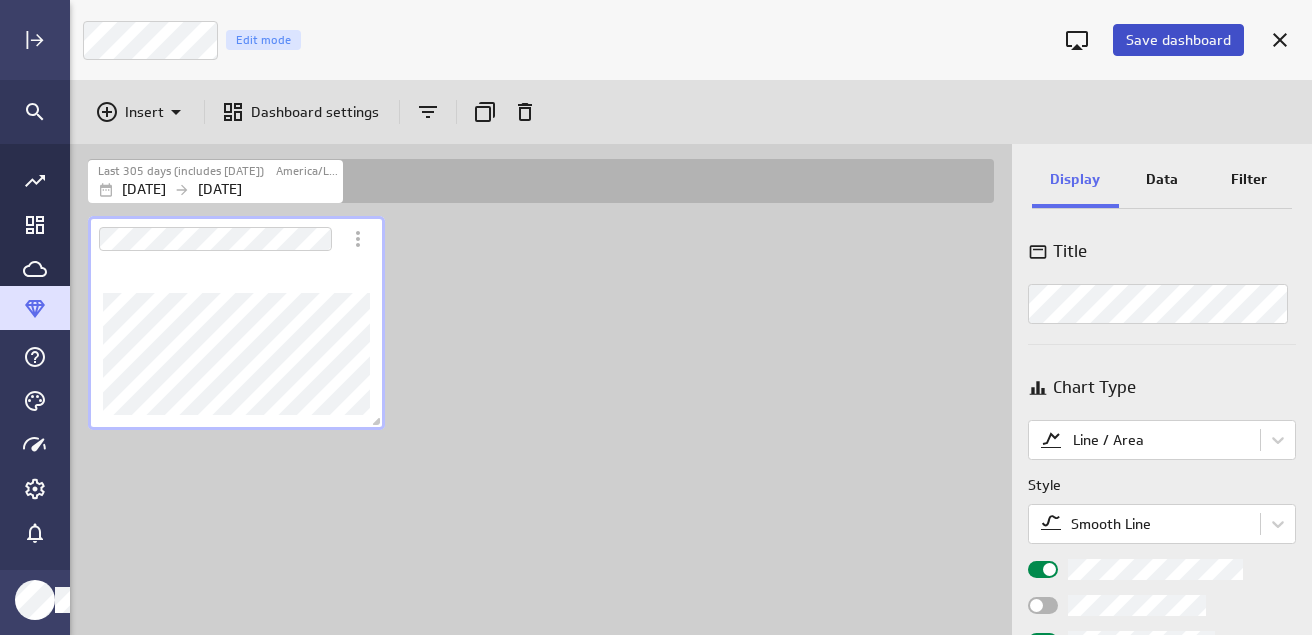 click on "Save dashboard" at bounding box center [1178, 40] 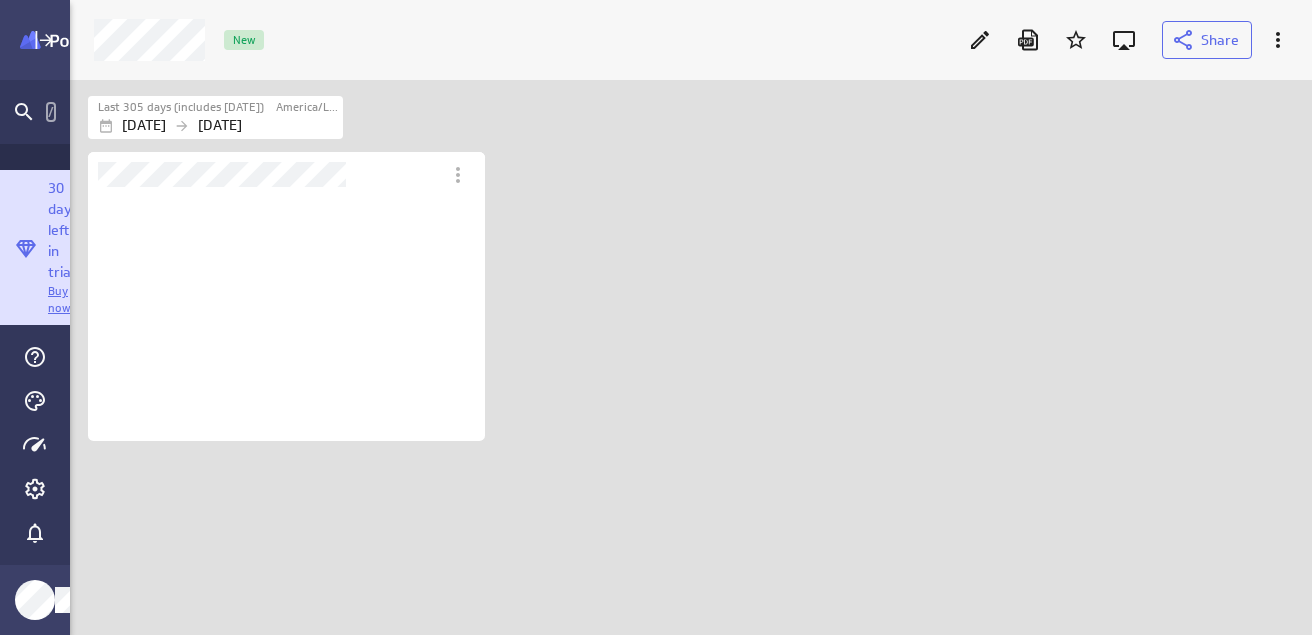 scroll, scrollTop: 10, scrollLeft: 11, axis: both 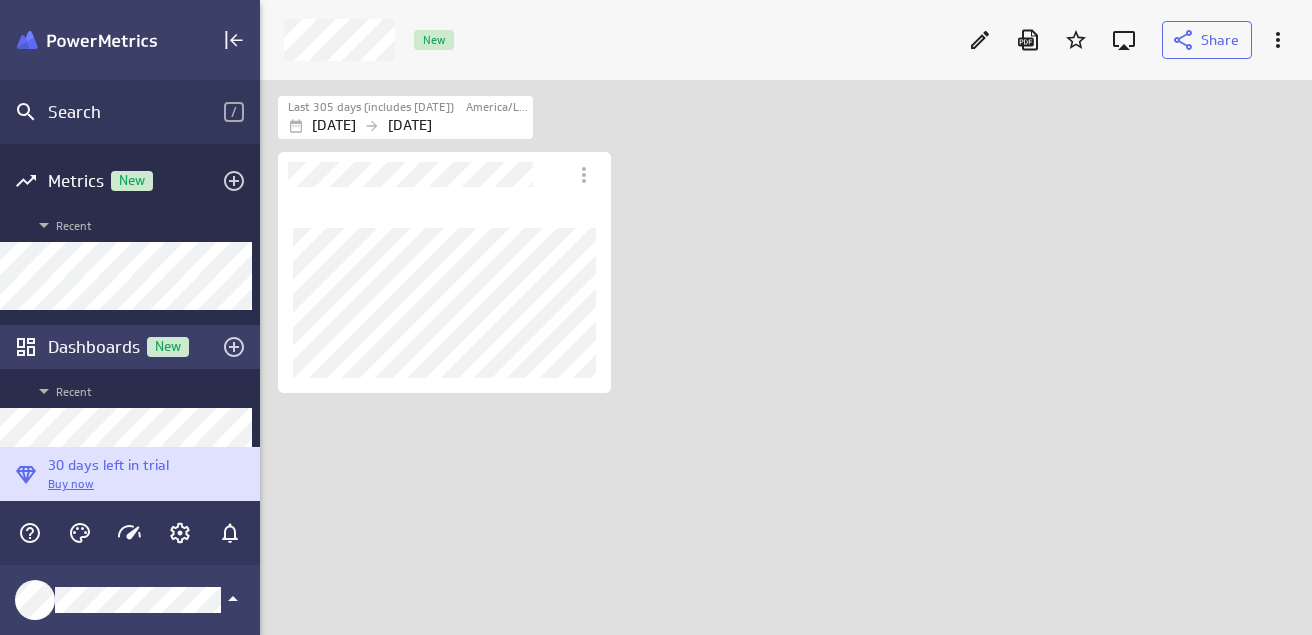 click on "New" at bounding box center [168, 346] 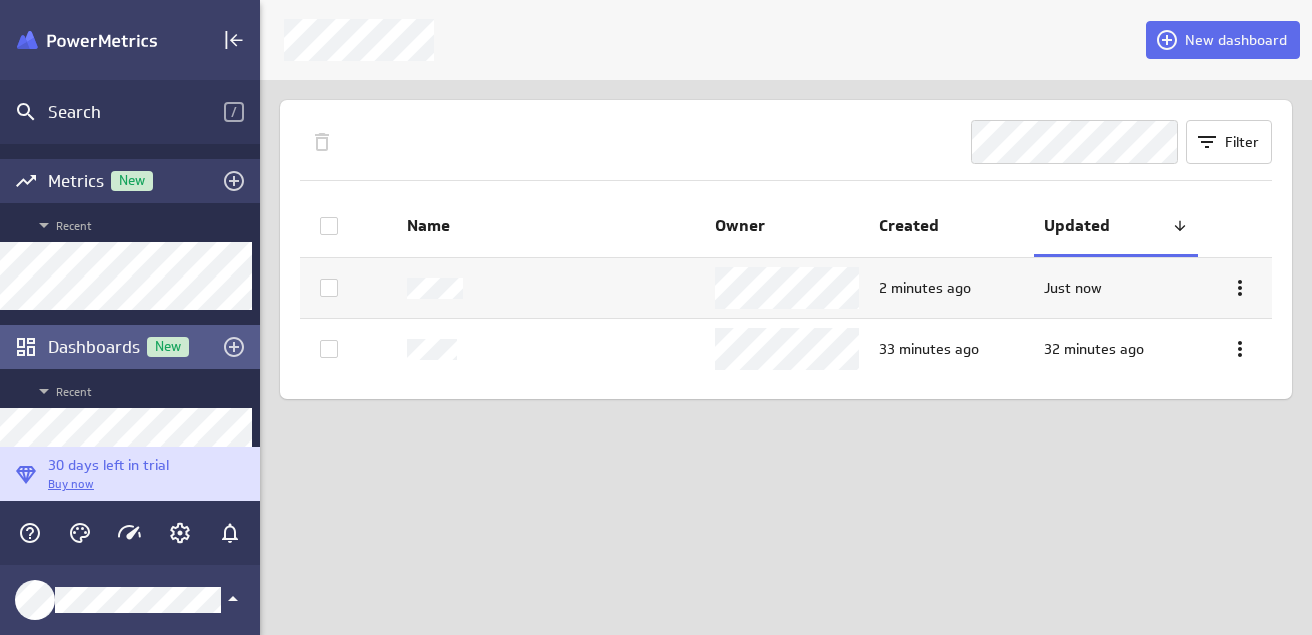 click on "New" at bounding box center [132, 180] 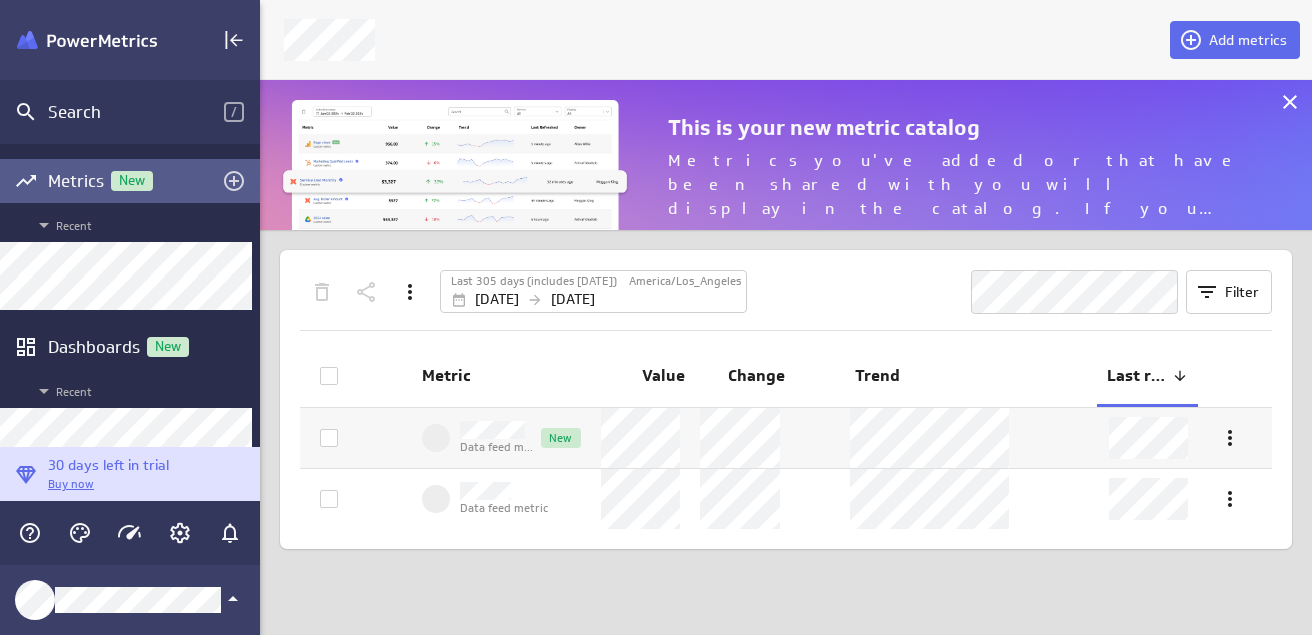scroll, scrollTop: 10, scrollLeft: 10, axis: both 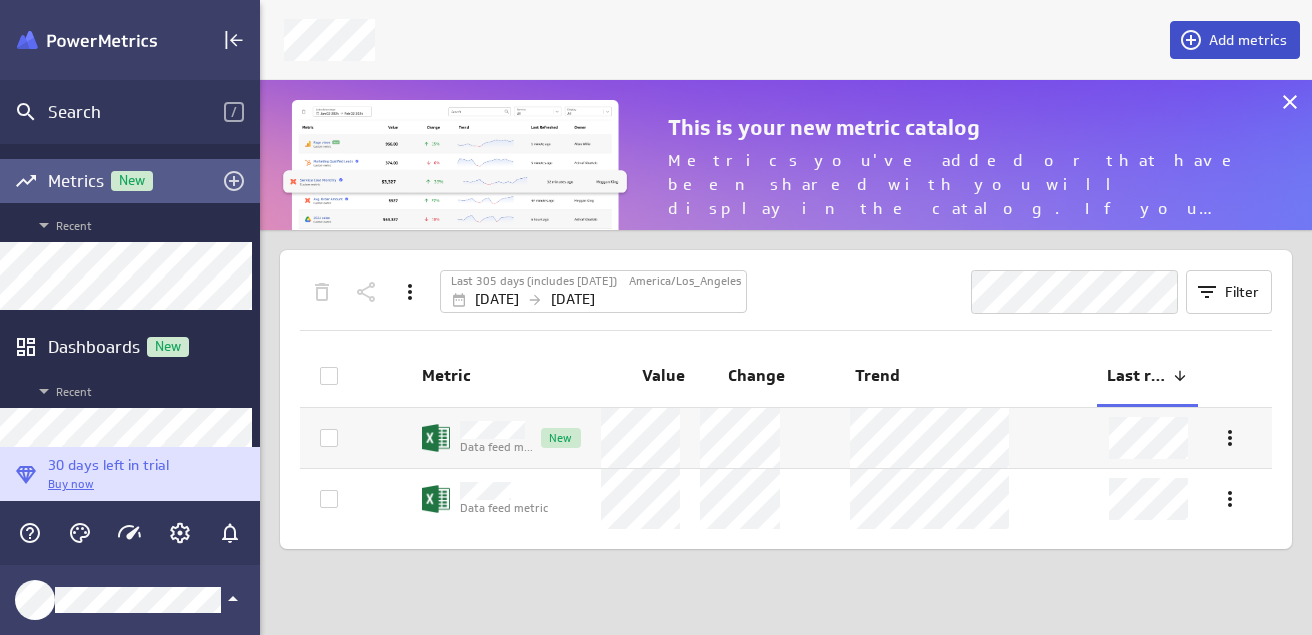 click on "Add metrics" at bounding box center [1248, 40] 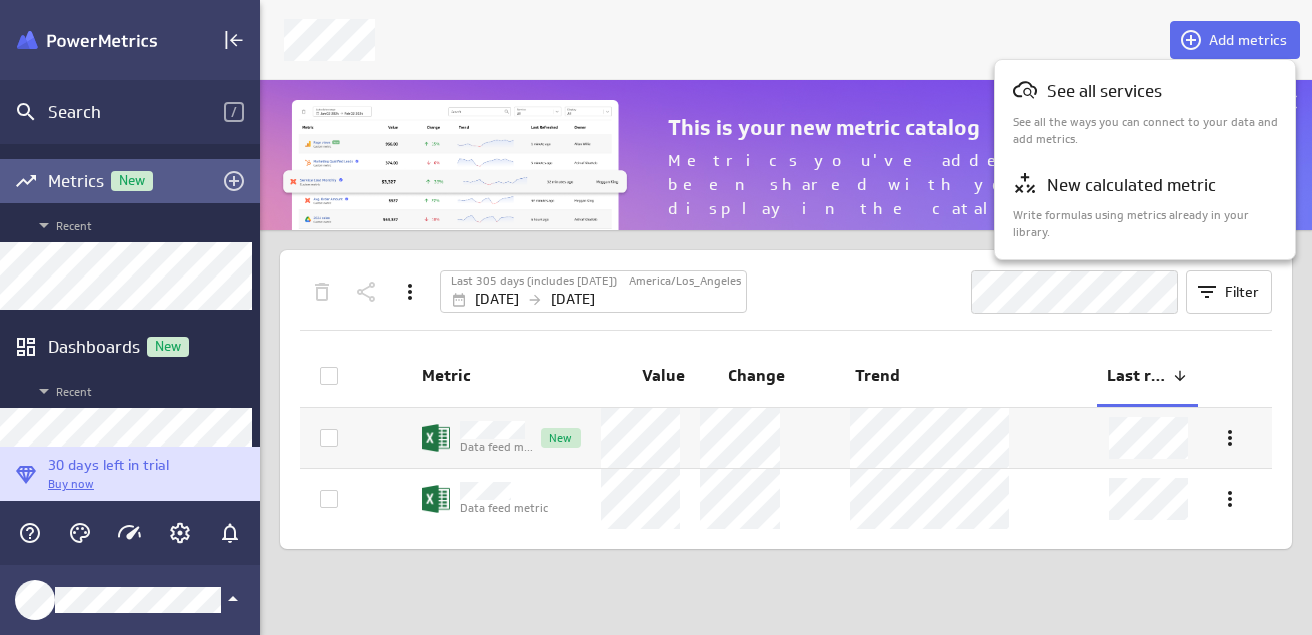 click at bounding box center [656, 317] 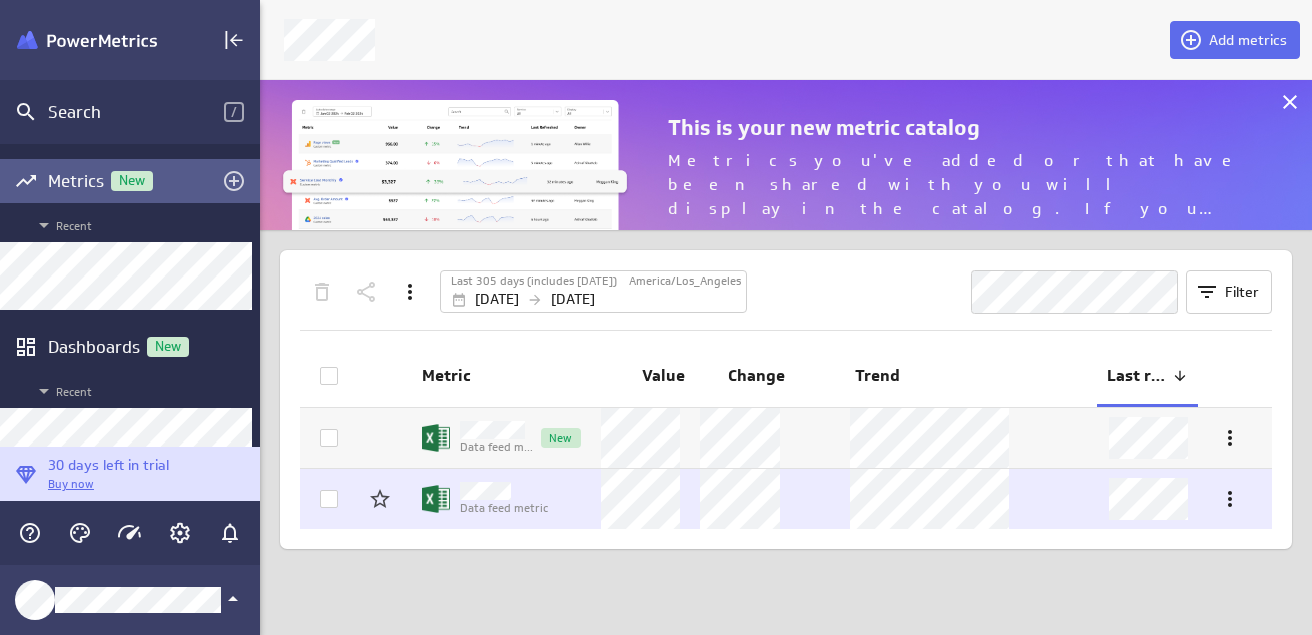 click at bounding box center (499, 491) 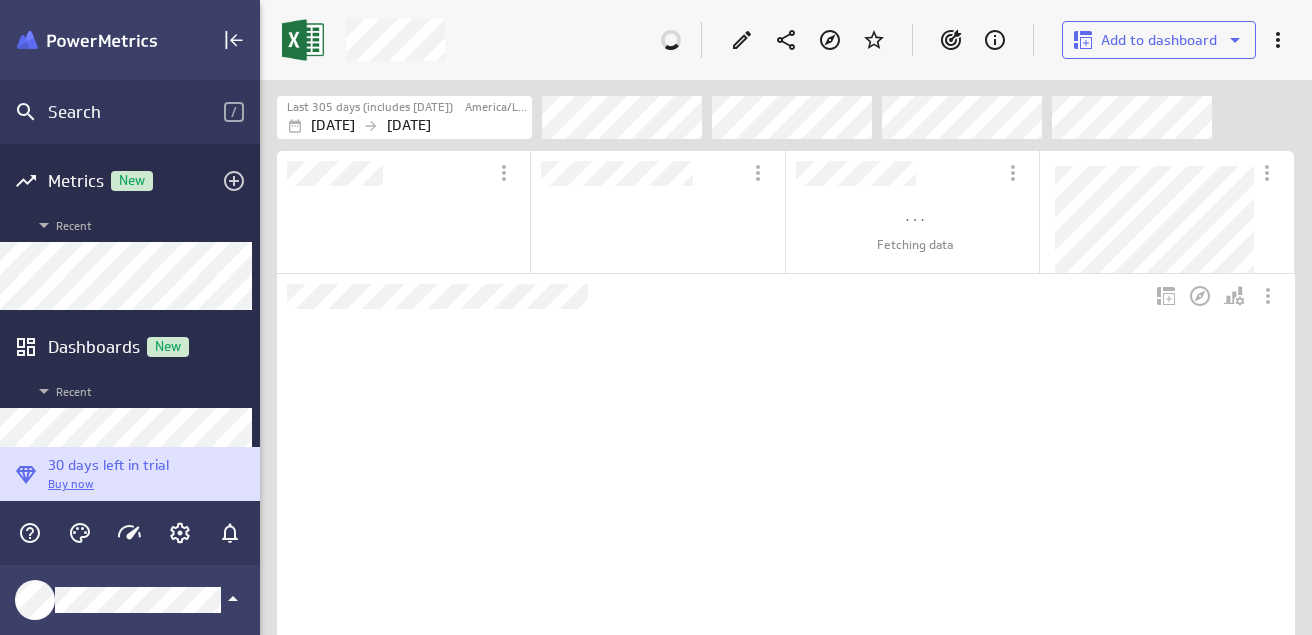 scroll, scrollTop: 10, scrollLeft: 10, axis: both 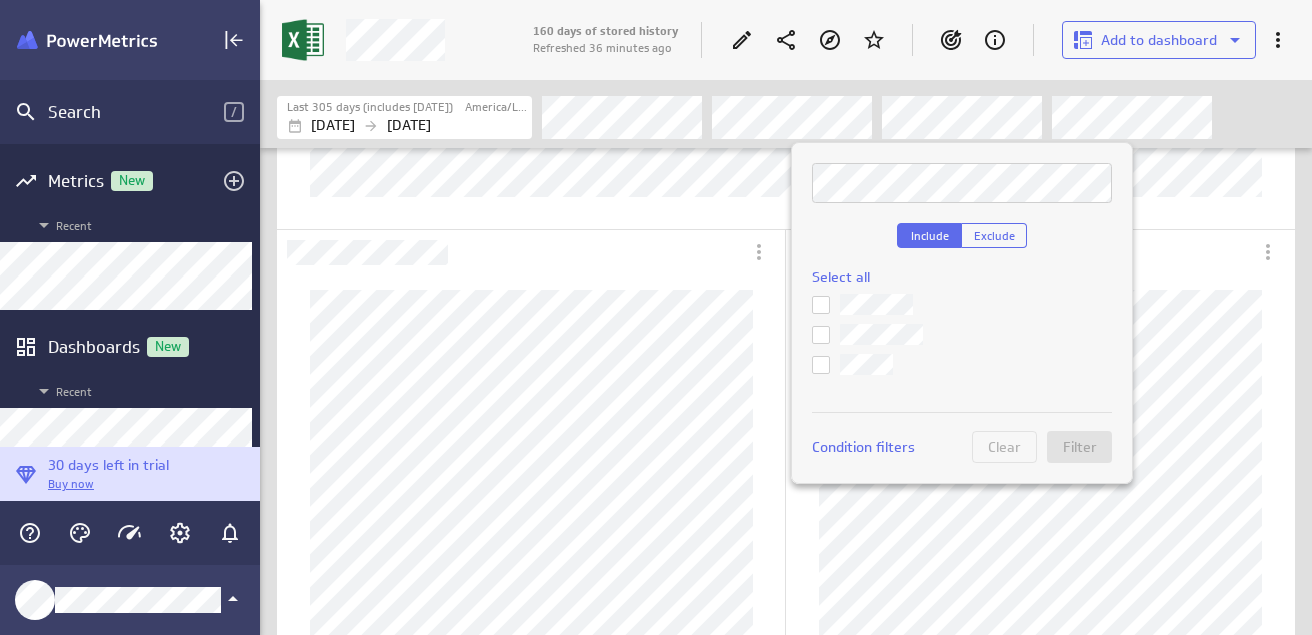 click at bounding box center (656, 317) 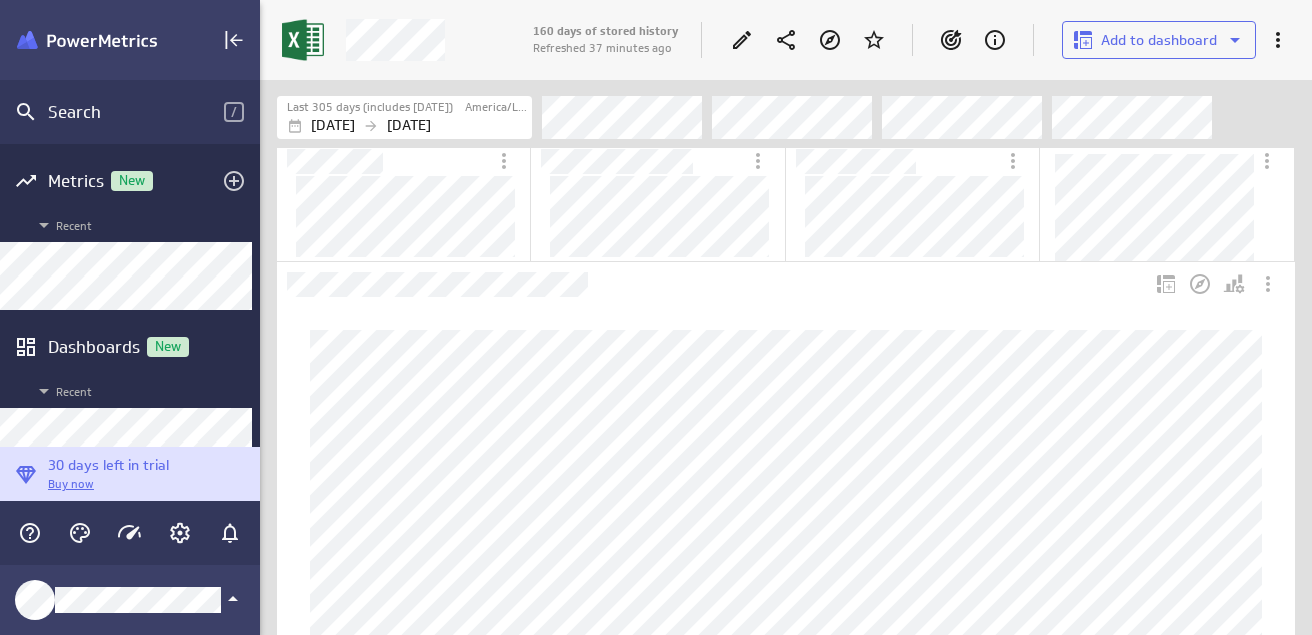 scroll, scrollTop: 0, scrollLeft: 0, axis: both 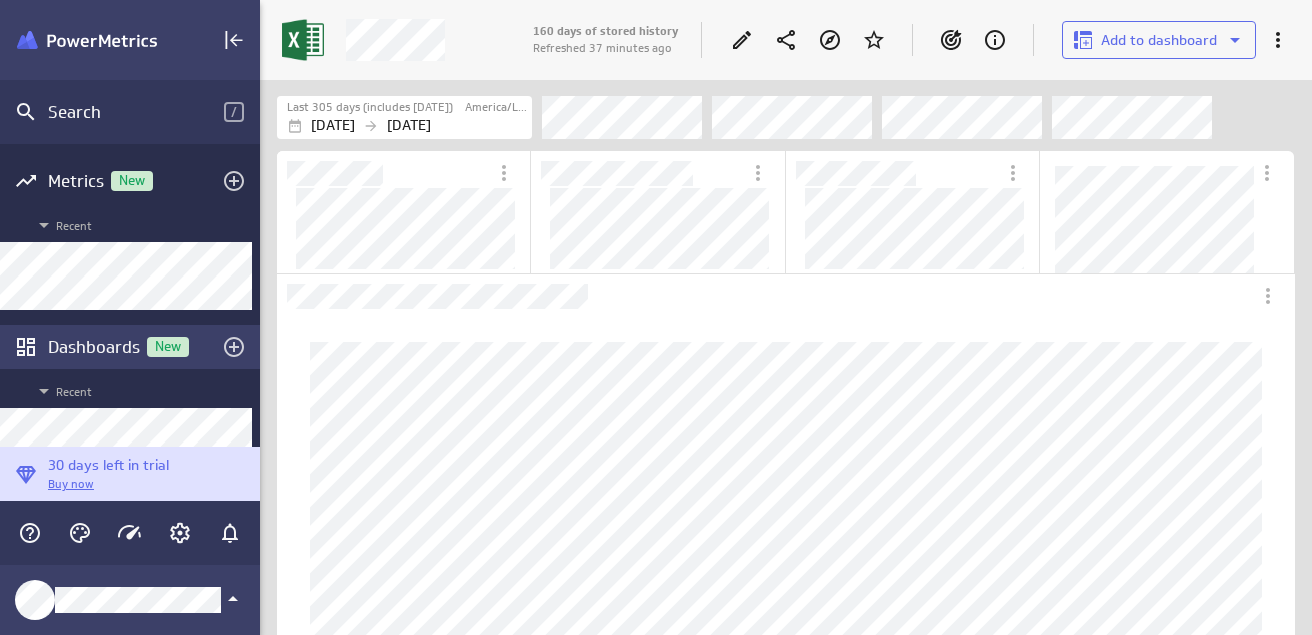 click on "Dashboards New" at bounding box center (130, 347) 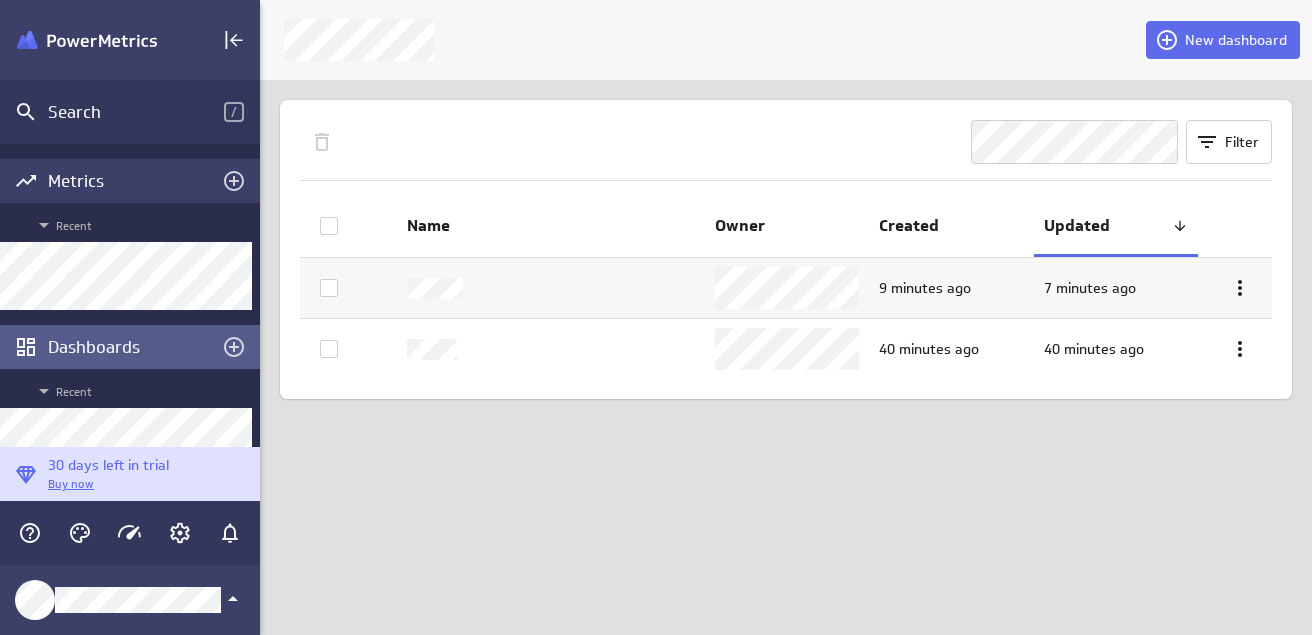 click 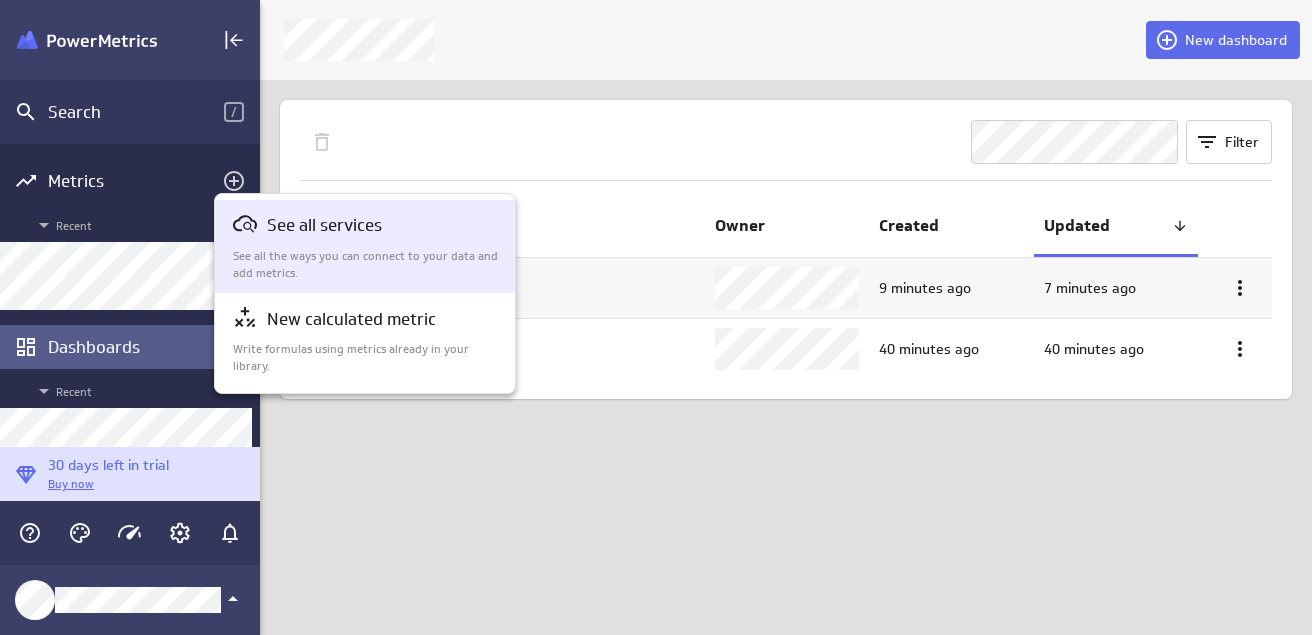 click on "See all services See all the ways you can connect to your data and add metrics." at bounding box center [362, 246] 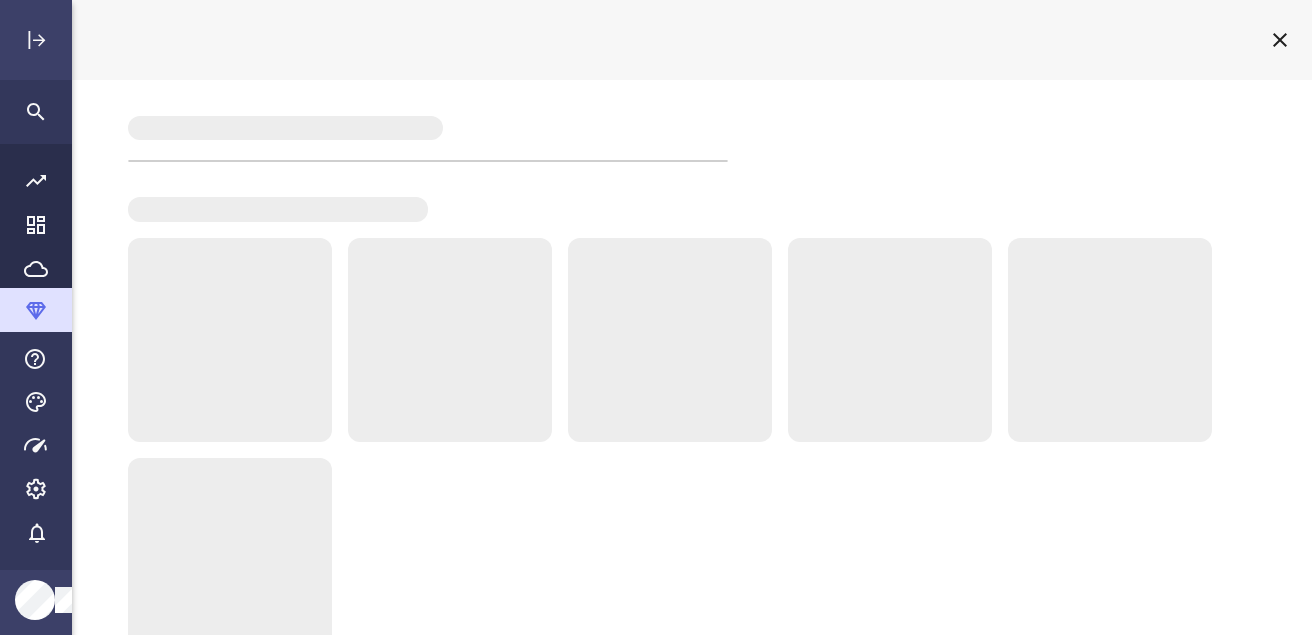 scroll, scrollTop: 10, scrollLeft: 10, axis: both 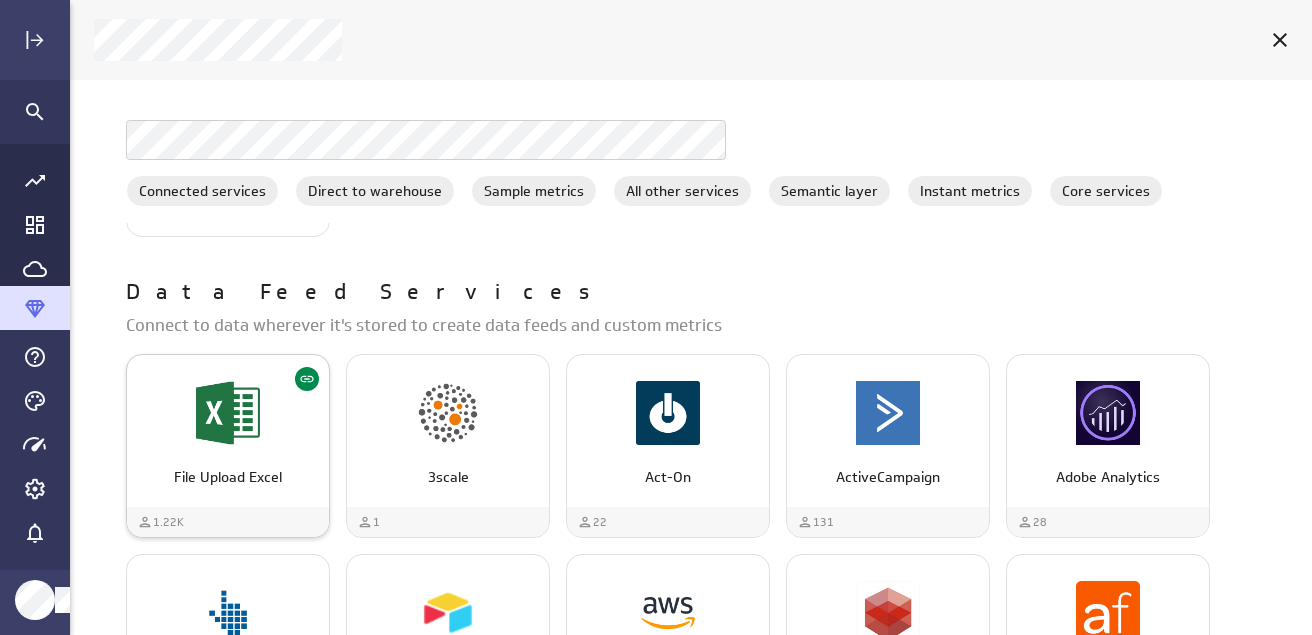 click on "File Upload Excel" at bounding box center [228, 477] 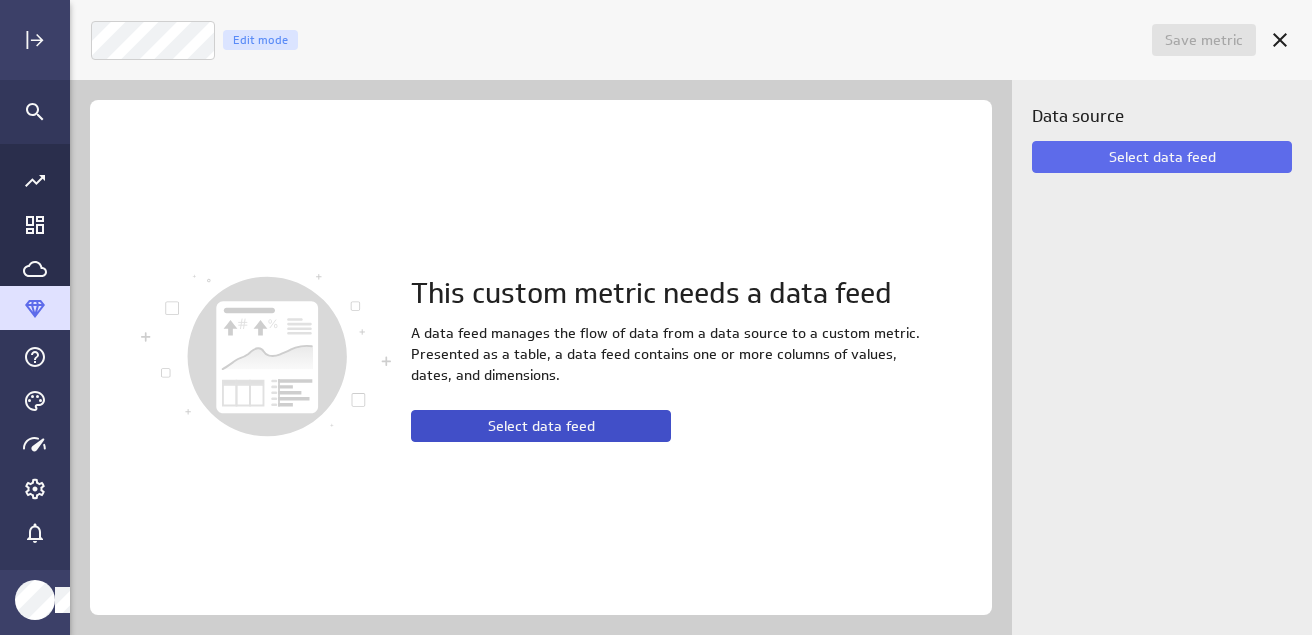 click on "Select data feed" at bounding box center (541, 426) 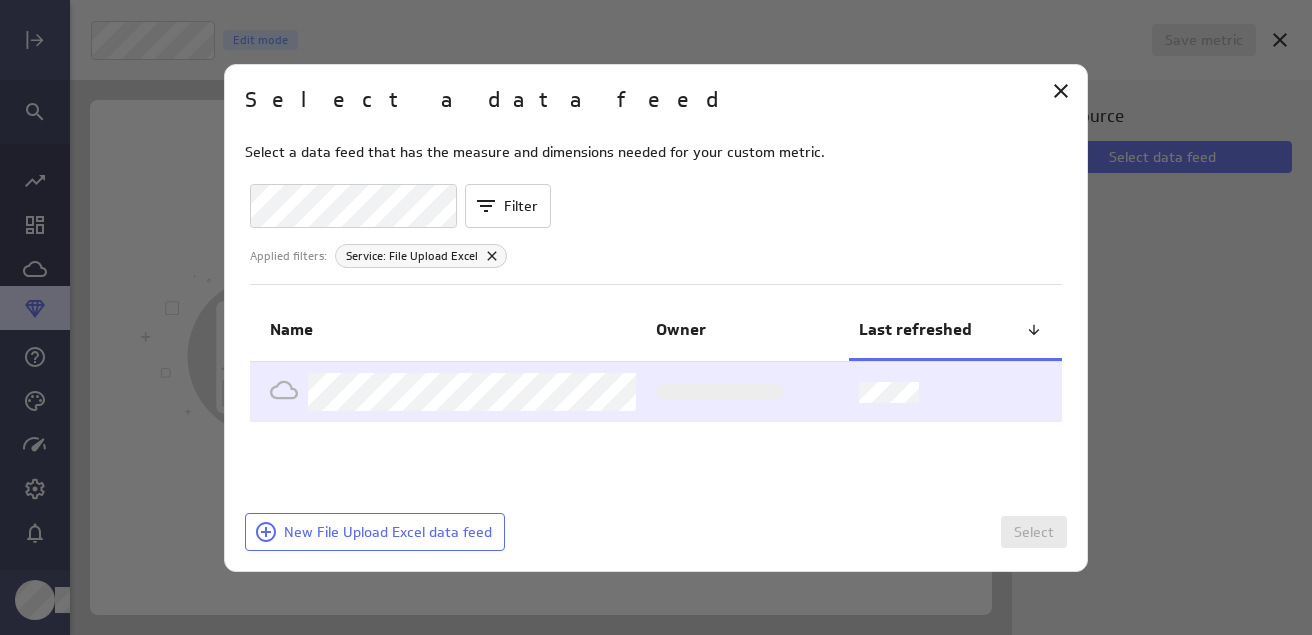 type 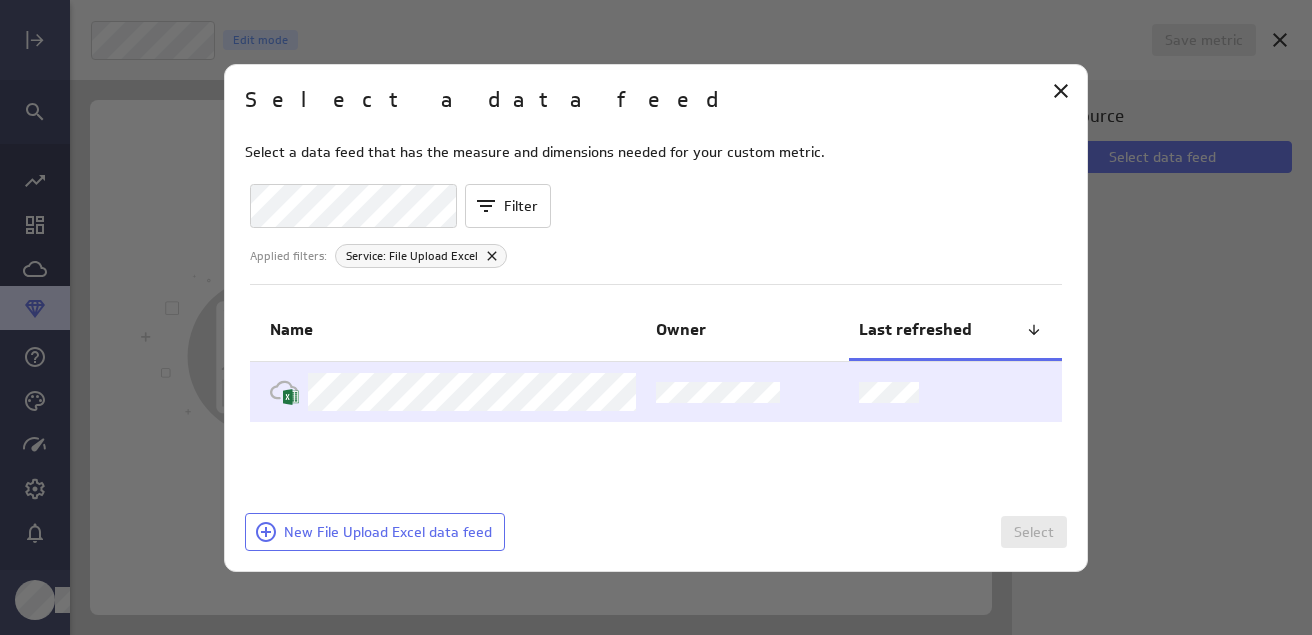 click at bounding box center (453, 392) 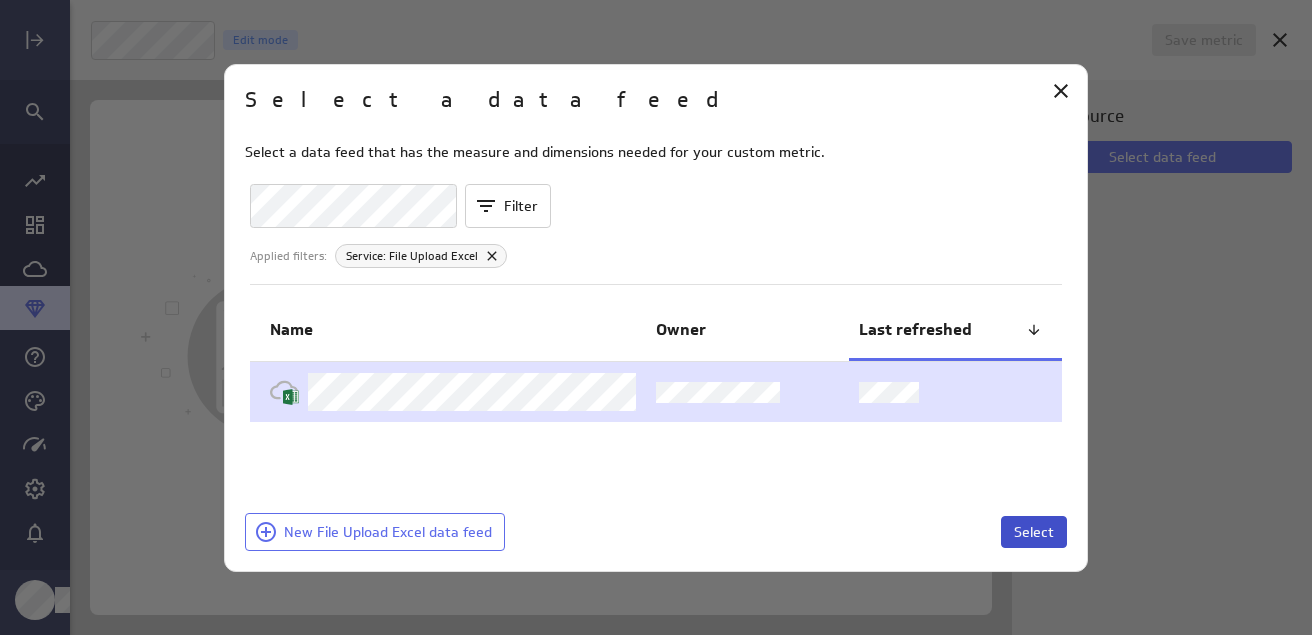 click on "Select" at bounding box center (1034, 532) 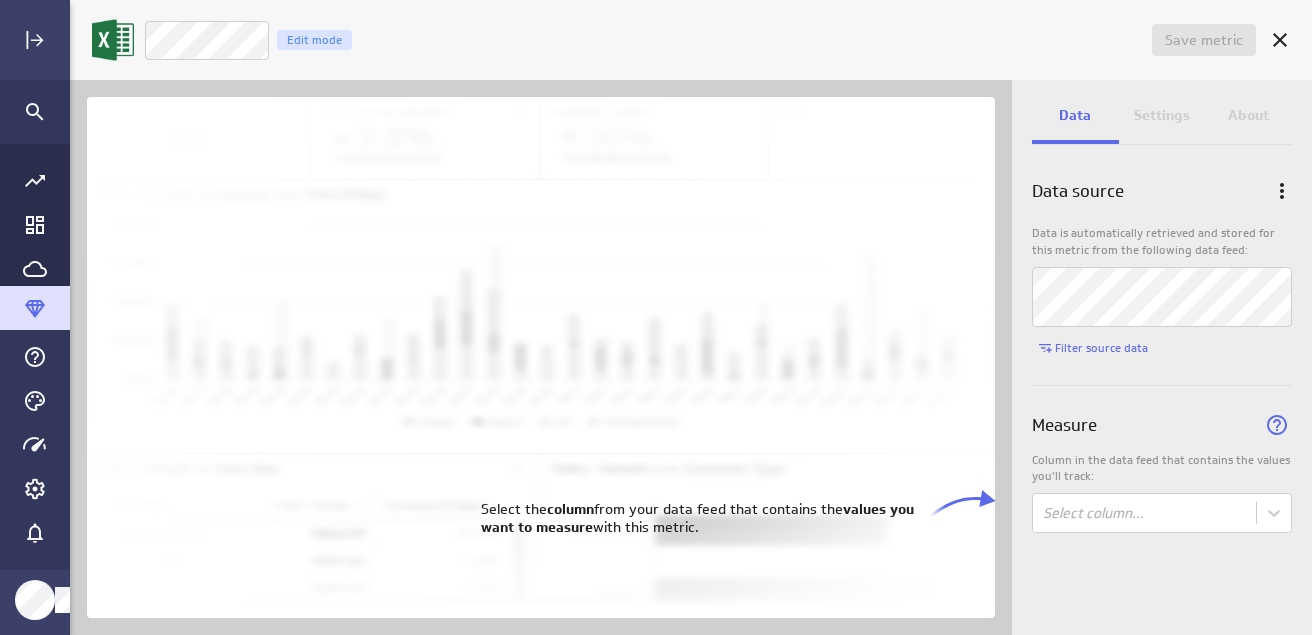 click at bounding box center [541, 357] 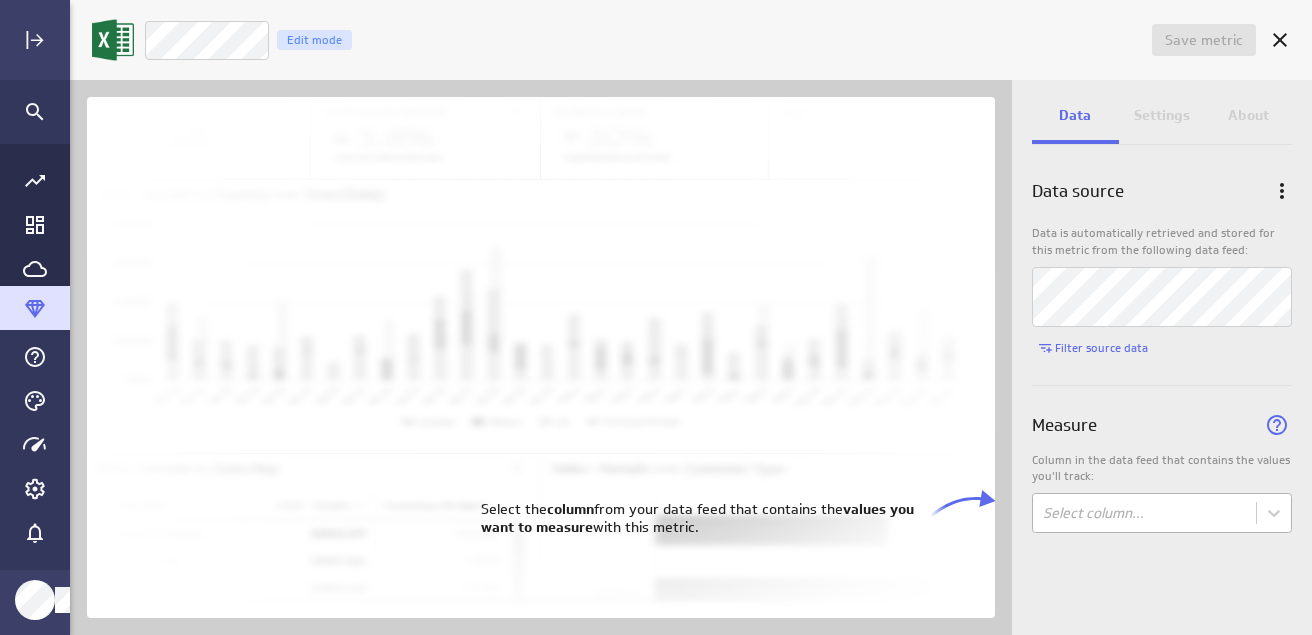 click on "Save metric Untitled Edit mode Data Settings About Data source Data is automatically retrieved and stored for this metric from the following data feed: Filter source data Measure Column in the data feed that contains the values you'll track: Select column... (no message) PowerMetrics Assistant Hey [PERSON_NAME]. I’m your PowerMetrics Assistant. If I can’t answer your question, try searching in our  Help Center  (that’s what I do!) You can also contact the  Support Team . How can I help you [DATE]?
Select the  column  from your data feed that contains the  values you want to measure  with this metric." at bounding box center [656, 317] 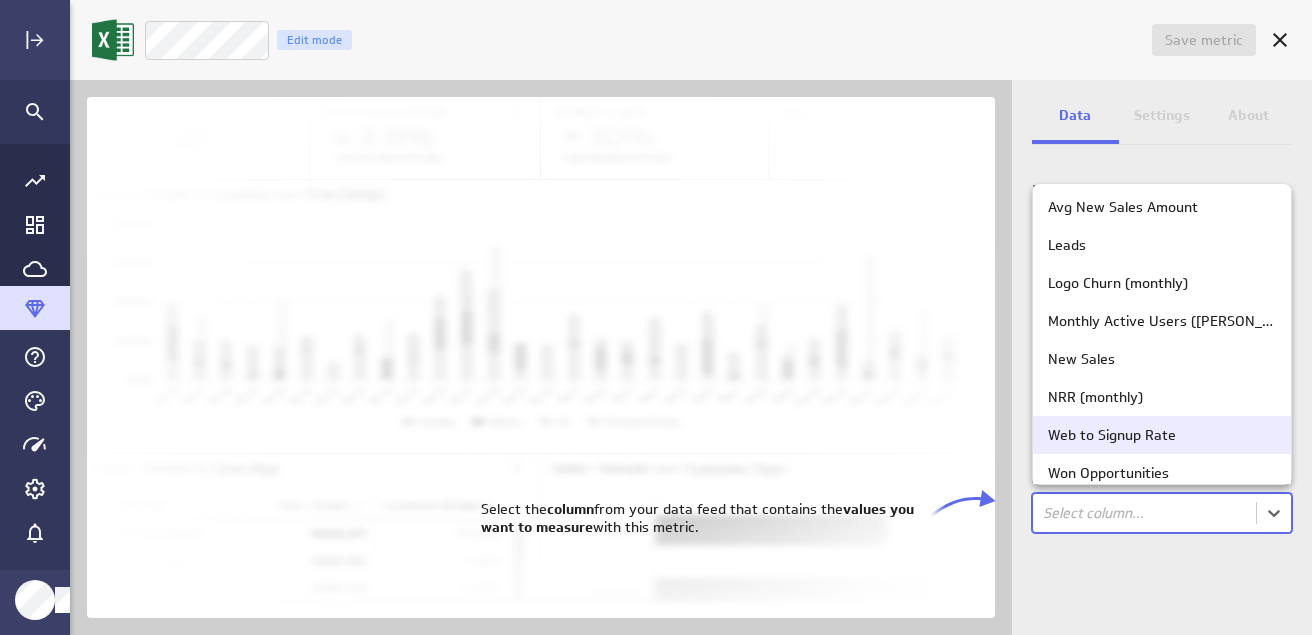 scroll, scrollTop: 20, scrollLeft: 0, axis: vertical 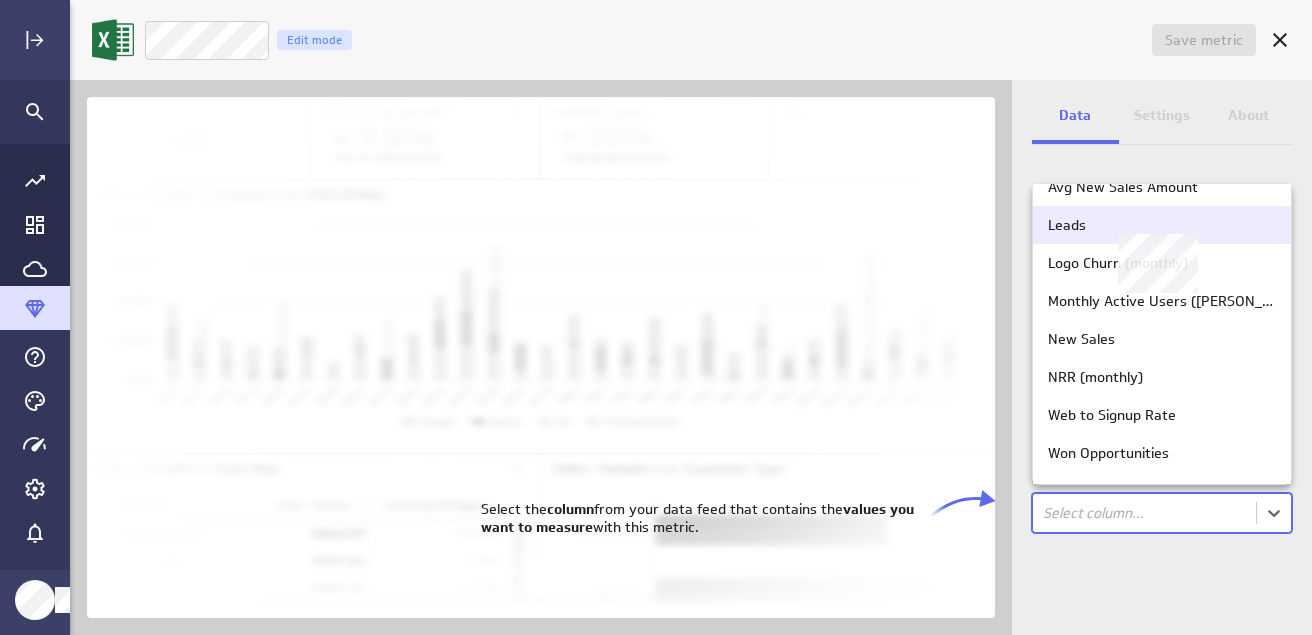 click on "Leads" at bounding box center [1162, 225] 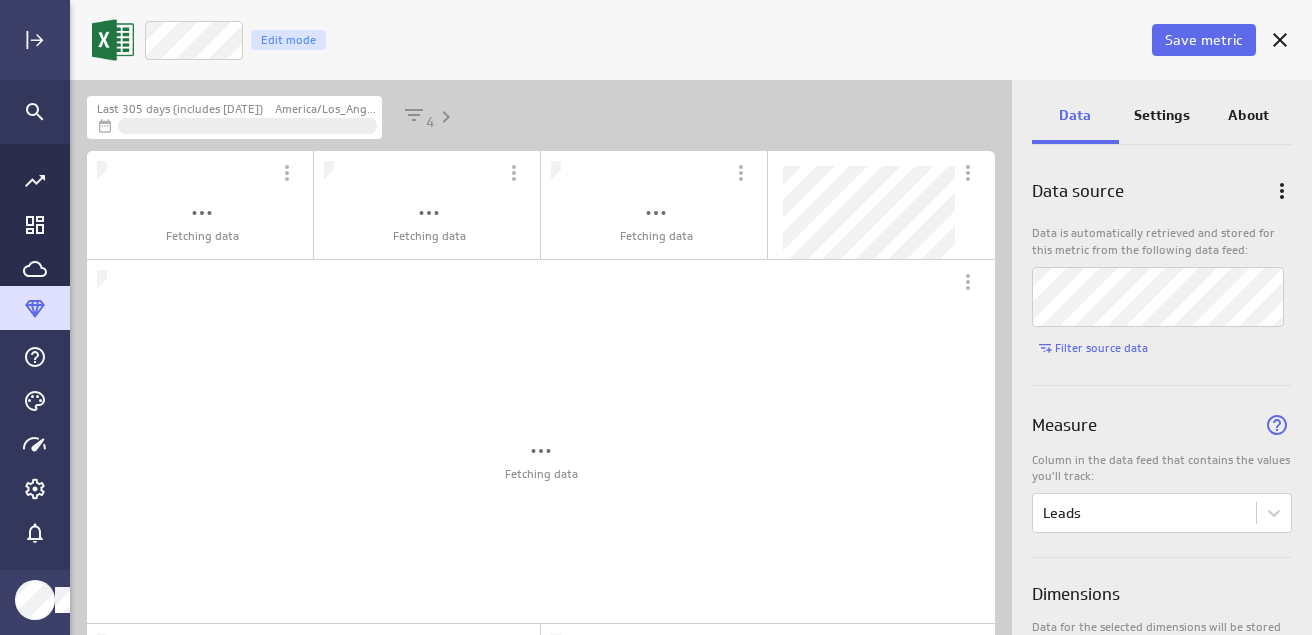 scroll, scrollTop: 10, scrollLeft: 10, axis: both 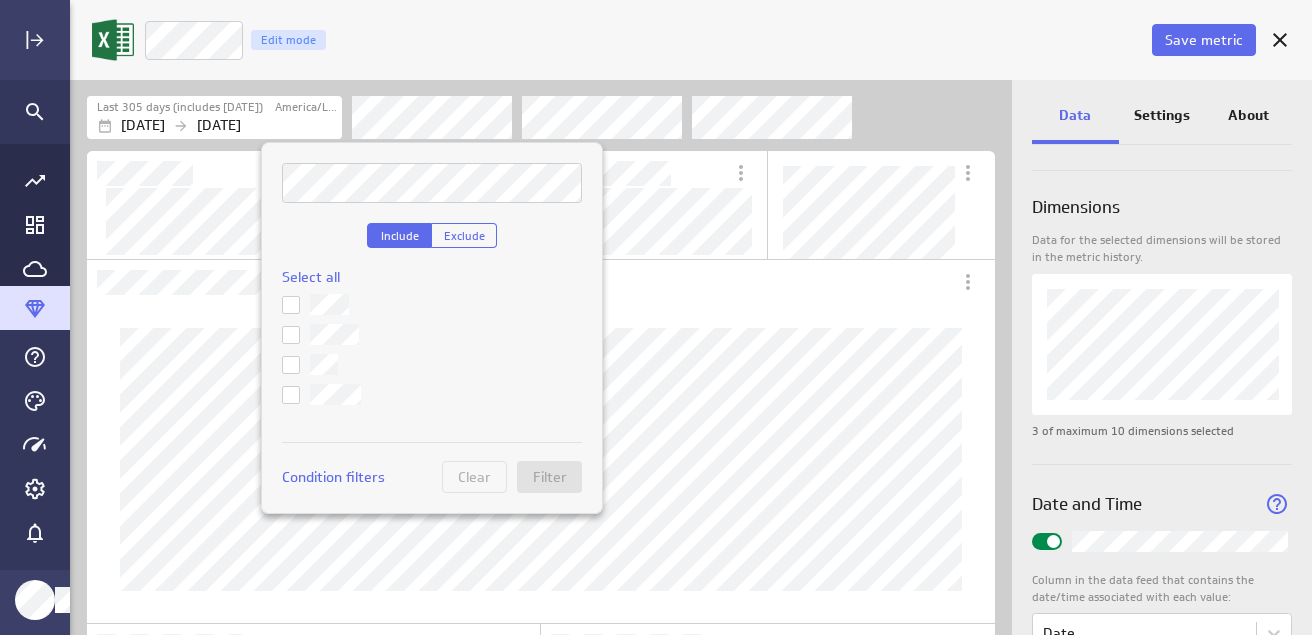 click on "Select all" at bounding box center [432, 351] 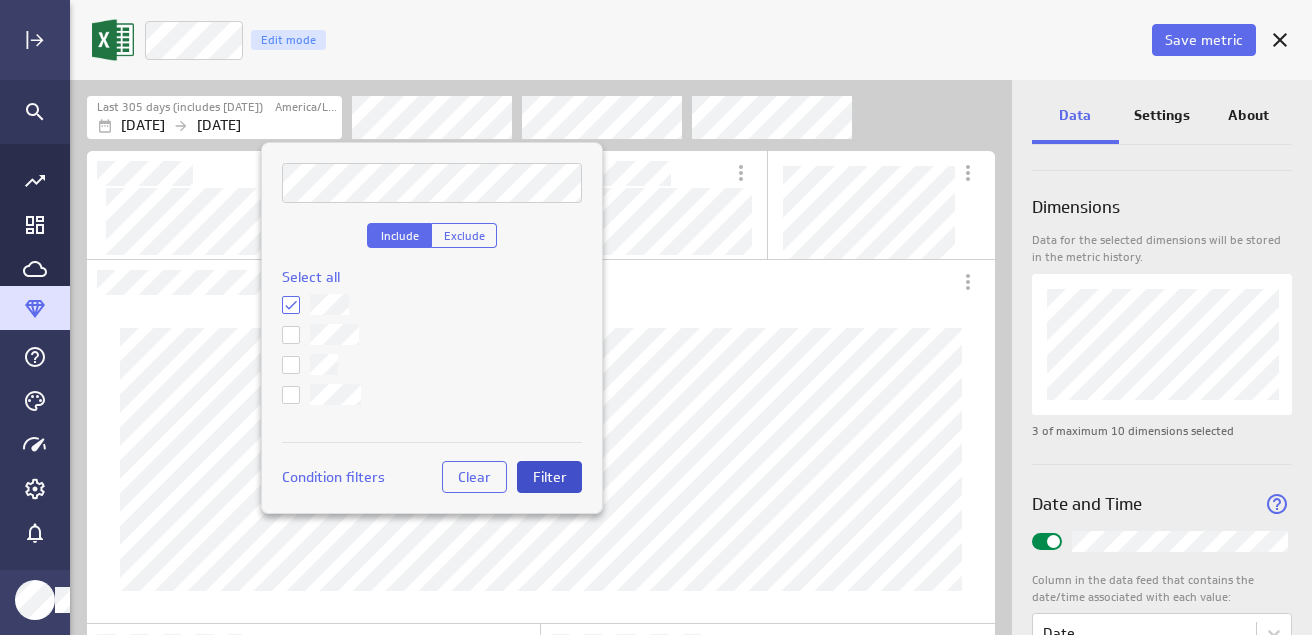 click on "Filter" at bounding box center [550, 477] 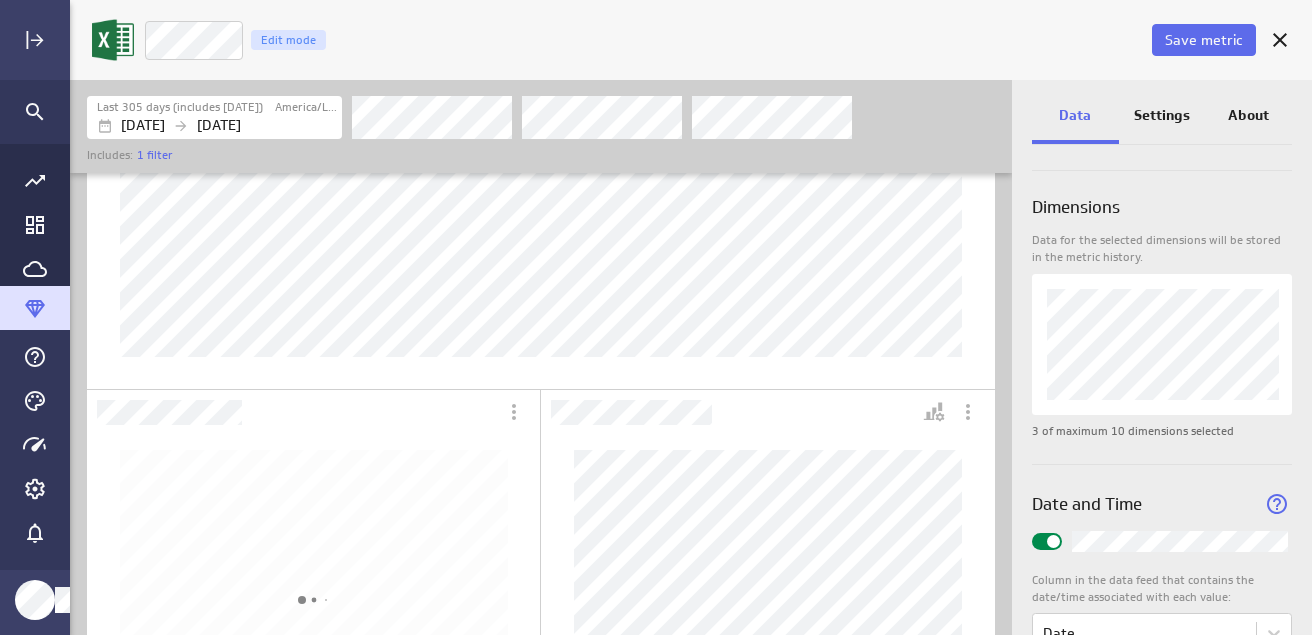 scroll, scrollTop: 263, scrollLeft: 0, axis: vertical 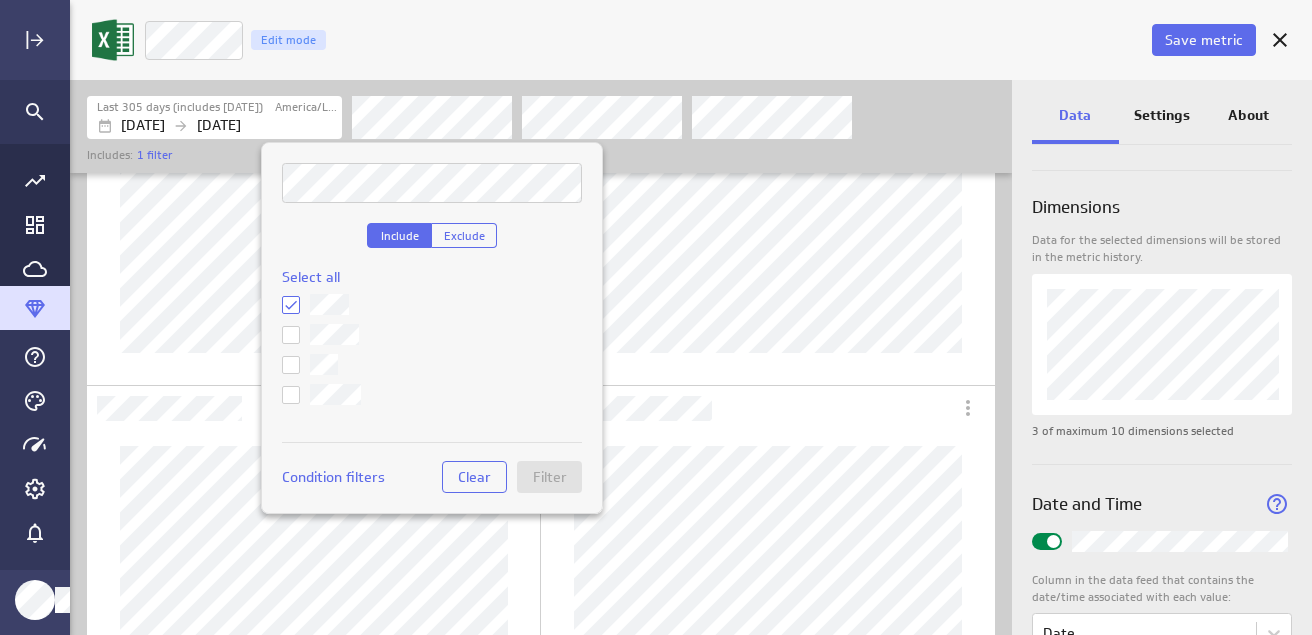 click at bounding box center (432, 334) 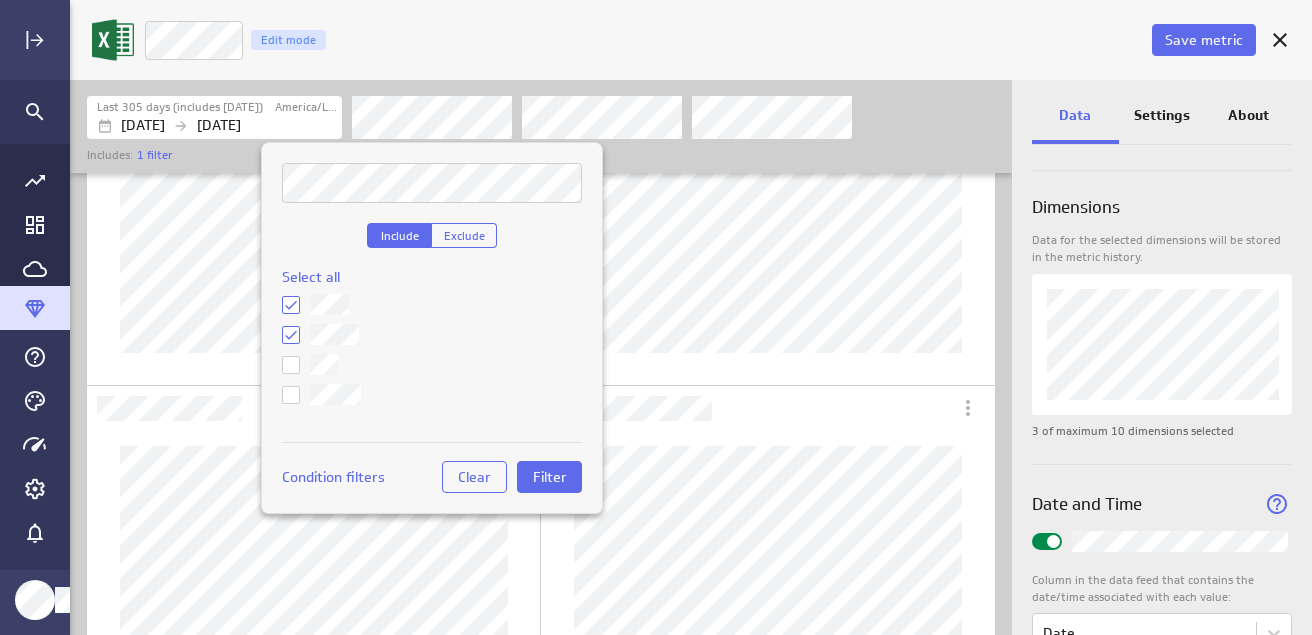 click at bounding box center (0, 0) 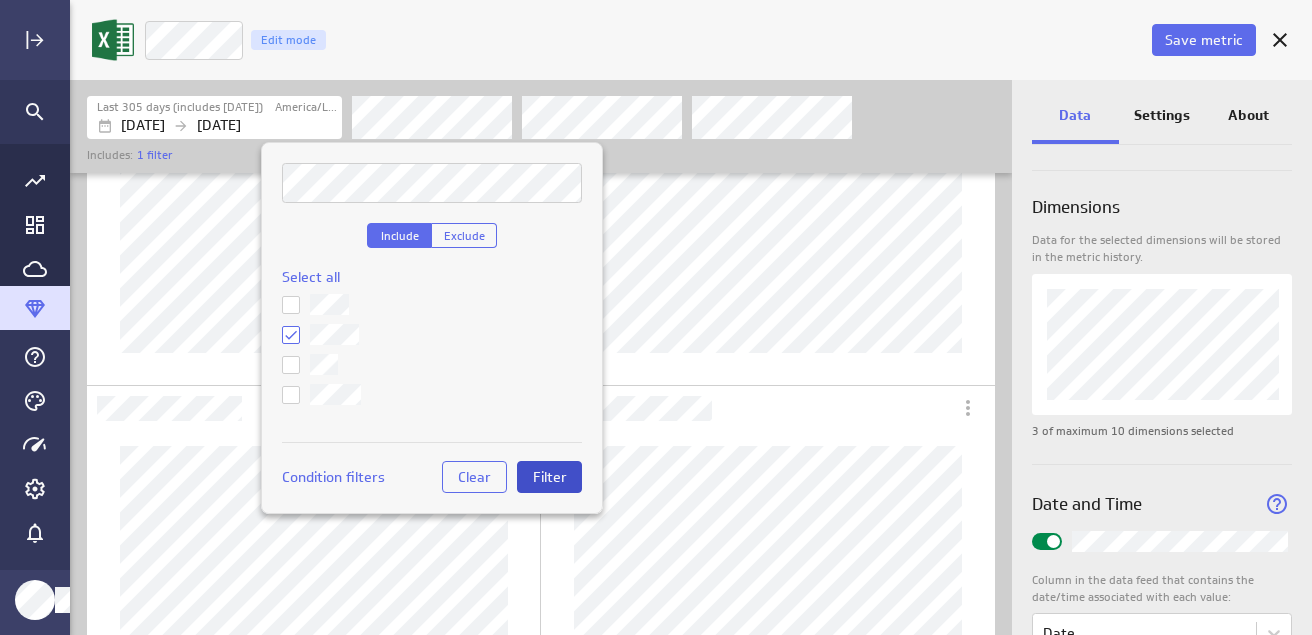 click on "Filter" at bounding box center (550, 477) 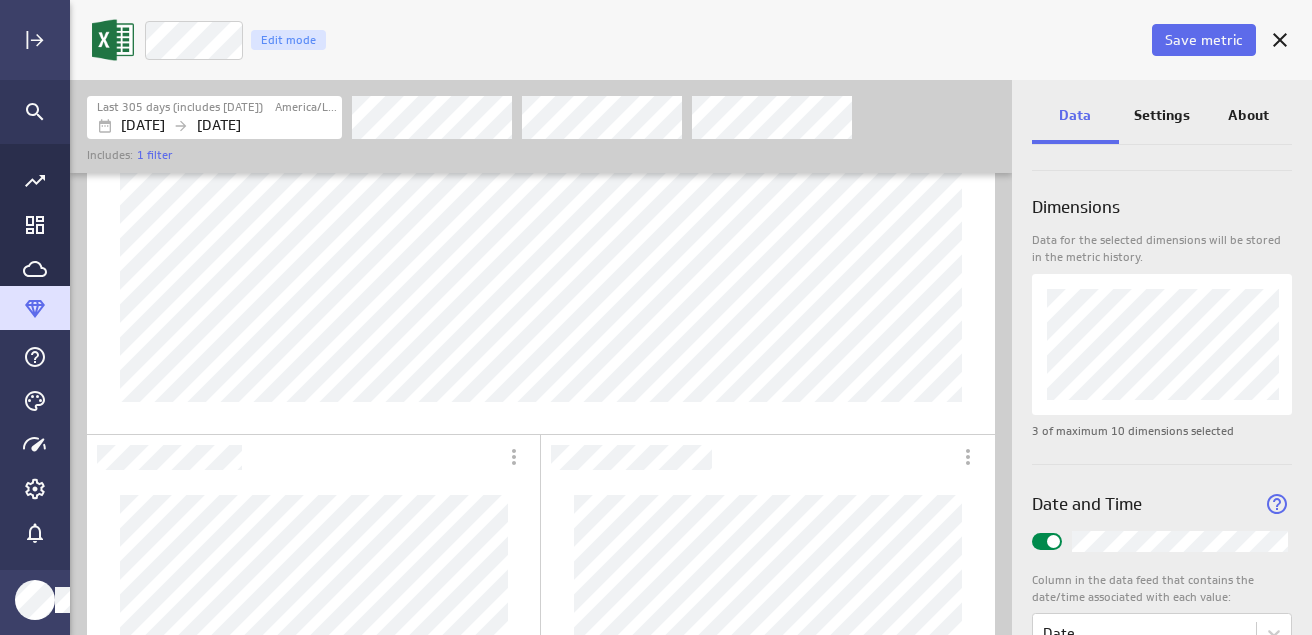 scroll, scrollTop: 422, scrollLeft: 0, axis: vertical 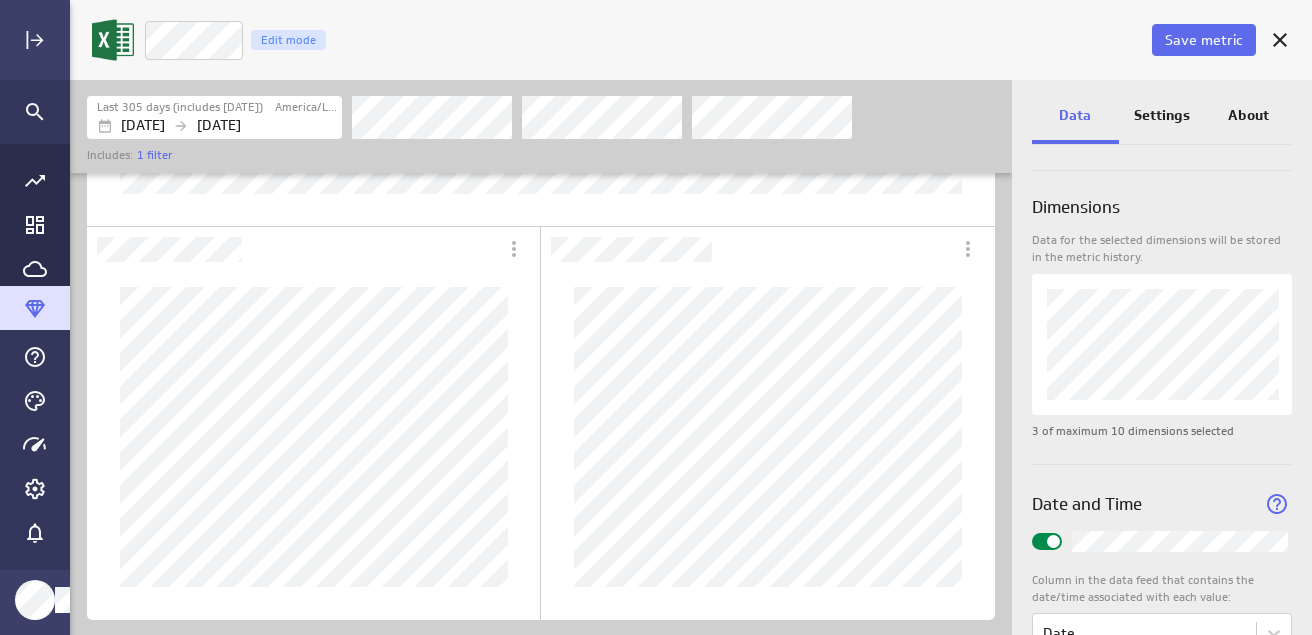 click on "Leads Edit mode" at bounding box center (646, 40) 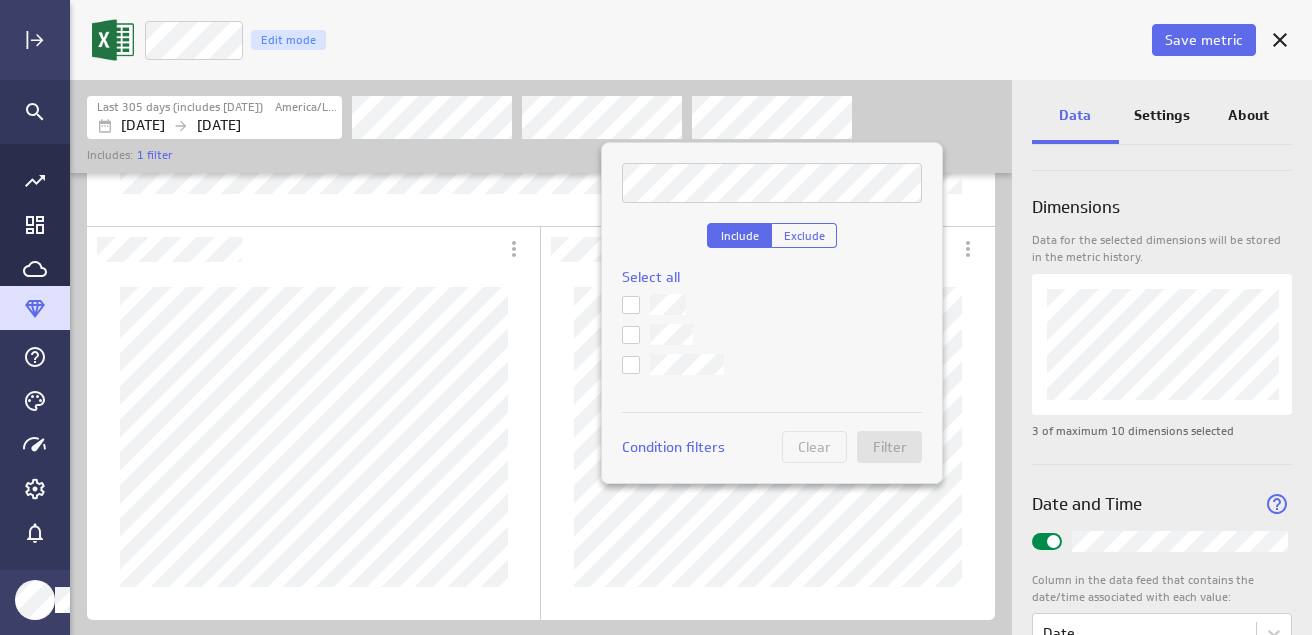 click at bounding box center (772, 334) 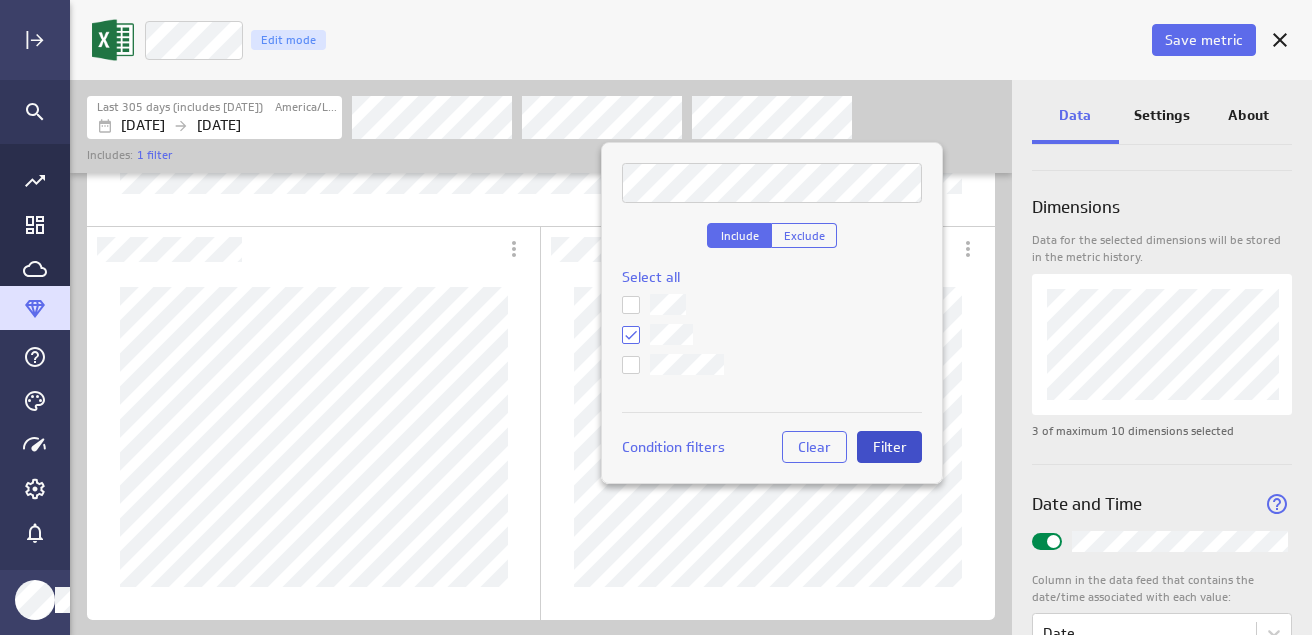 click on "Filter" at bounding box center (890, 447) 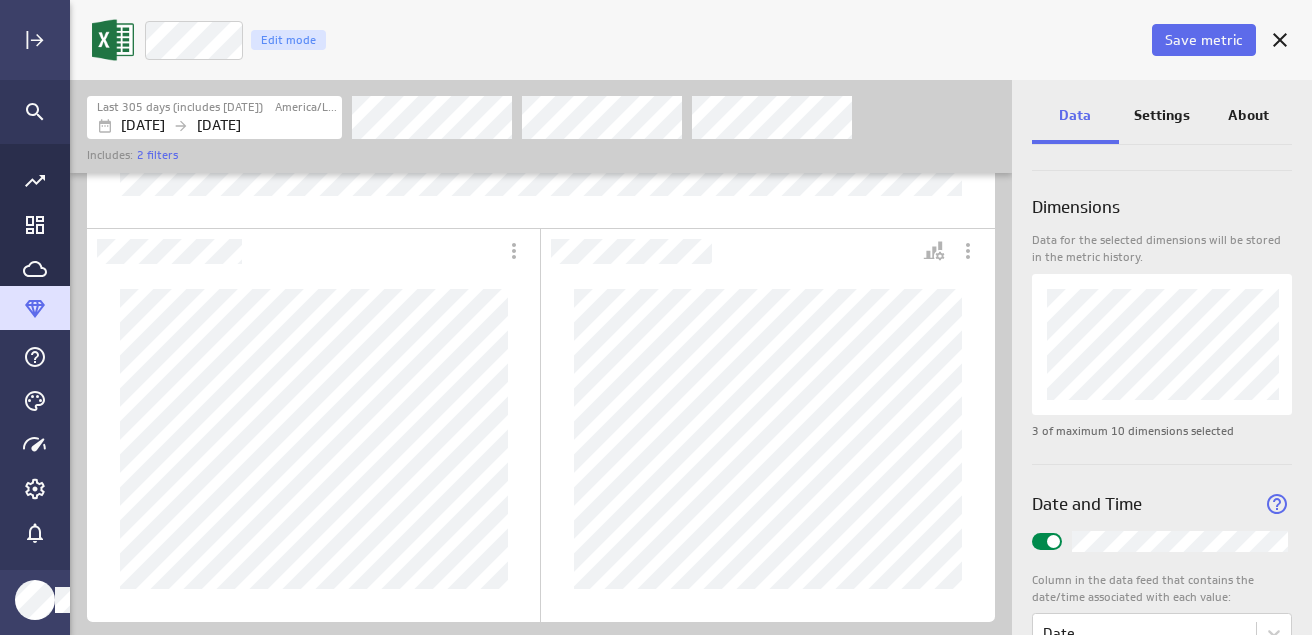 scroll, scrollTop: 421, scrollLeft: 0, axis: vertical 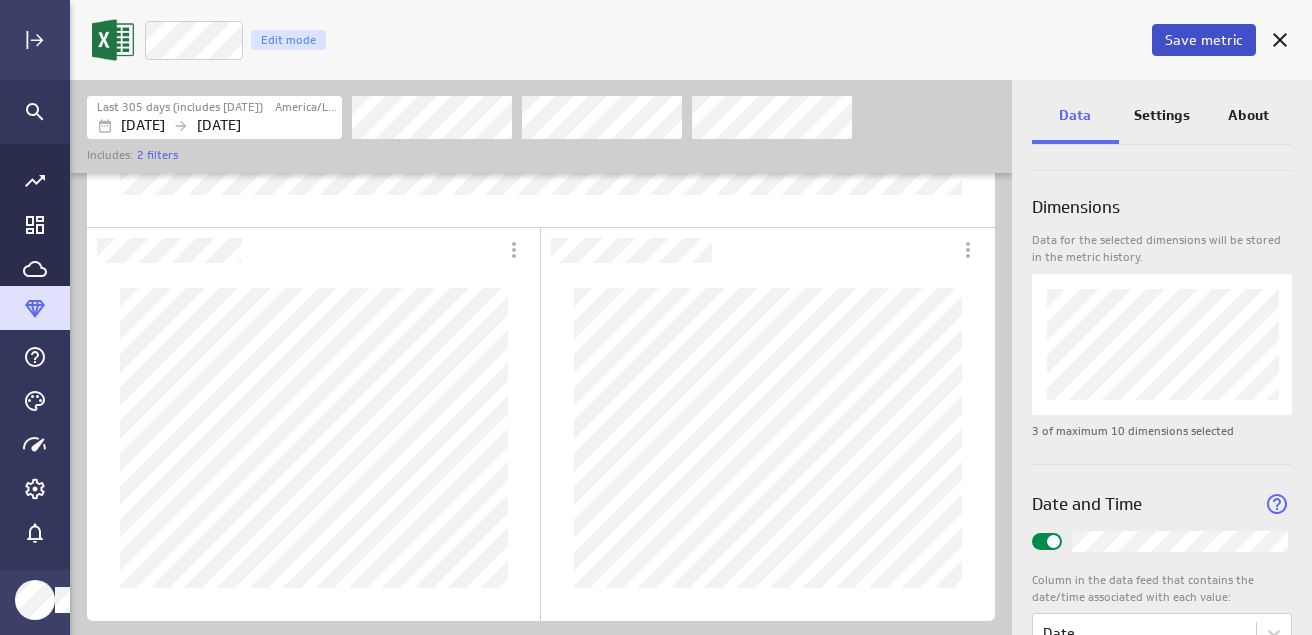 click on "Save metric" at bounding box center [1204, 40] 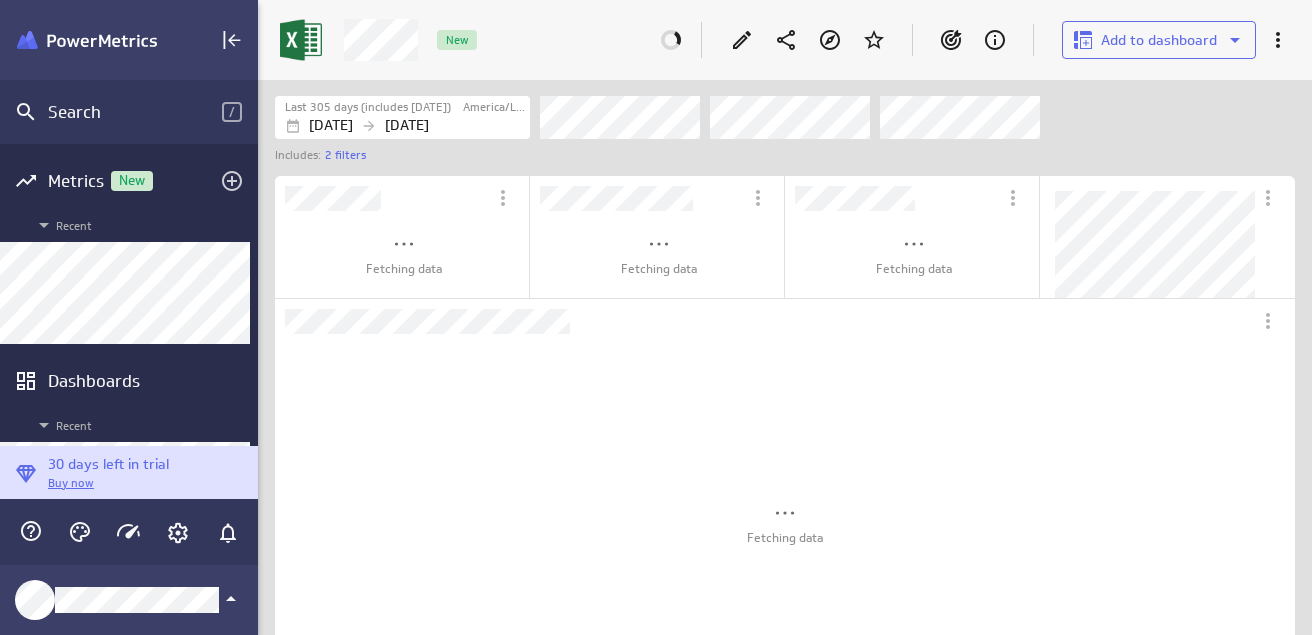 scroll, scrollTop: 666, scrollLeft: 1083, axis: both 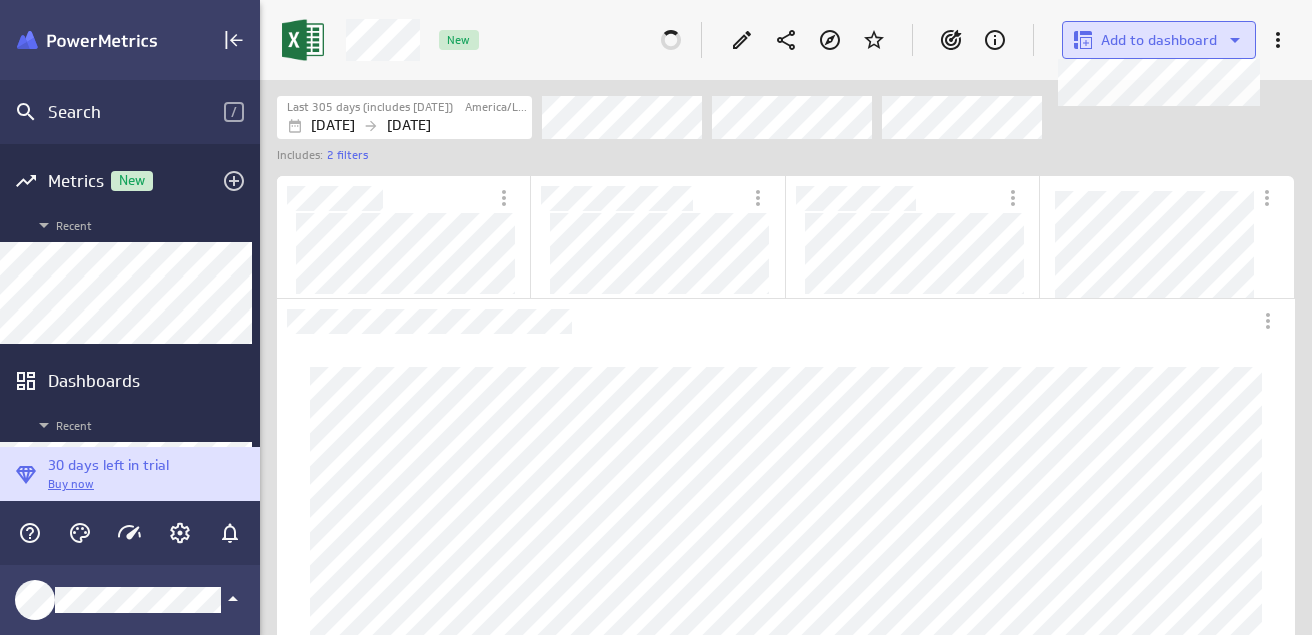 click on "Add to dashboard" at bounding box center (1159, 40) 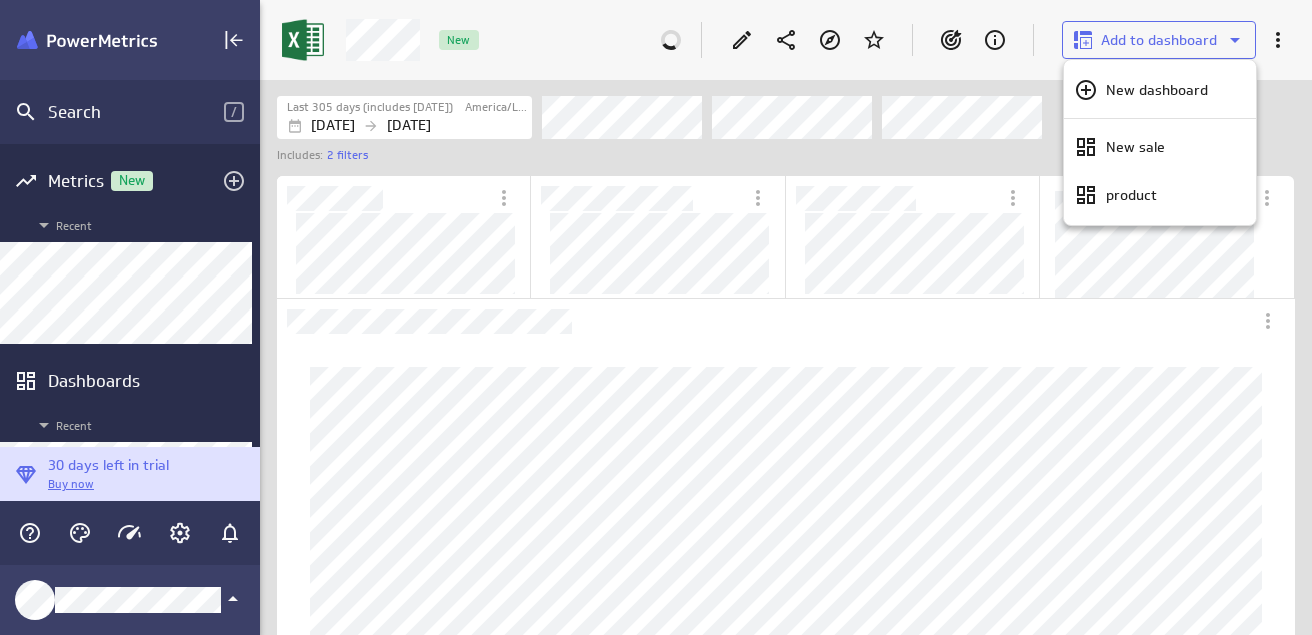 click at bounding box center [662, 254] 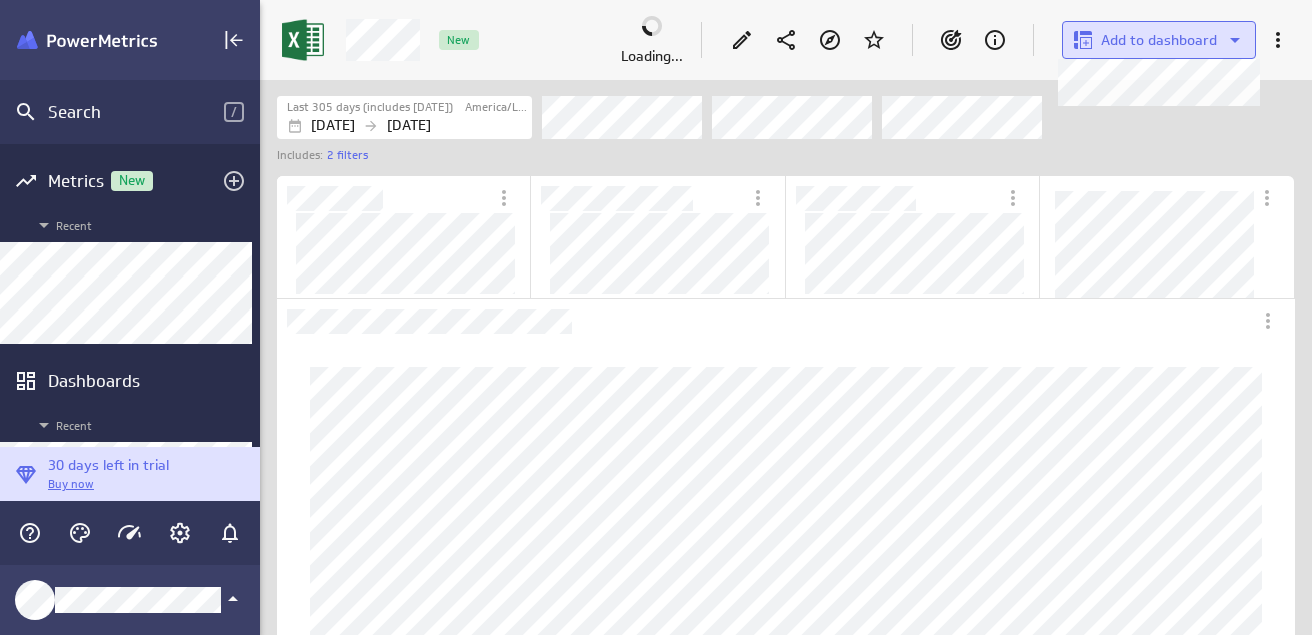 click 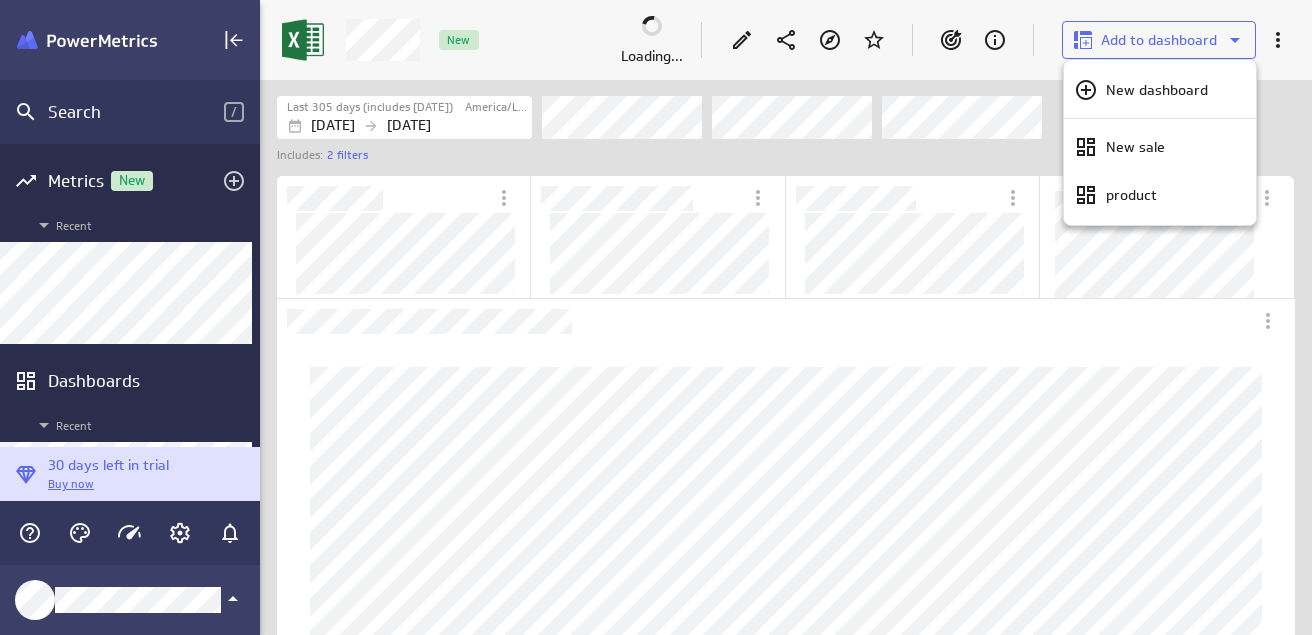 click at bounding box center [662, 254] 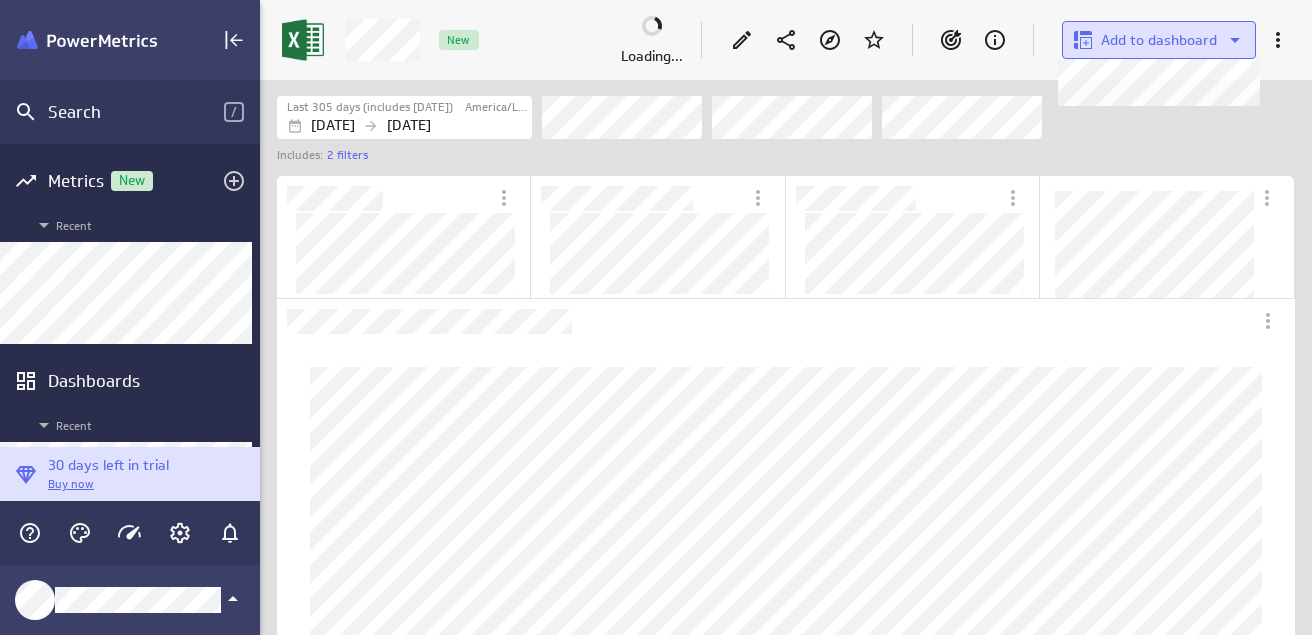 click 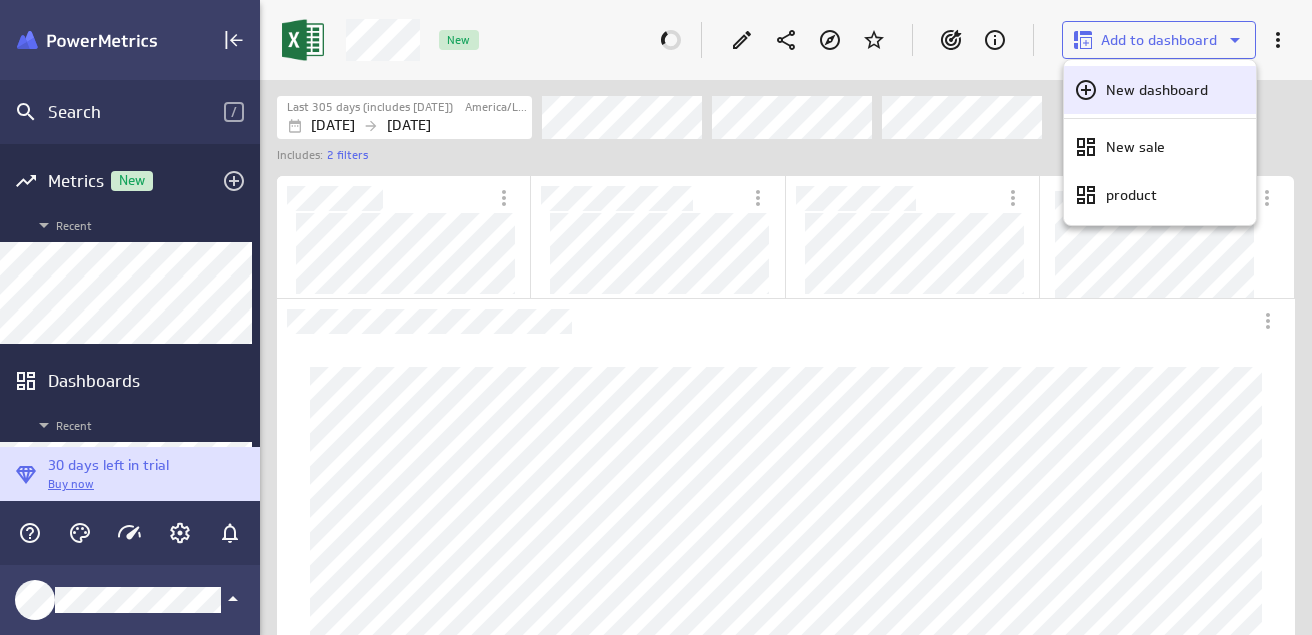 click 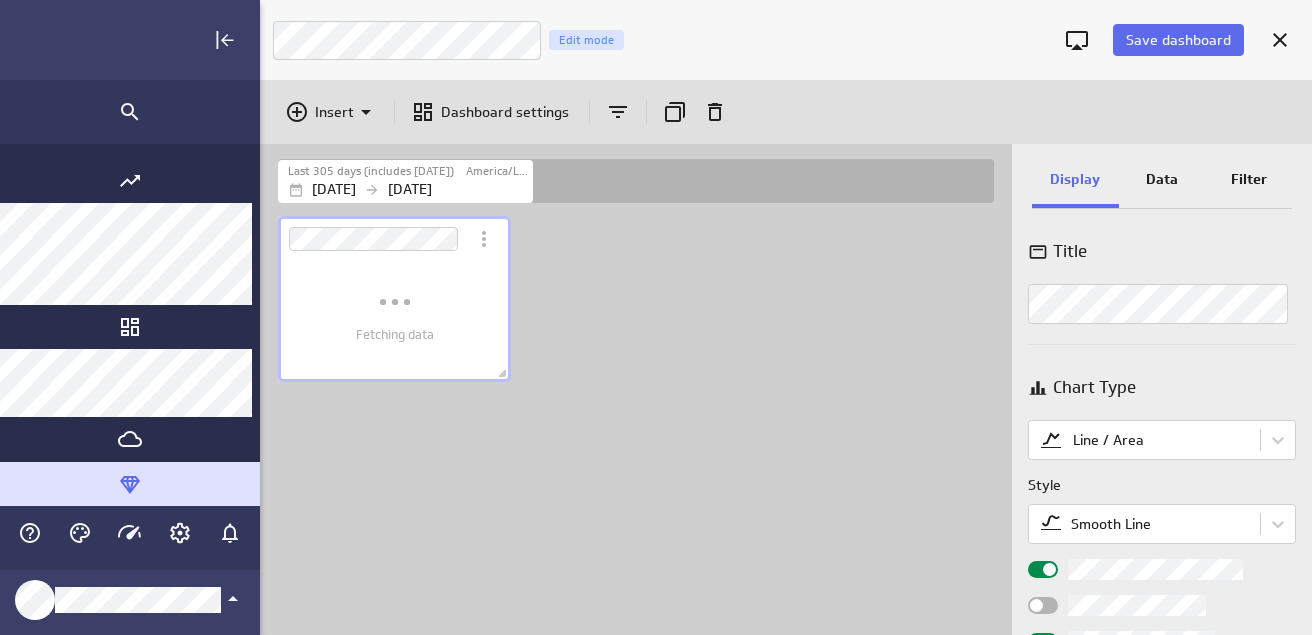 scroll, scrollTop: 10, scrollLeft: 0, axis: vertical 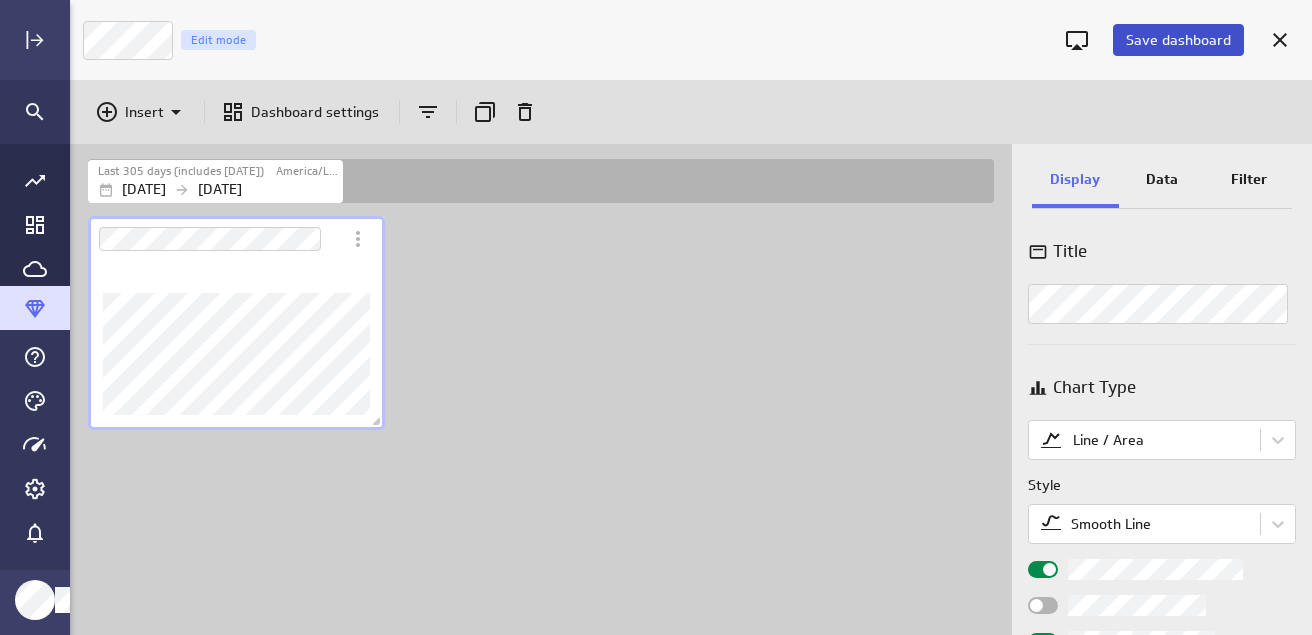 click on "Save dashboard" at bounding box center [1178, 40] 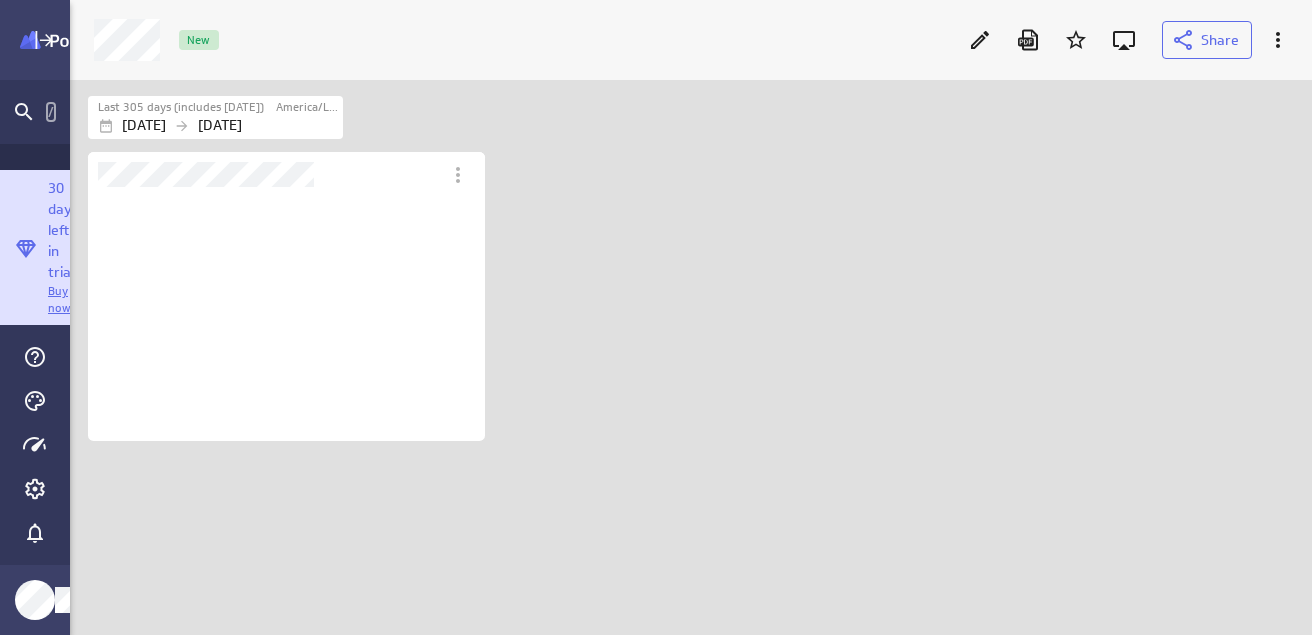 scroll, scrollTop: 10, scrollLeft: 23, axis: both 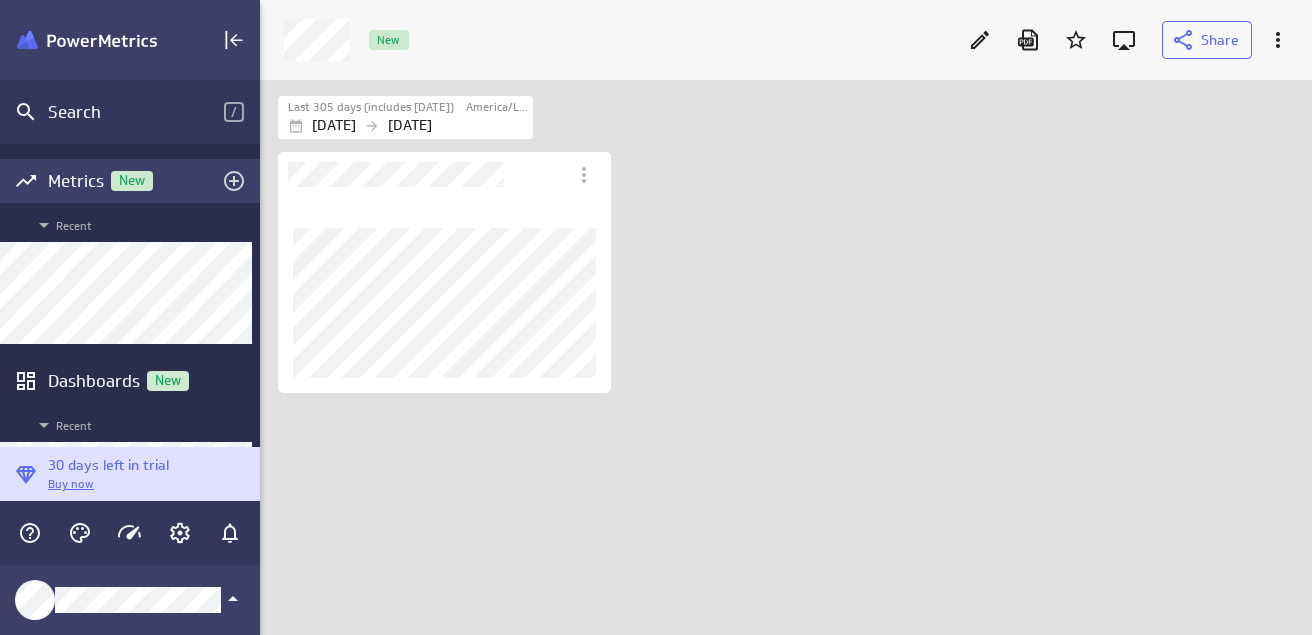 click on "Metrics New" at bounding box center (130, 181) 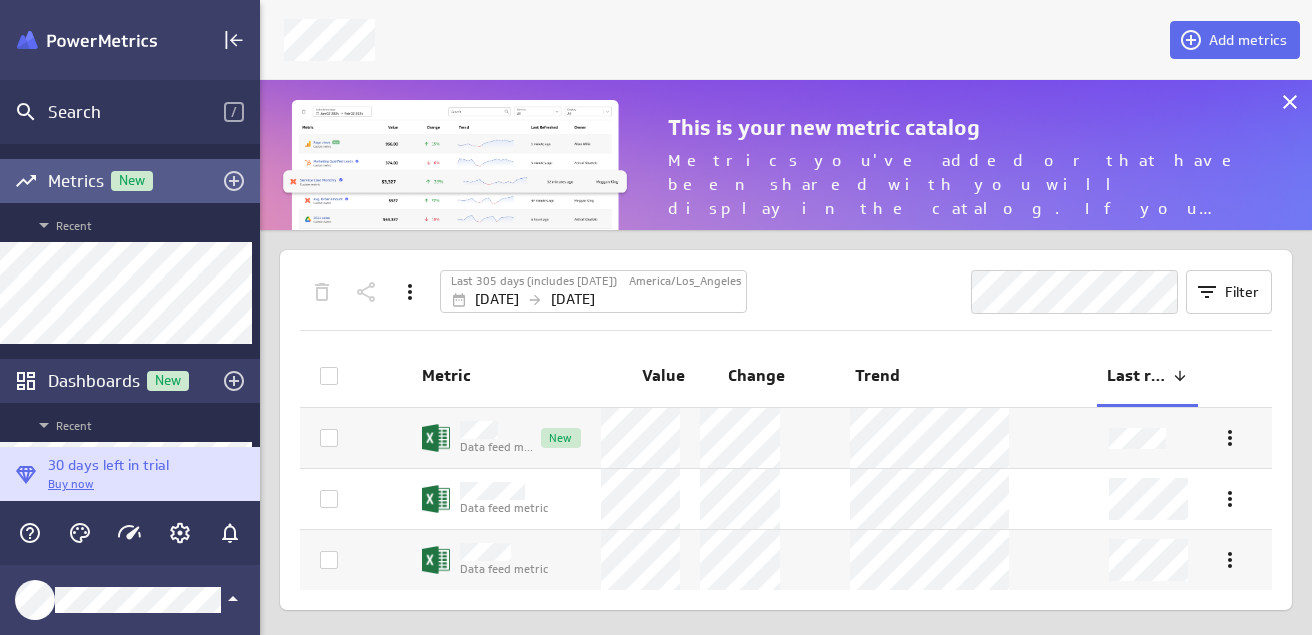 click on "Dashboards New" at bounding box center [130, 381] 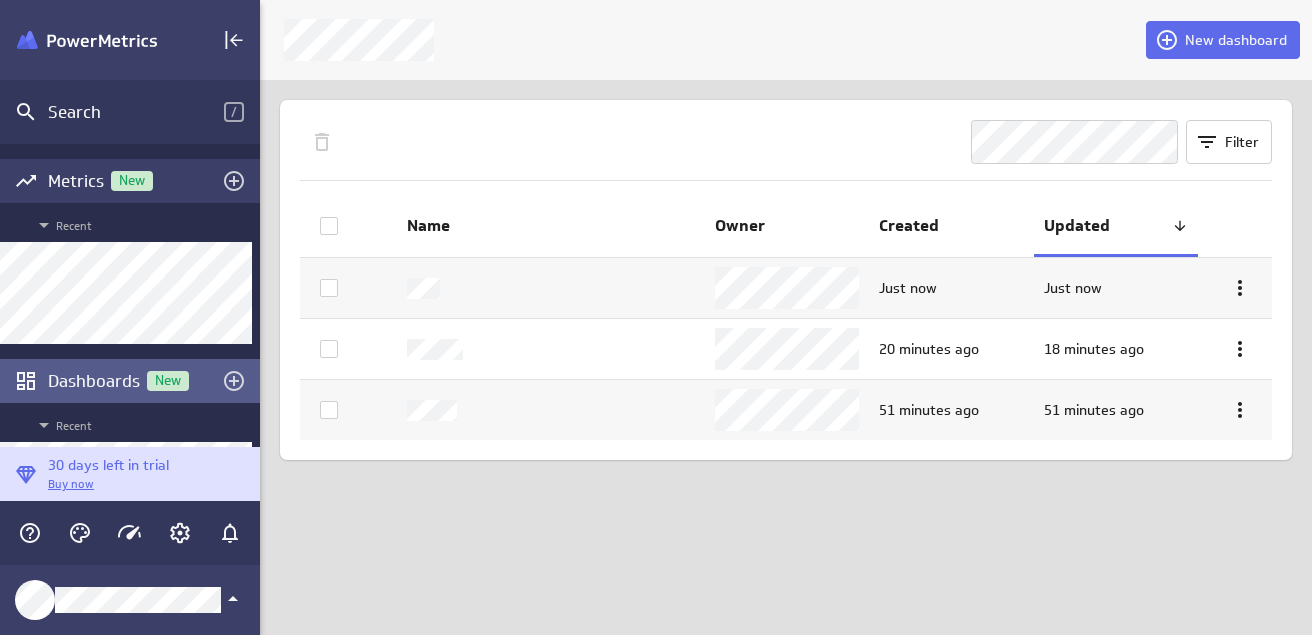 click on "Metrics New" at bounding box center (130, 181) 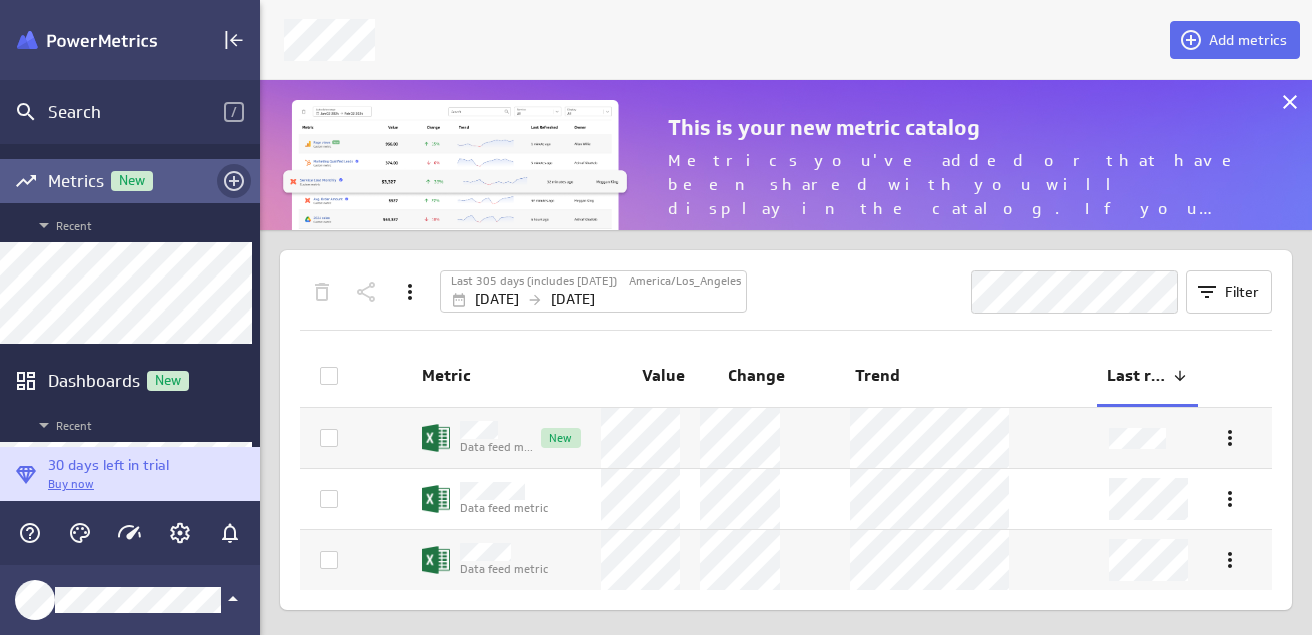 click 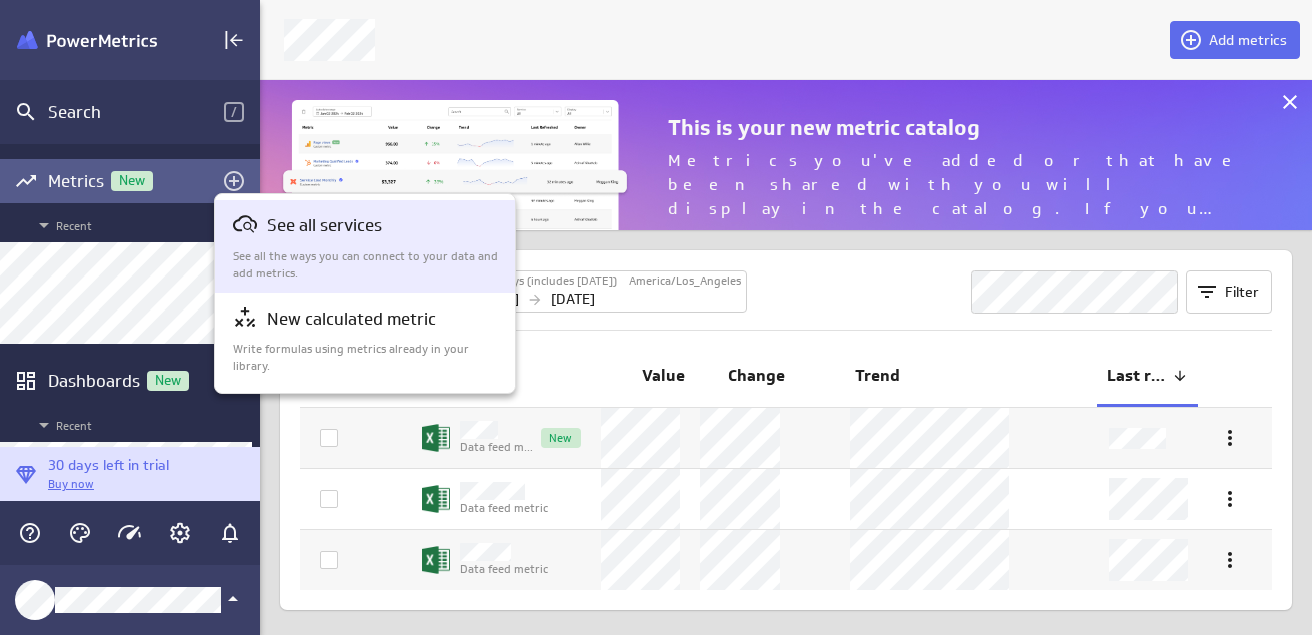click on "See all services See all the ways you can connect to your data and add metrics." at bounding box center (366, 246) 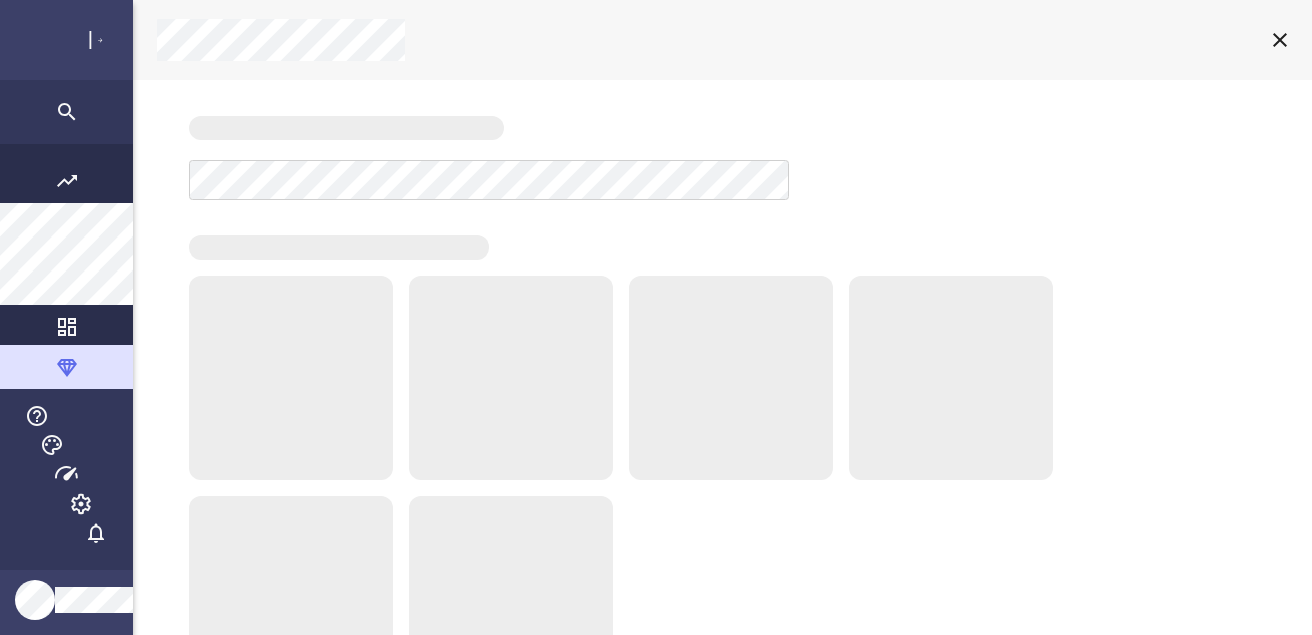 scroll, scrollTop: 10, scrollLeft: 10, axis: both 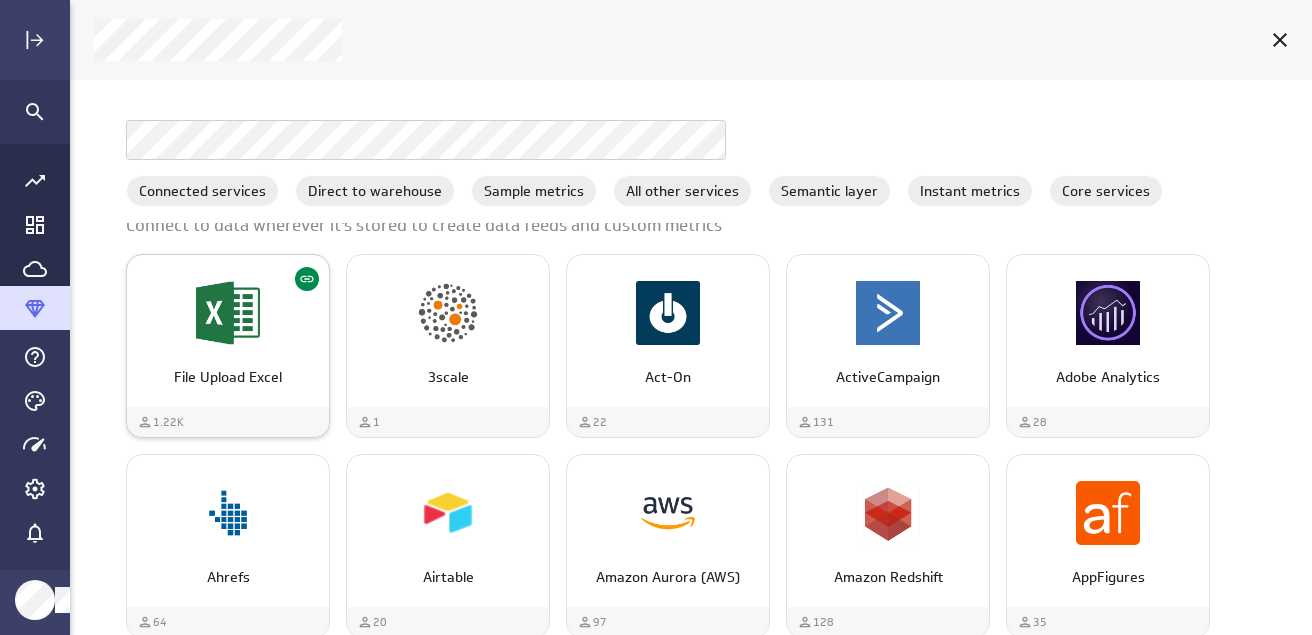 click on "File Upload Excel" at bounding box center (228, 369) 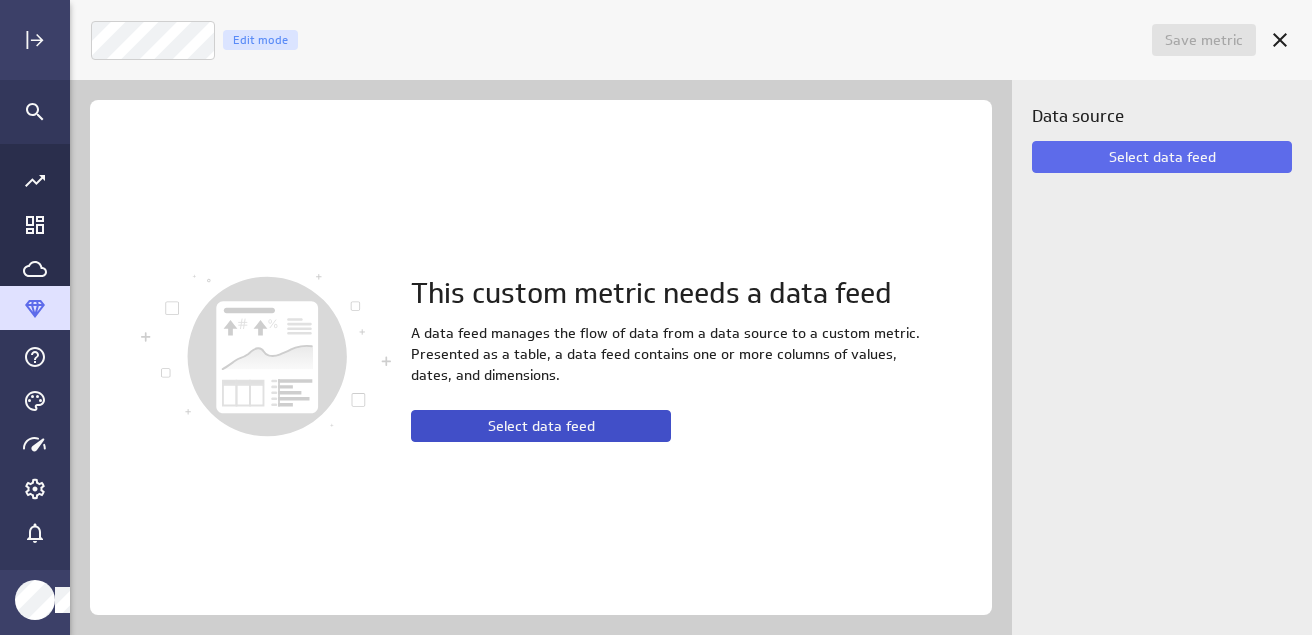 click on "Select data feed" at bounding box center (541, 426) 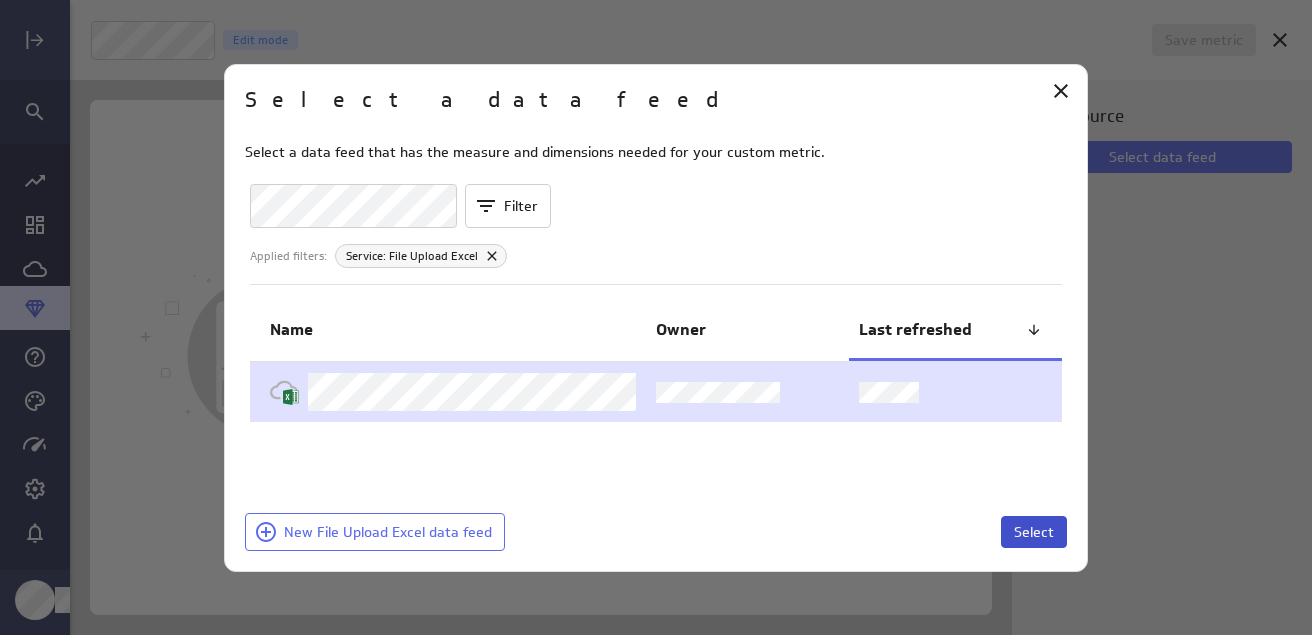 click on "Select" at bounding box center (1034, 532) 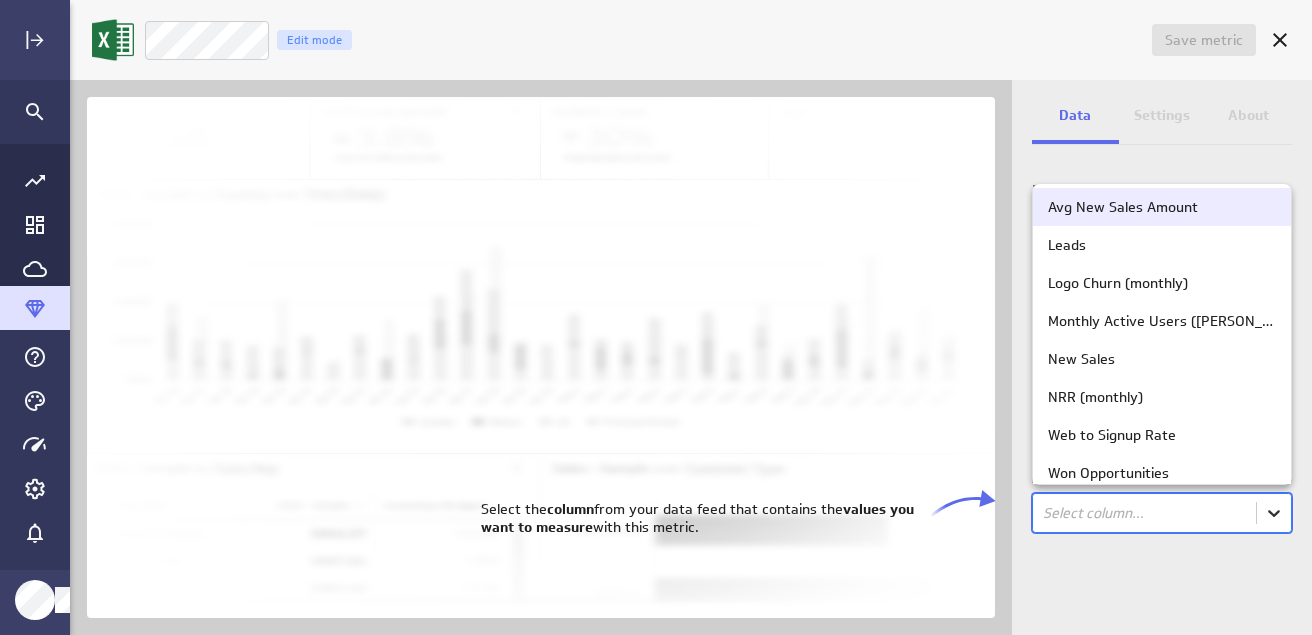 click on "Save metric Untitled Edit mode Data Settings About Data source Data is automatically retrieved and stored for this metric from the following data feed: Filter source data Measure Column in the data feed that contains the values you'll track: option Avg New Sales Amount focused, 1 of 12. 12 results available. Use Up and Down to choose options, press Enter to select the currently focused option, press Escape to exit the menu, press Tab to select the option and exit the menu. Select column... (no message) PowerMetrics Assistant Hey [PERSON_NAME]. I’m your PowerMetrics Assistant. If I can’t answer your question, try searching in our  Help Center  (that’s what I do!) You can also contact the  Support Team . How can I help you [DATE]?
Select the  column  from your data feed that contains the  values you want to measure  with this metric. Avg New Sales Amount Leads Logo Churn (monthly) Monthly Active Users ([PERSON_NAME]) New Sales NRR (monthly) Web to Signup Rate" at bounding box center [656, 317] 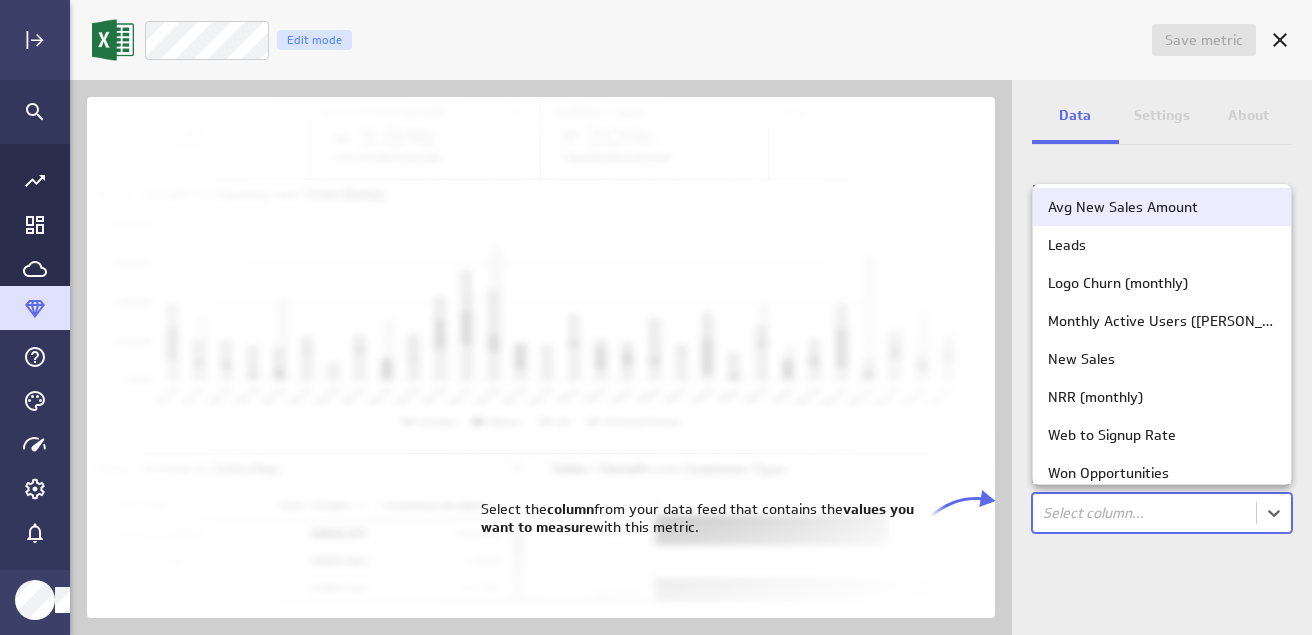 scroll, scrollTop: 20, scrollLeft: 0, axis: vertical 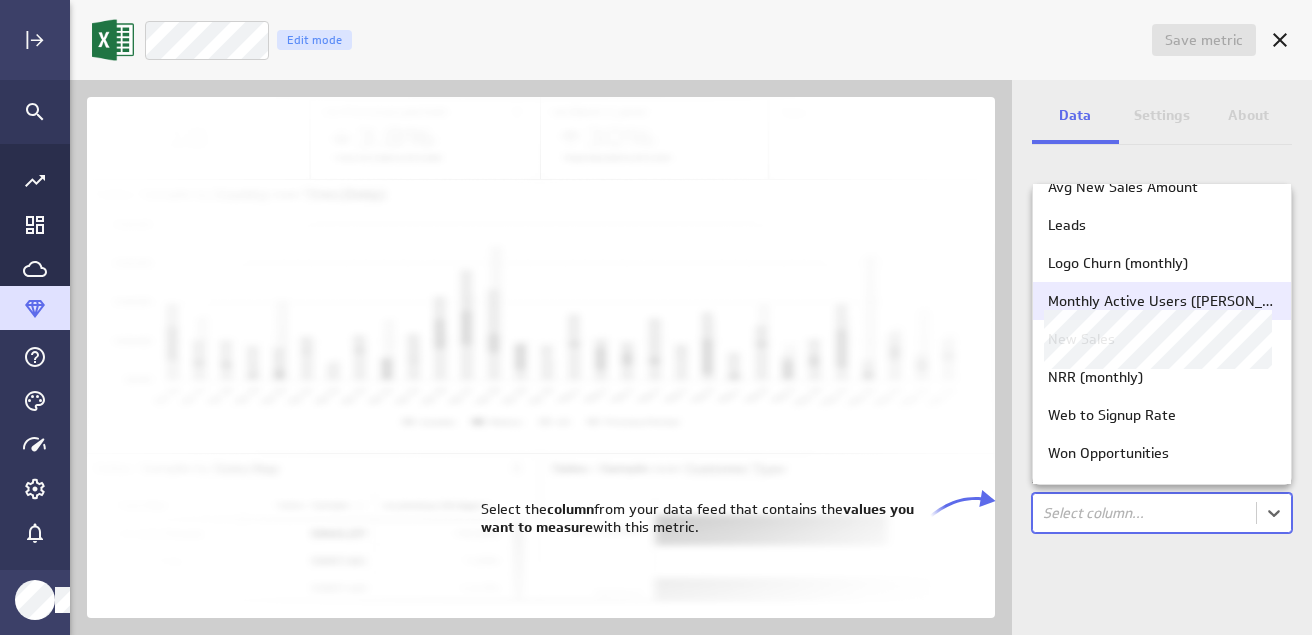click on "Monthly Active Users ([PERSON_NAME])" at bounding box center [1162, 301] 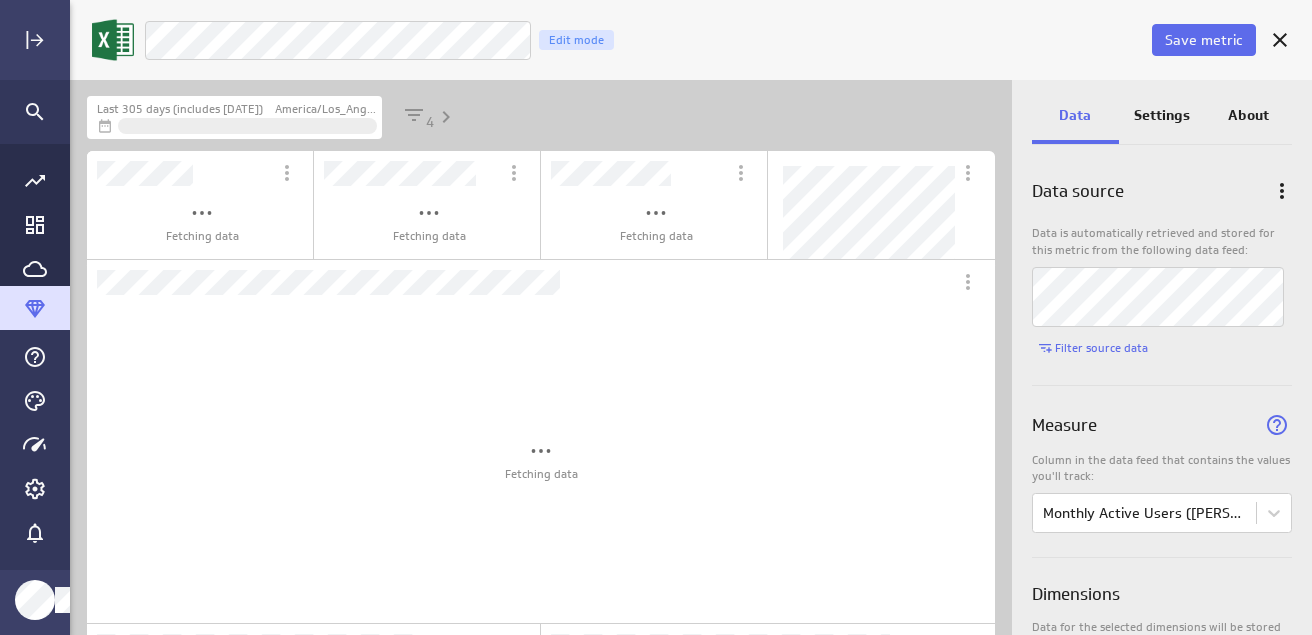 scroll, scrollTop: 897, scrollLeft: 939, axis: both 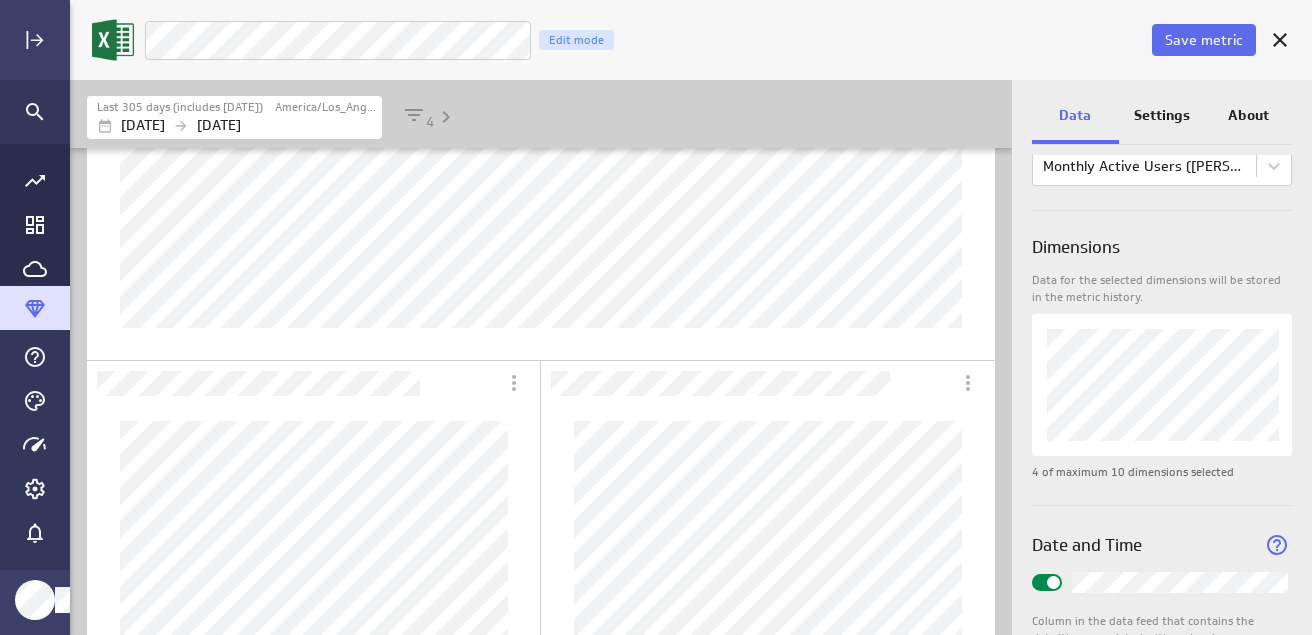 click at bounding box center [1162, 385] 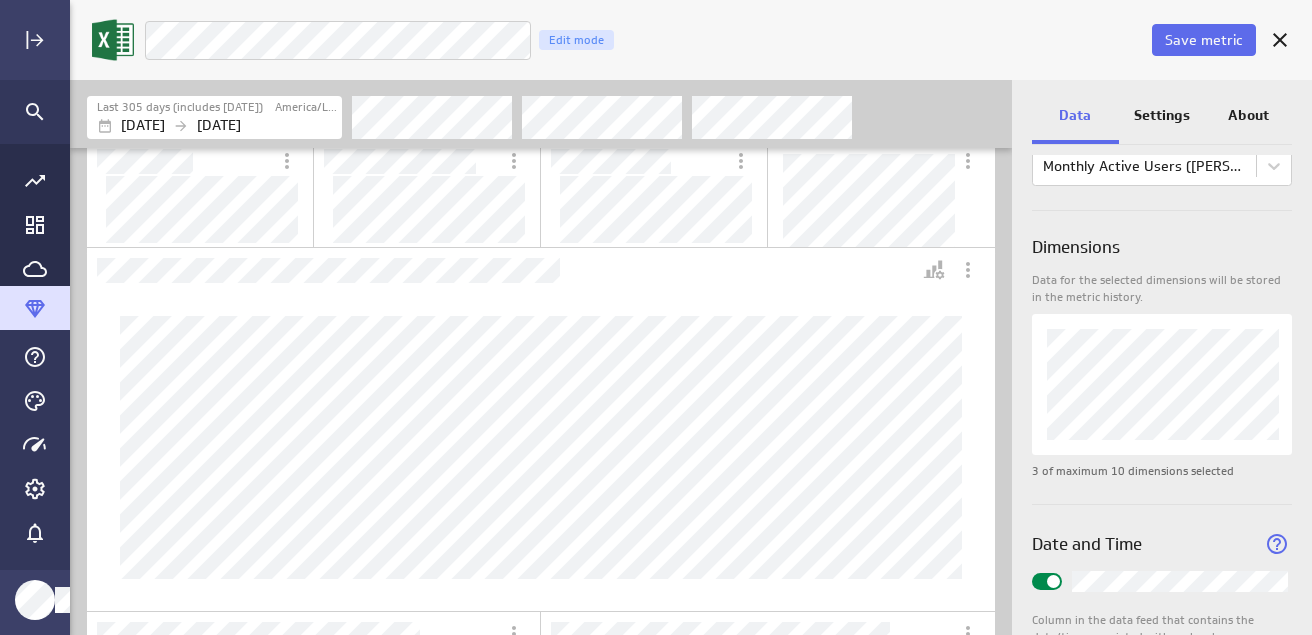 scroll, scrollTop: 9, scrollLeft: 0, axis: vertical 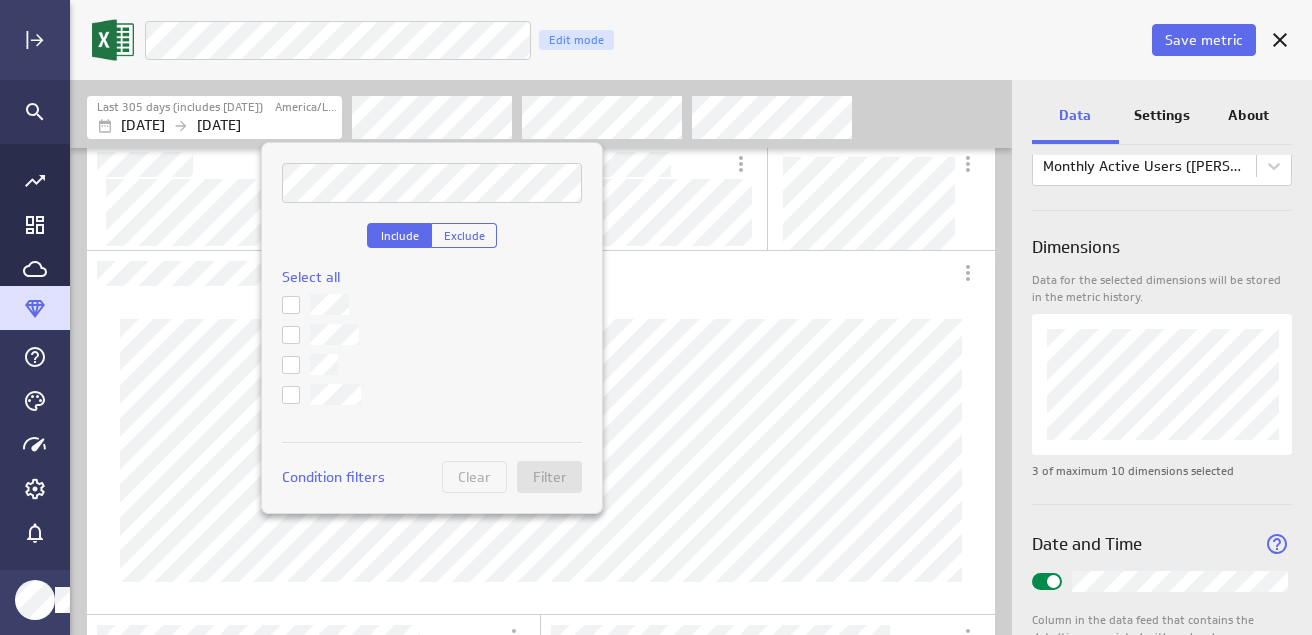 click at bounding box center [0, 0] 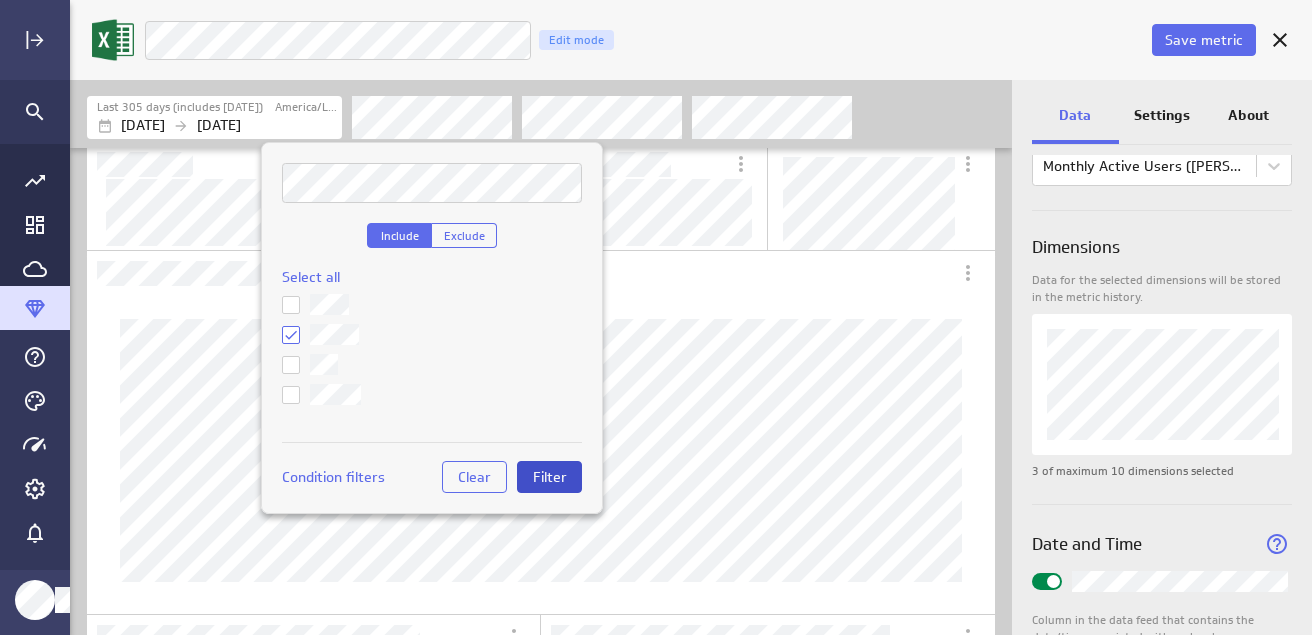 click on "Filter" at bounding box center [550, 477] 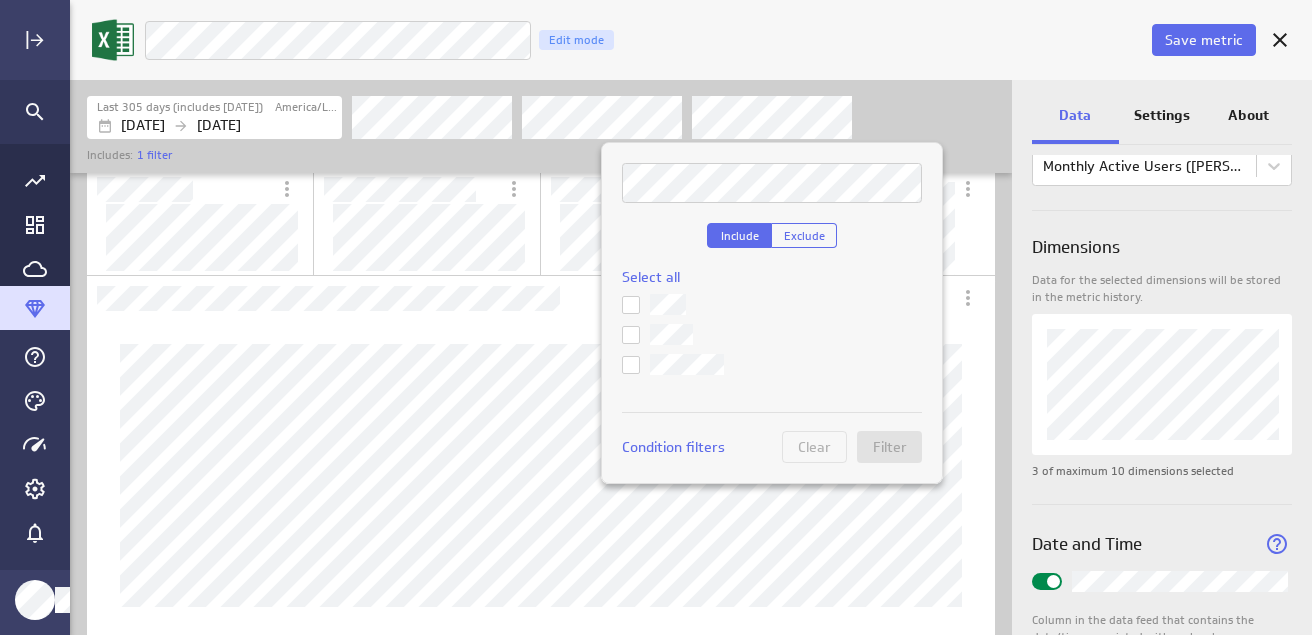 click 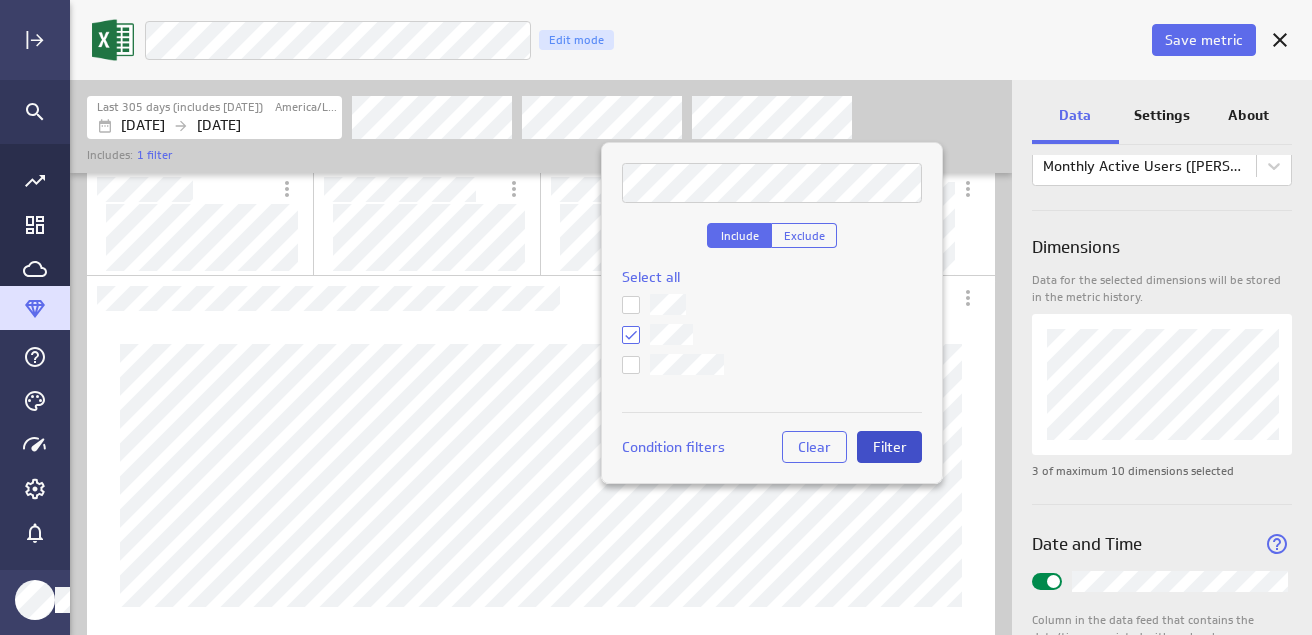 click on "Filter" at bounding box center (890, 447) 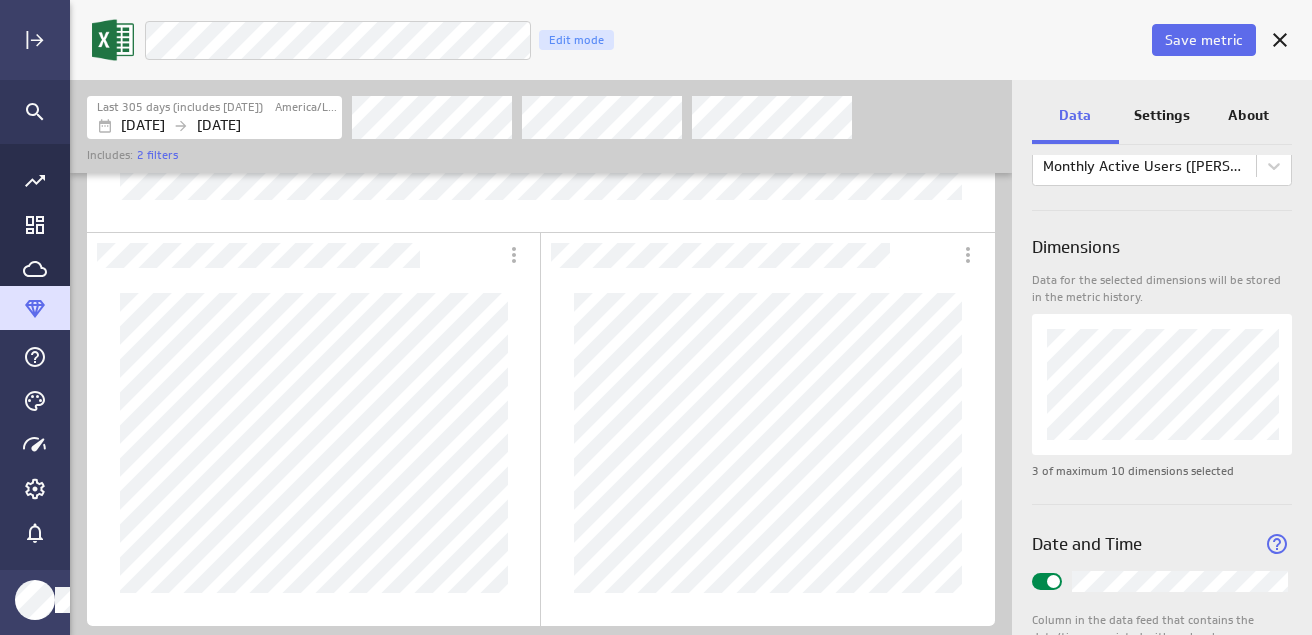 scroll, scrollTop: 422, scrollLeft: 0, axis: vertical 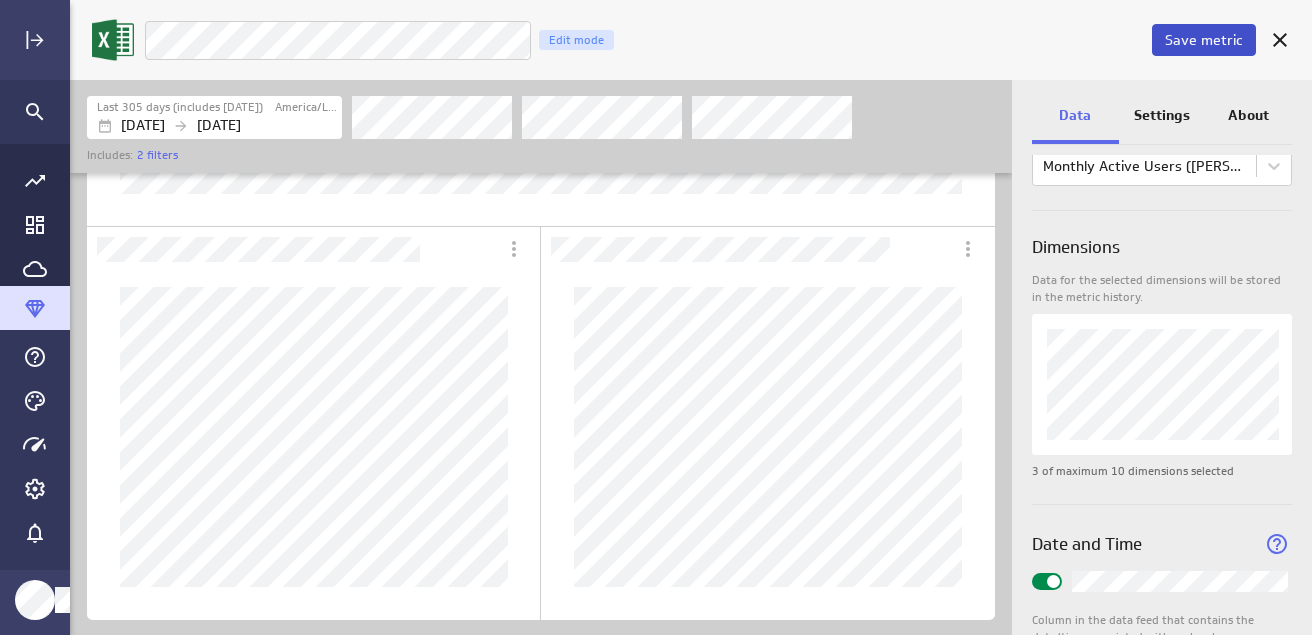 click on "Save metric" at bounding box center [1204, 40] 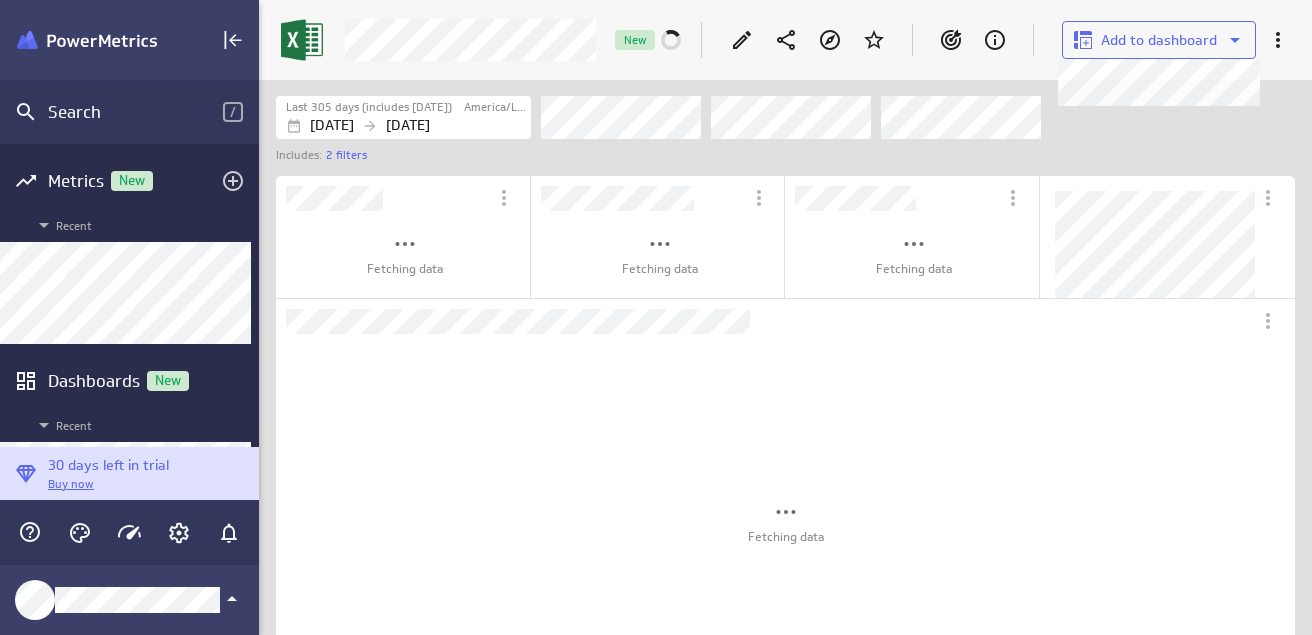 scroll, scrollTop: 666, scrollLeft: 1083, axis: both 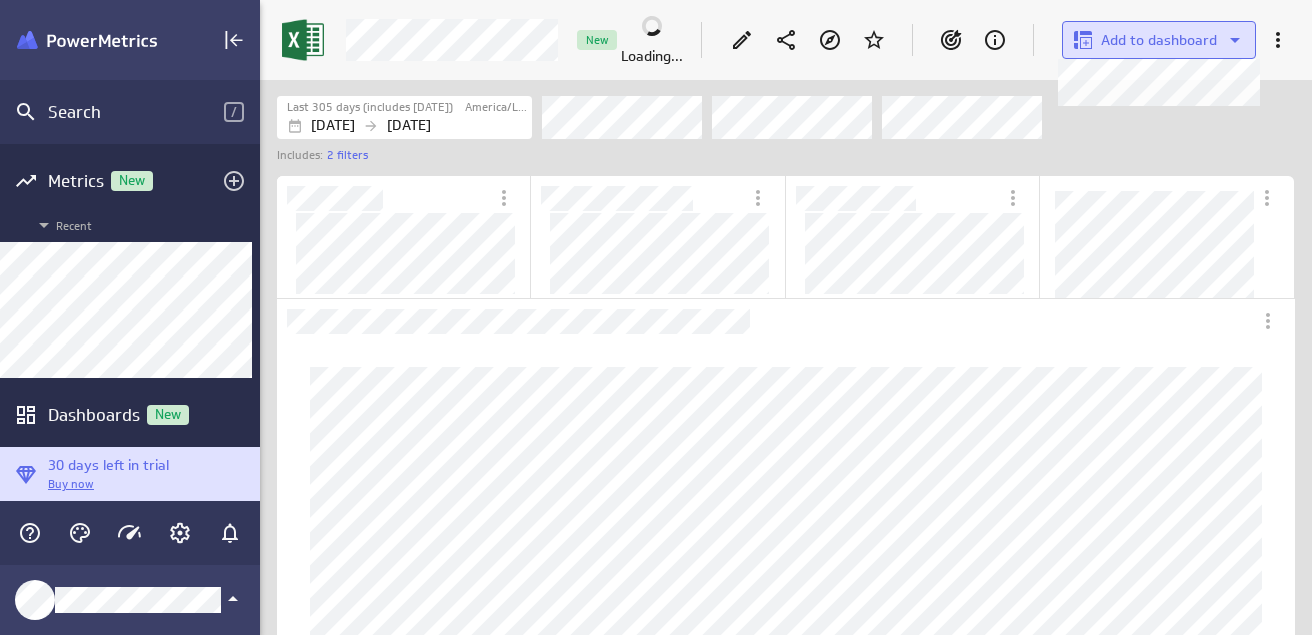 click on "Add to dashboard" at bounding box center (1159, 40) 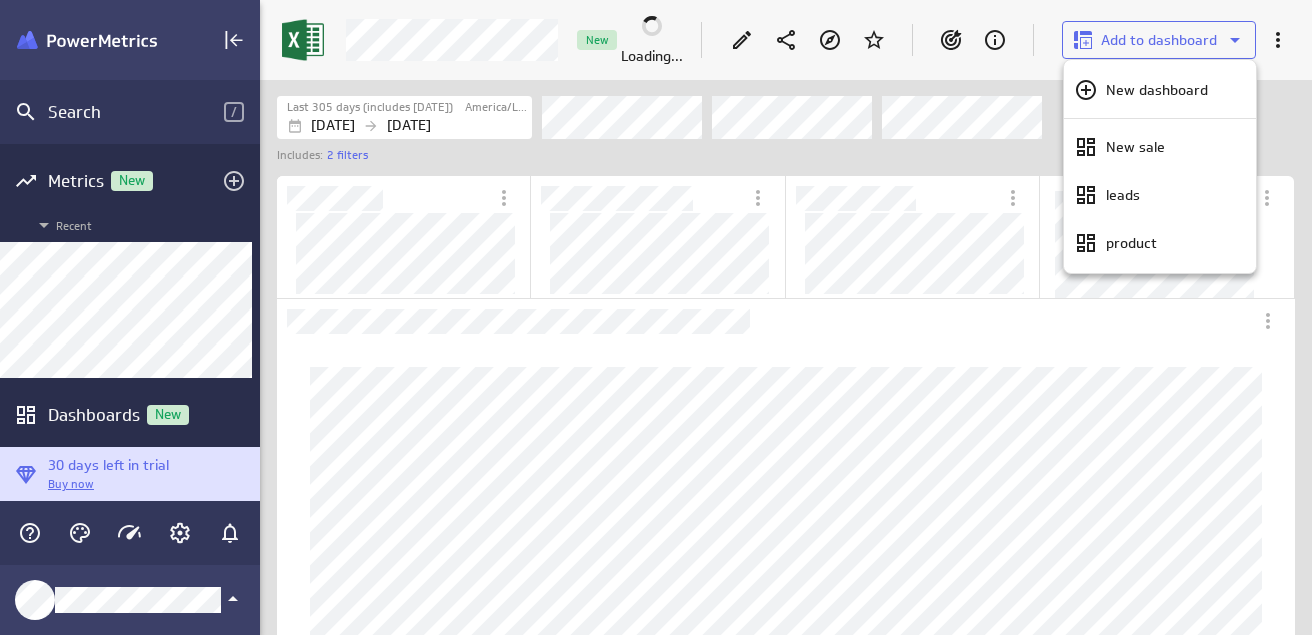 click at bounding box center [662, 254] 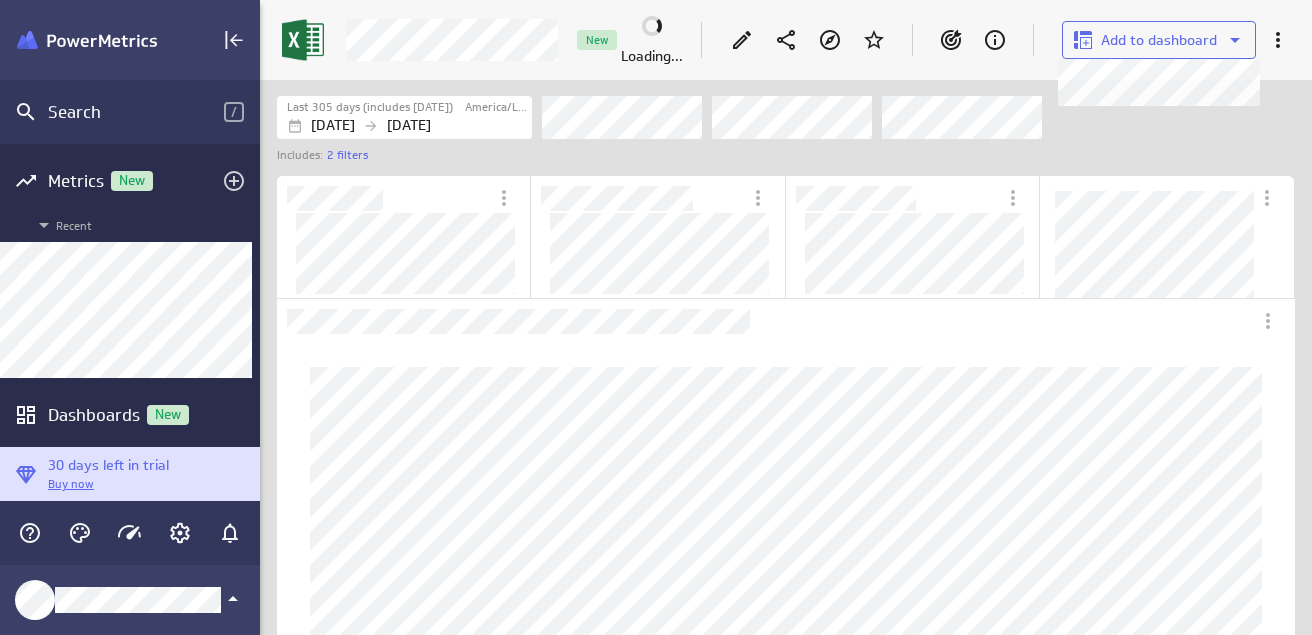 click 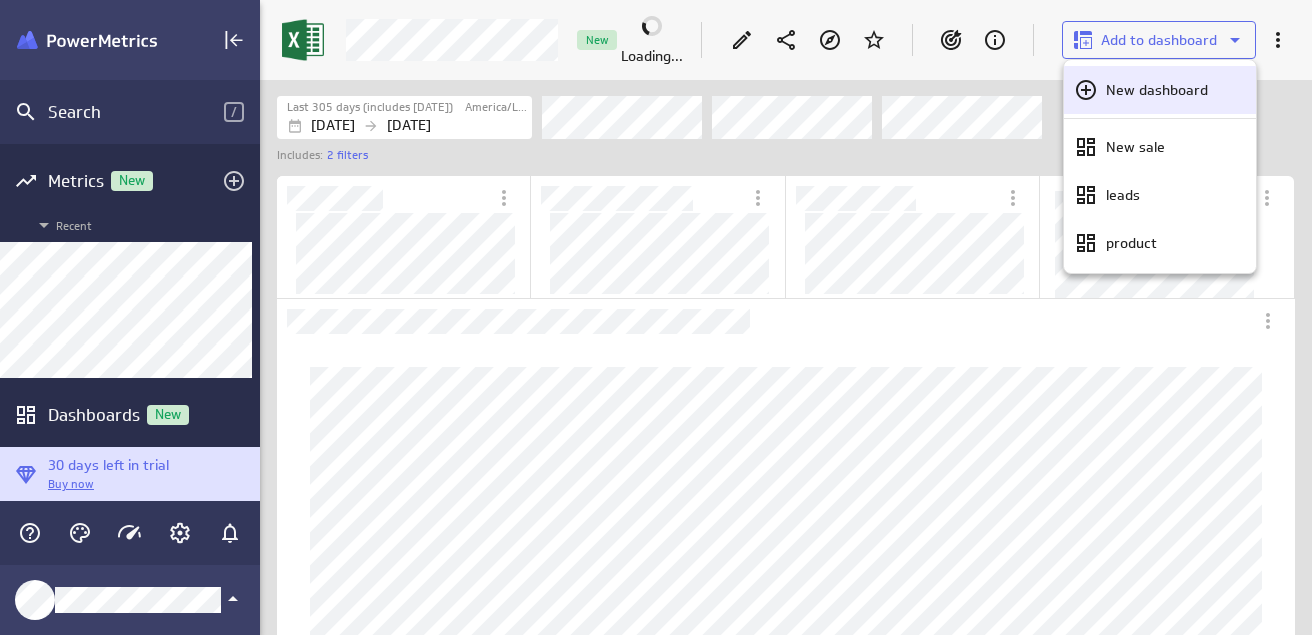 click 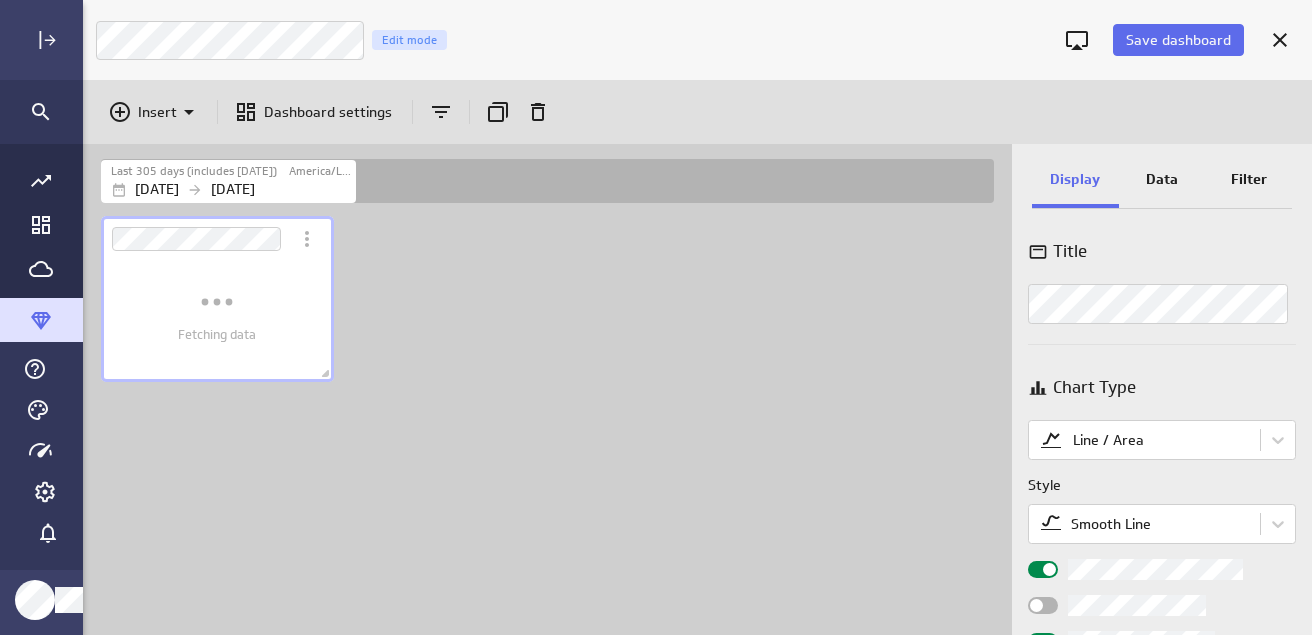 scroll, scrollTop: 10, scrollLeft: 9, axis: both 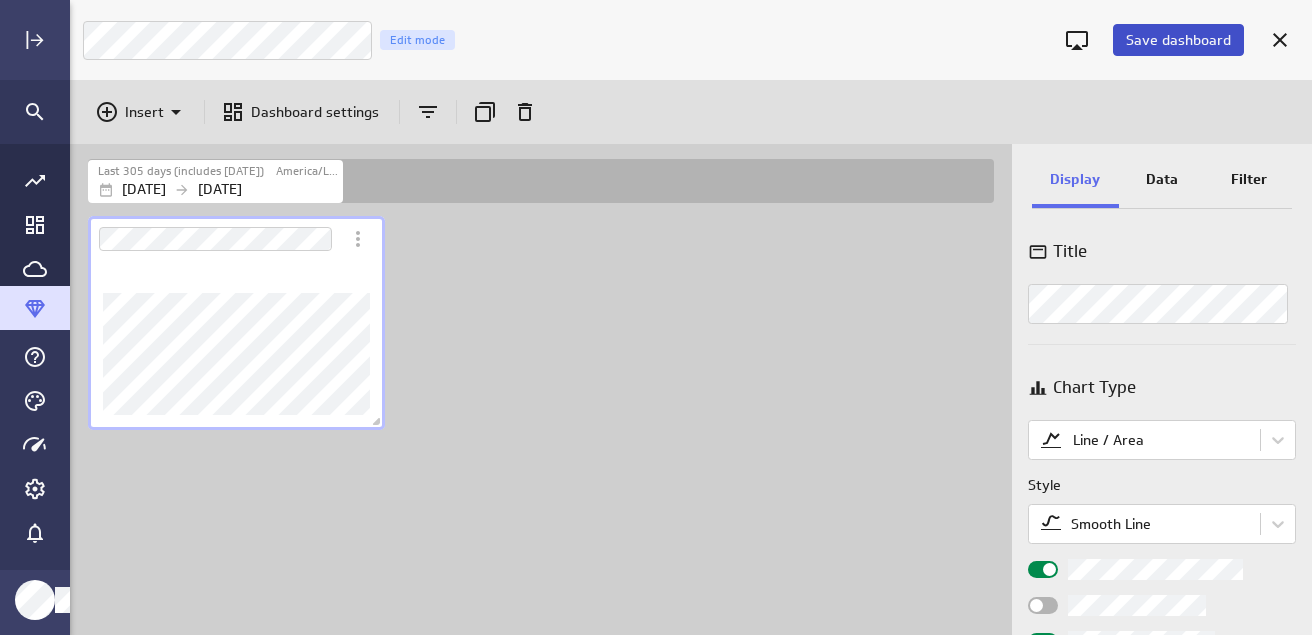 click on "Save dashboard" at bounding box center [1178, 40] 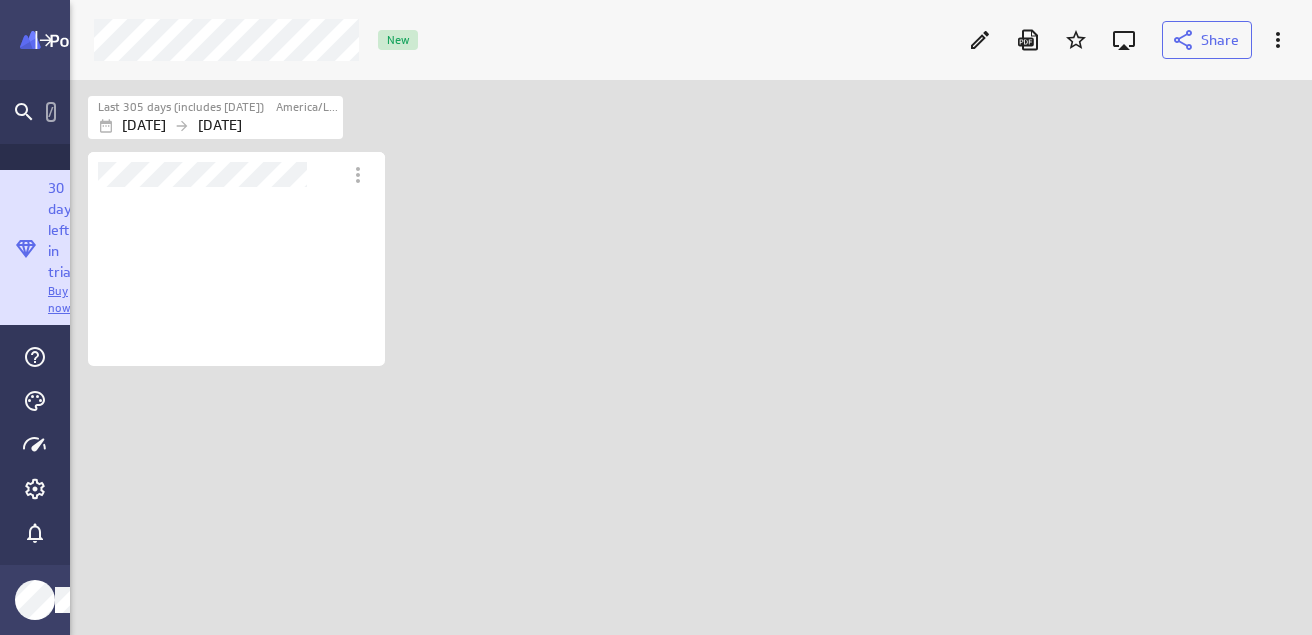 scroll, scrollTop: 10, scrollLeft: 21, axis: both 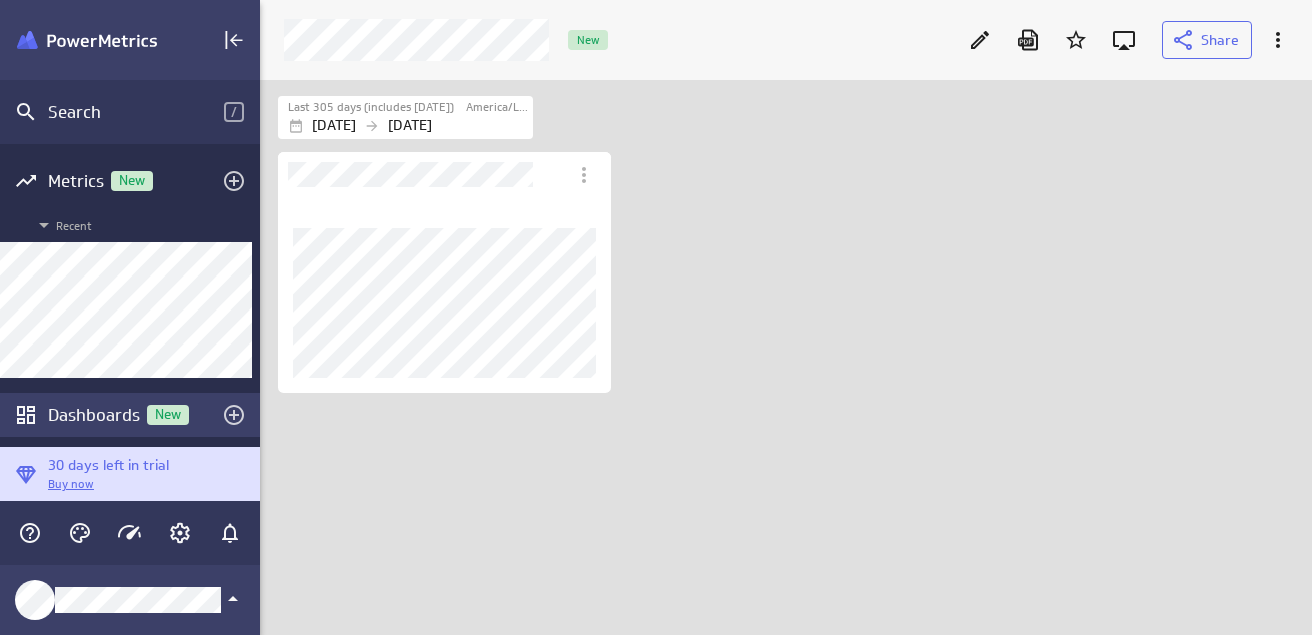 click on "Dashboards New" at bounding box center (130, 415) 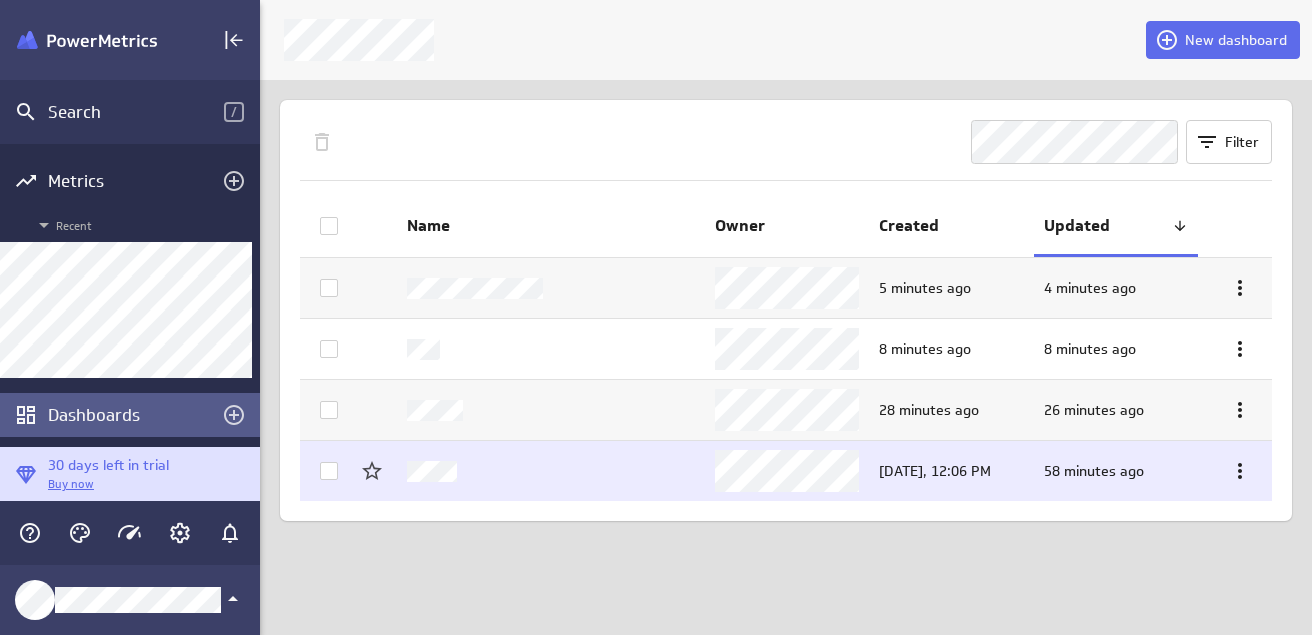 click at bounding box center (551, 471) 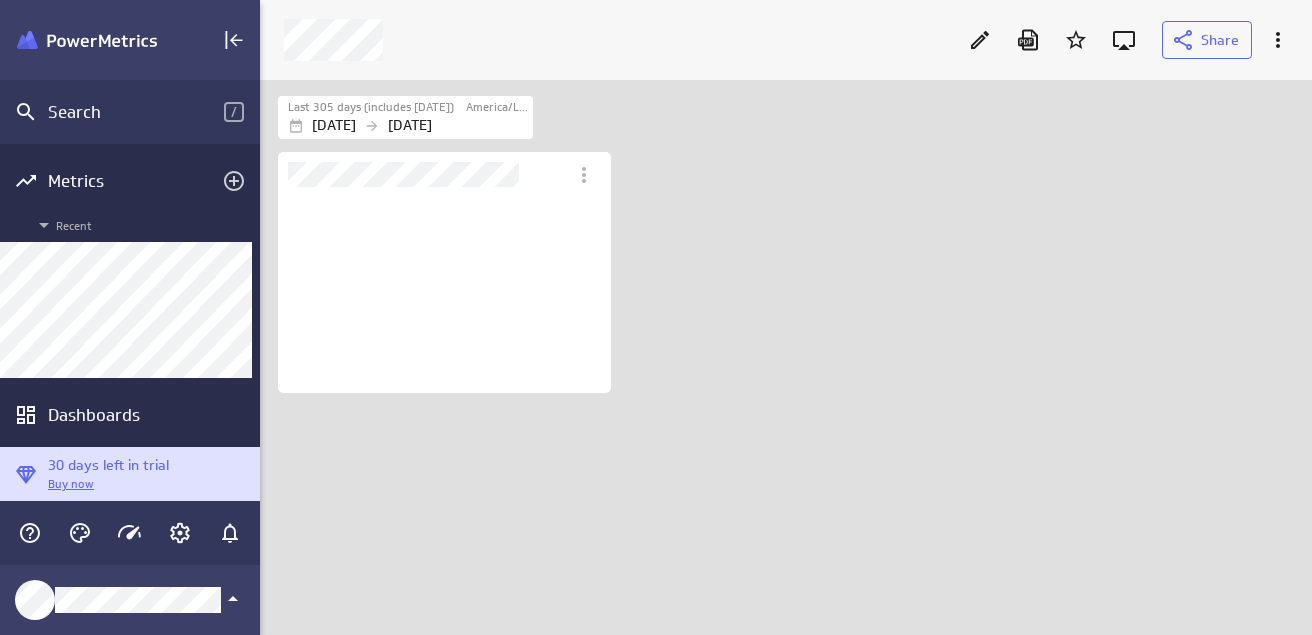 scroll, scrollTop: 10, scrollLeft: 10, axis: both 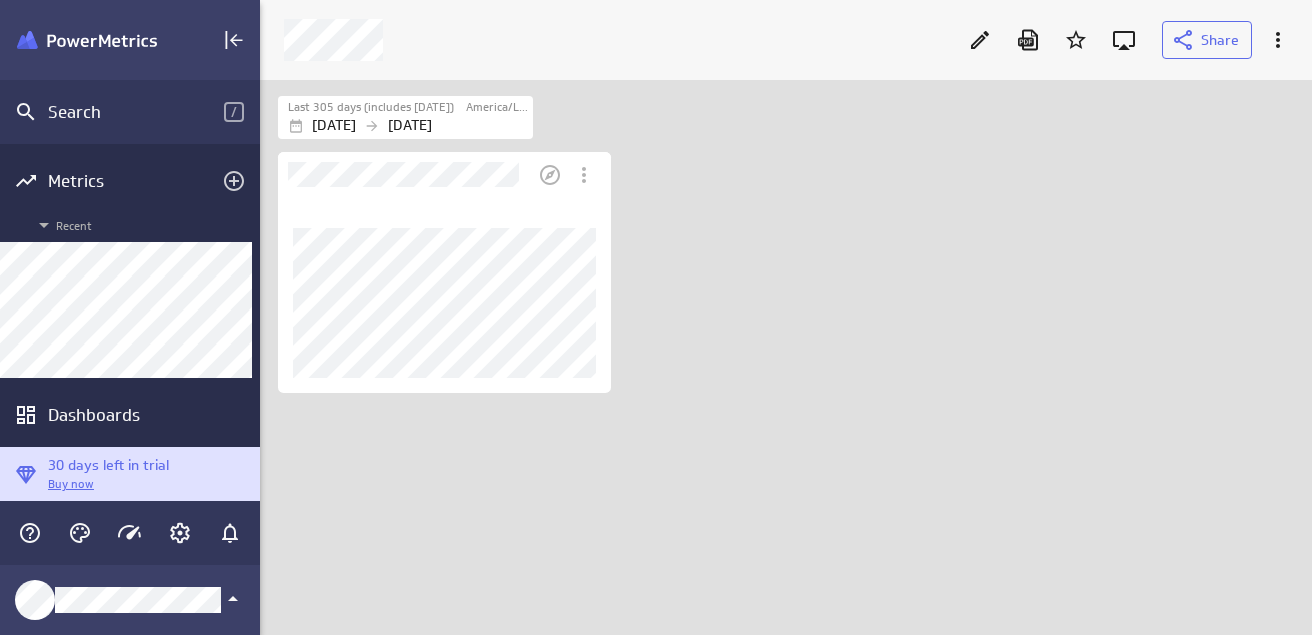 click at bounding box center (444, 205) 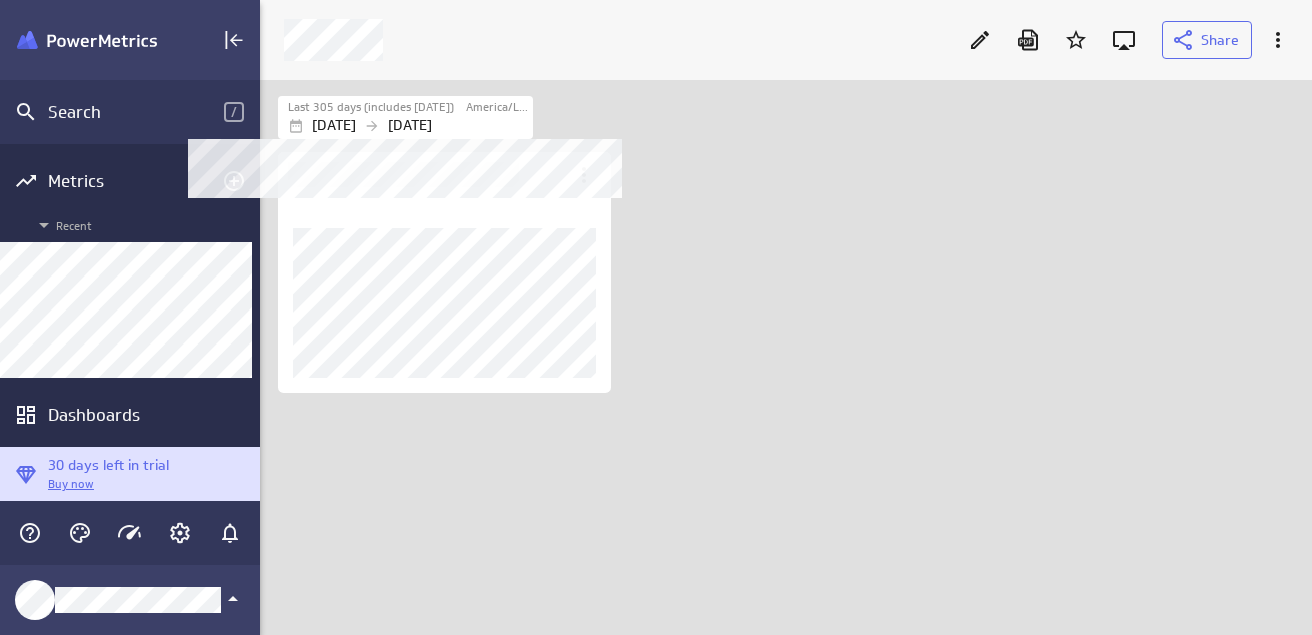 click on "Last 305 days (includes [DATE])" at bounding box center [376, 107] 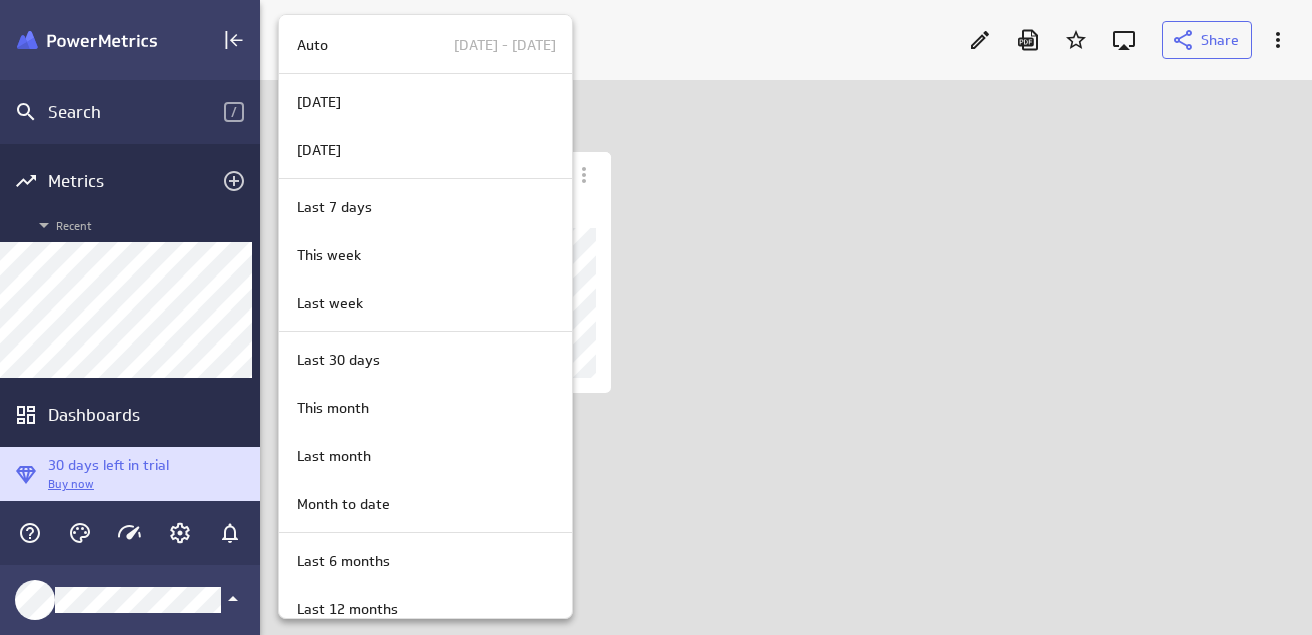 click at bounding box center [656, 317] 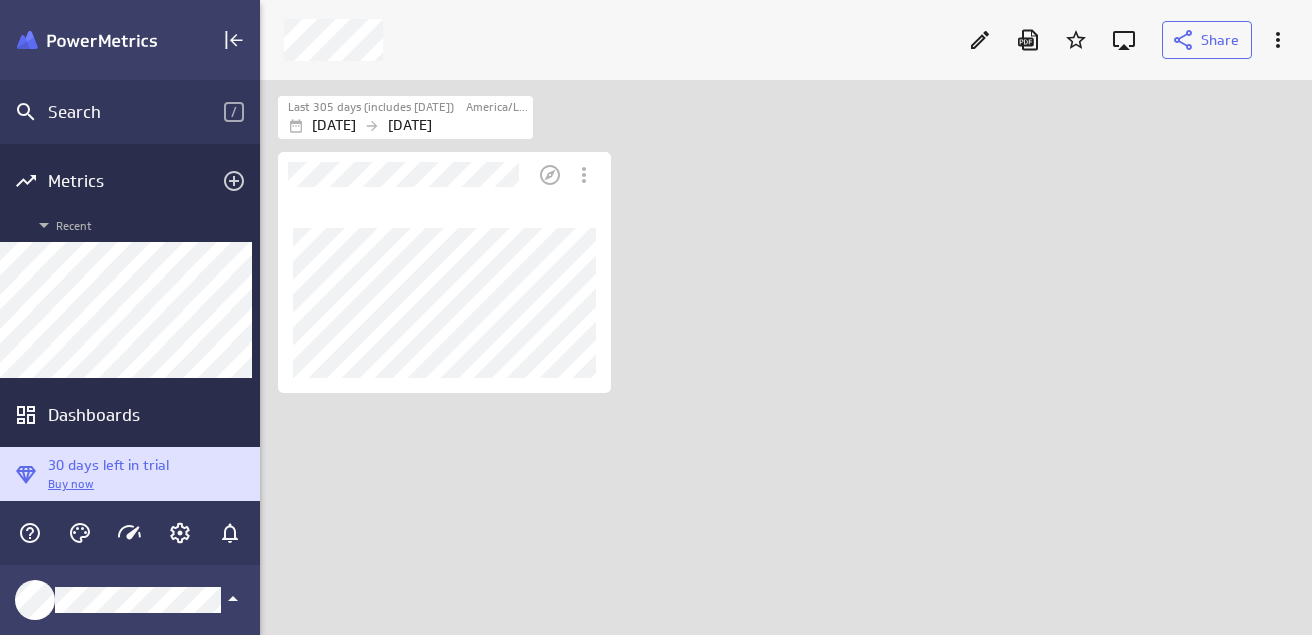 click at bounding box center [444, 303] 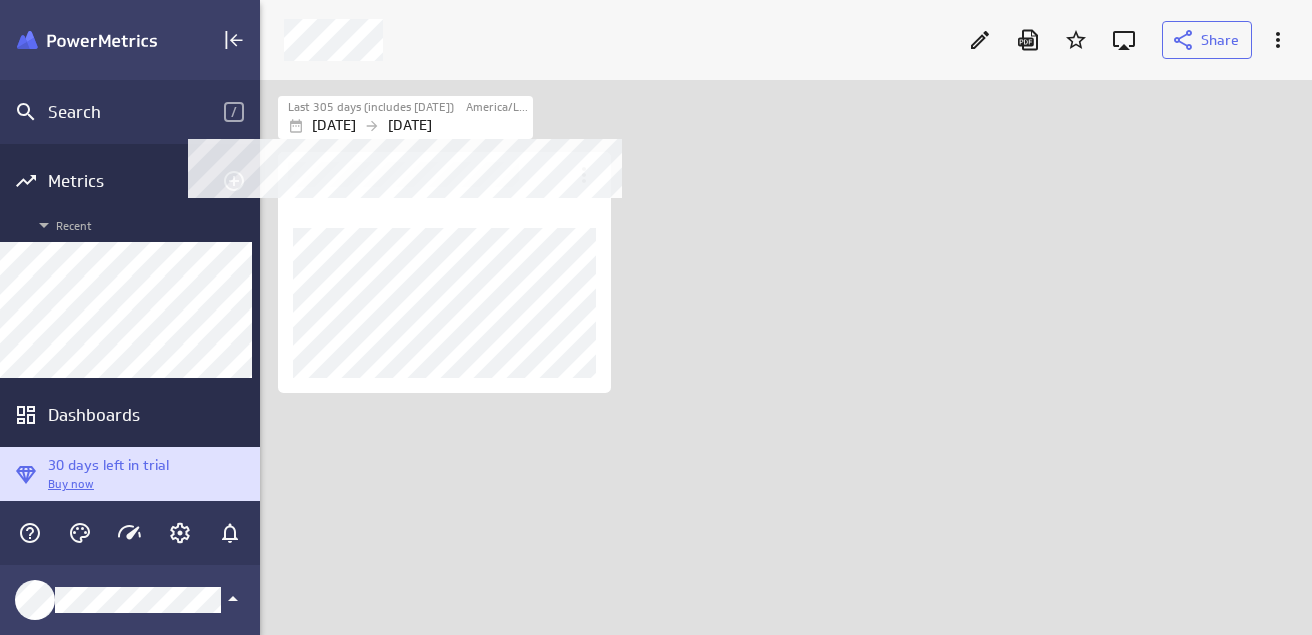 click on "Last 305 days (includes [DATE])" at bounding box center [371, 107] 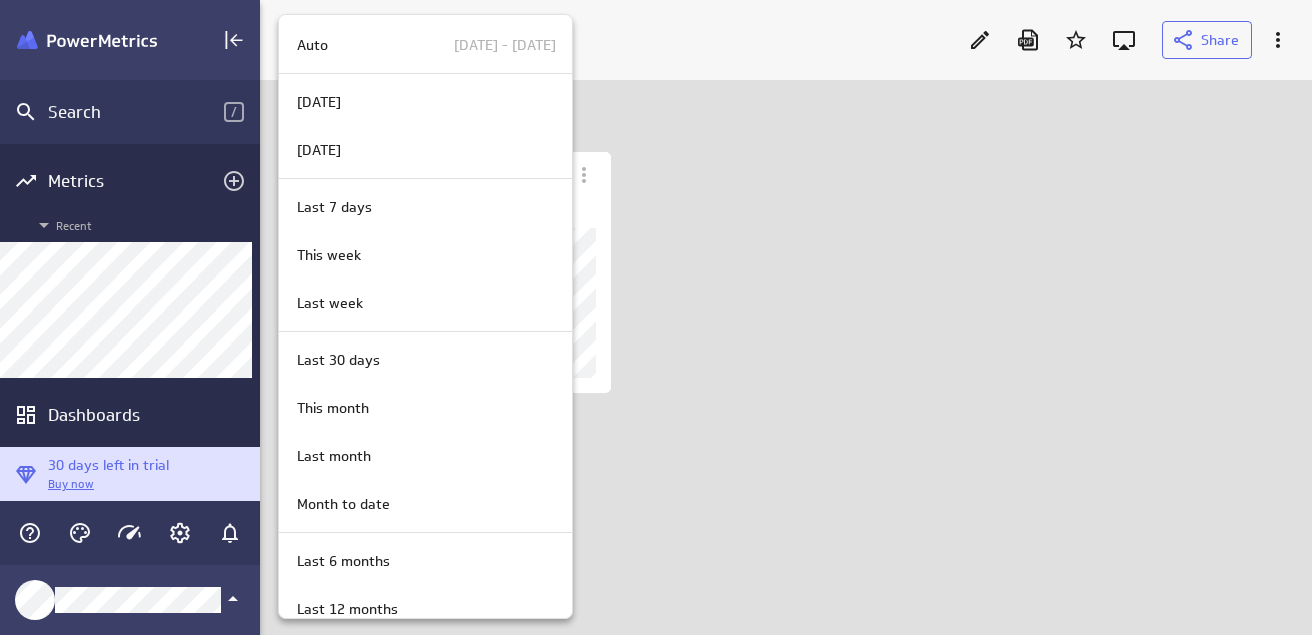 click at bounding box center [656, 317] 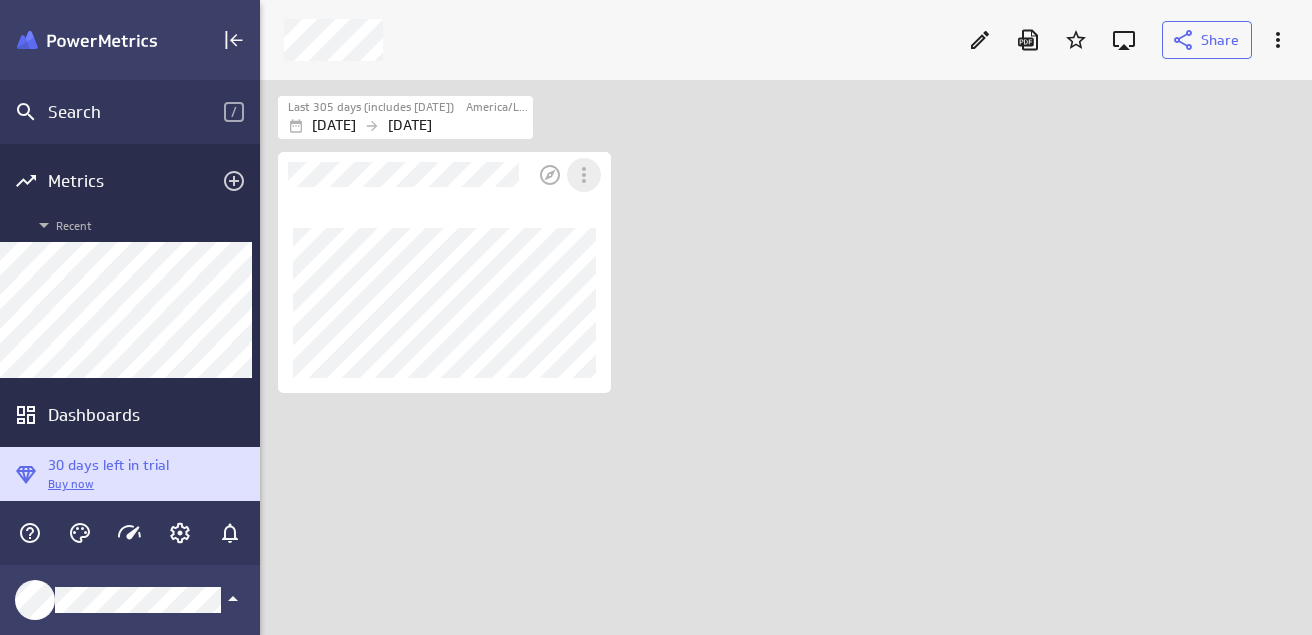 click 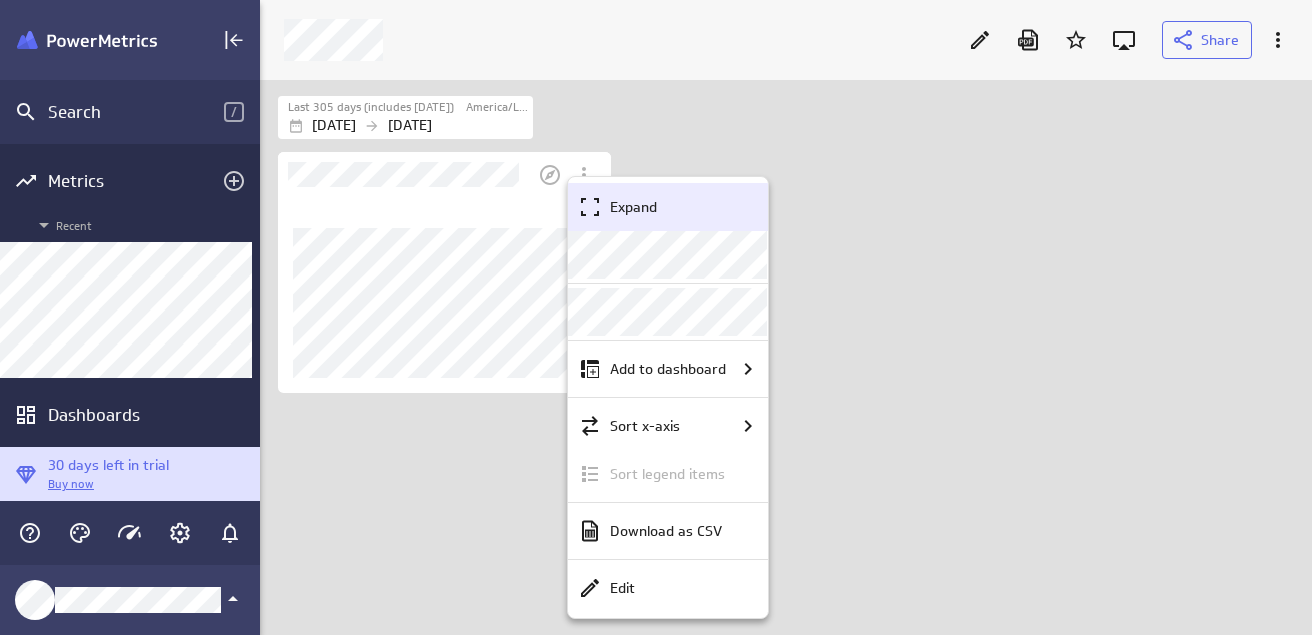 click 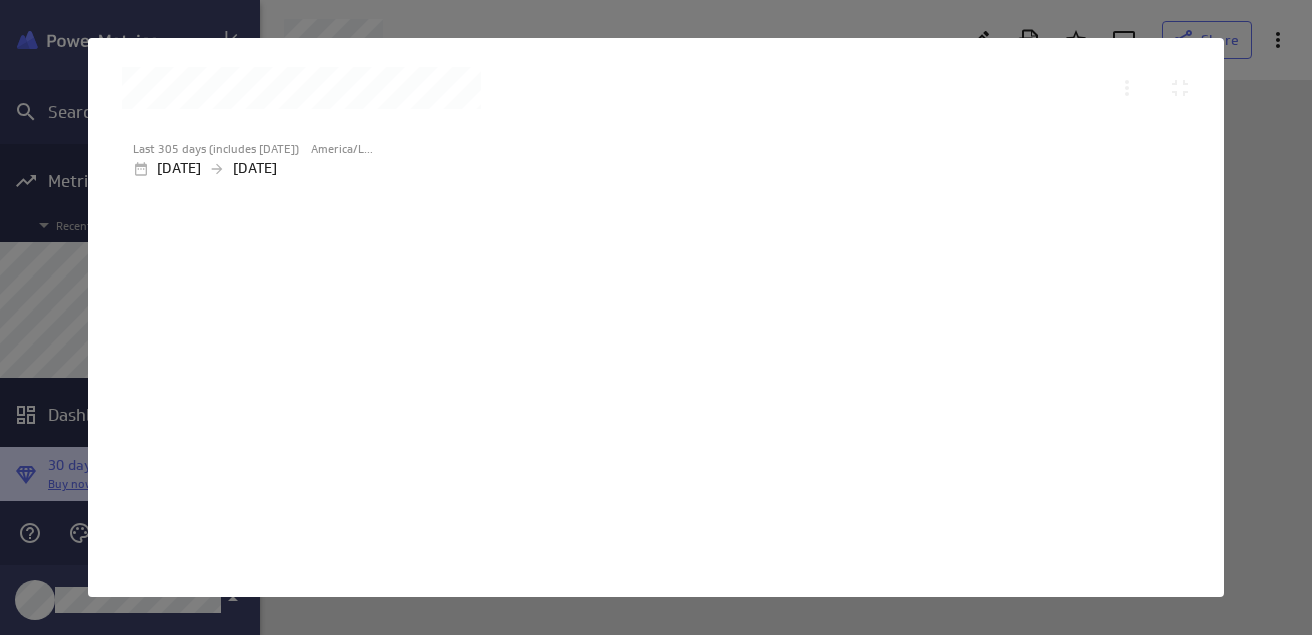 scroll, scrollTop: 10, scrollLeft: 10, axis: both 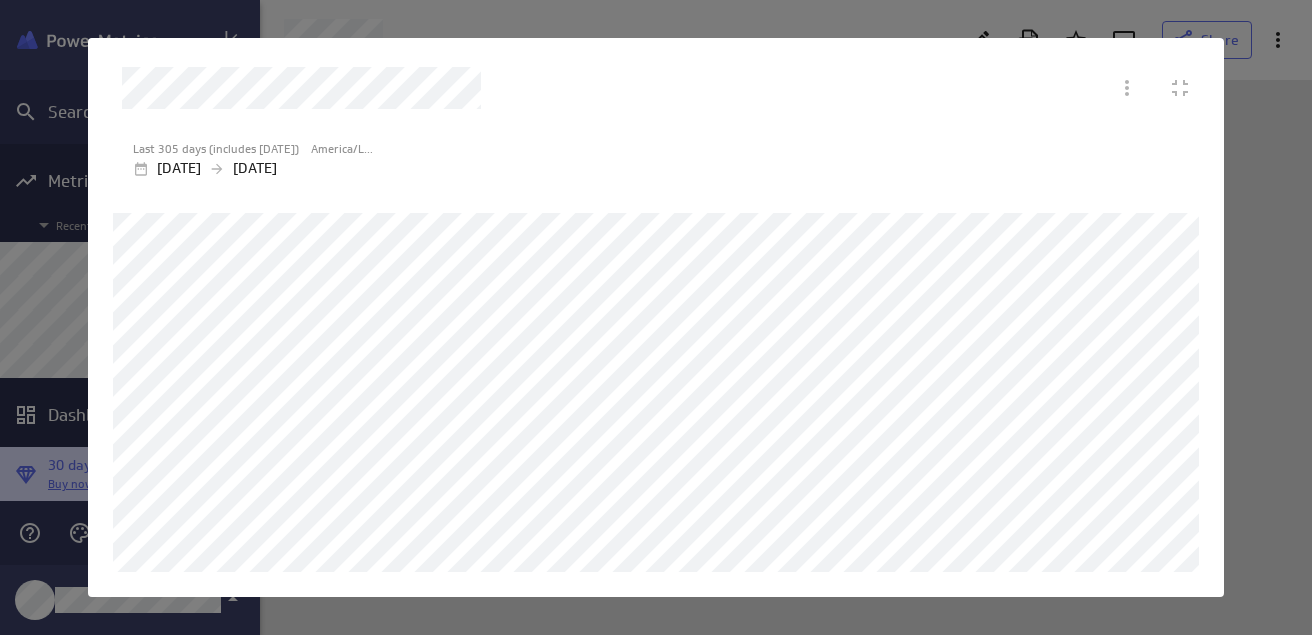 click at bounding box center [656, 317] 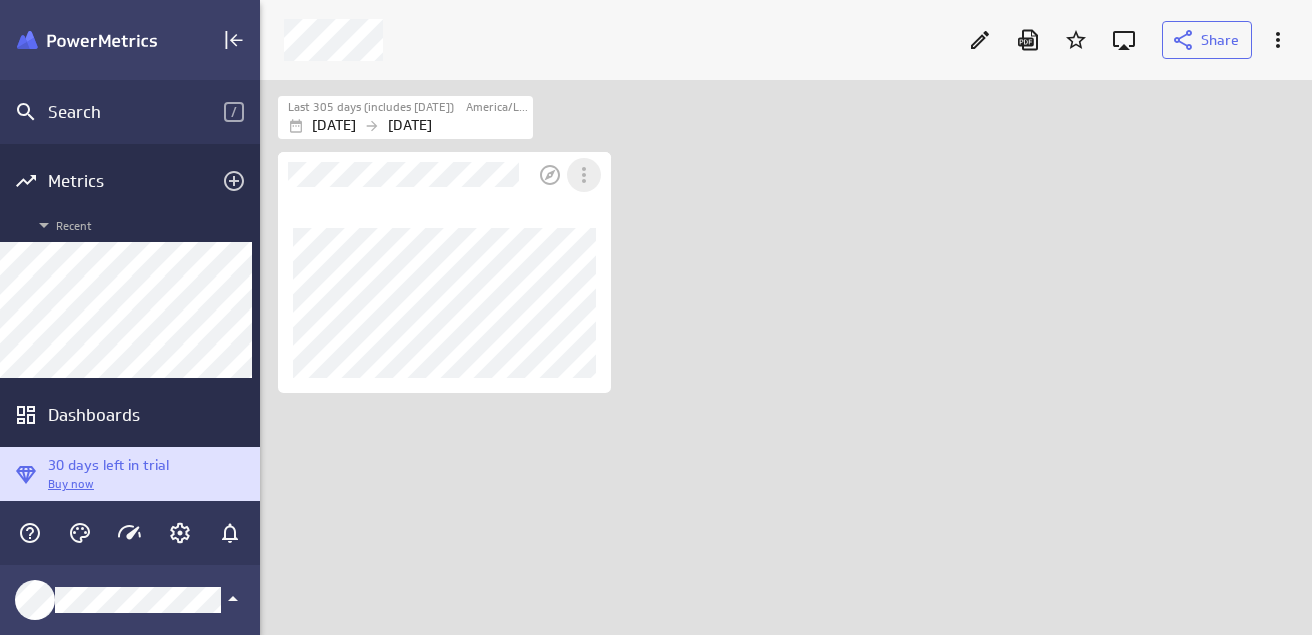 click 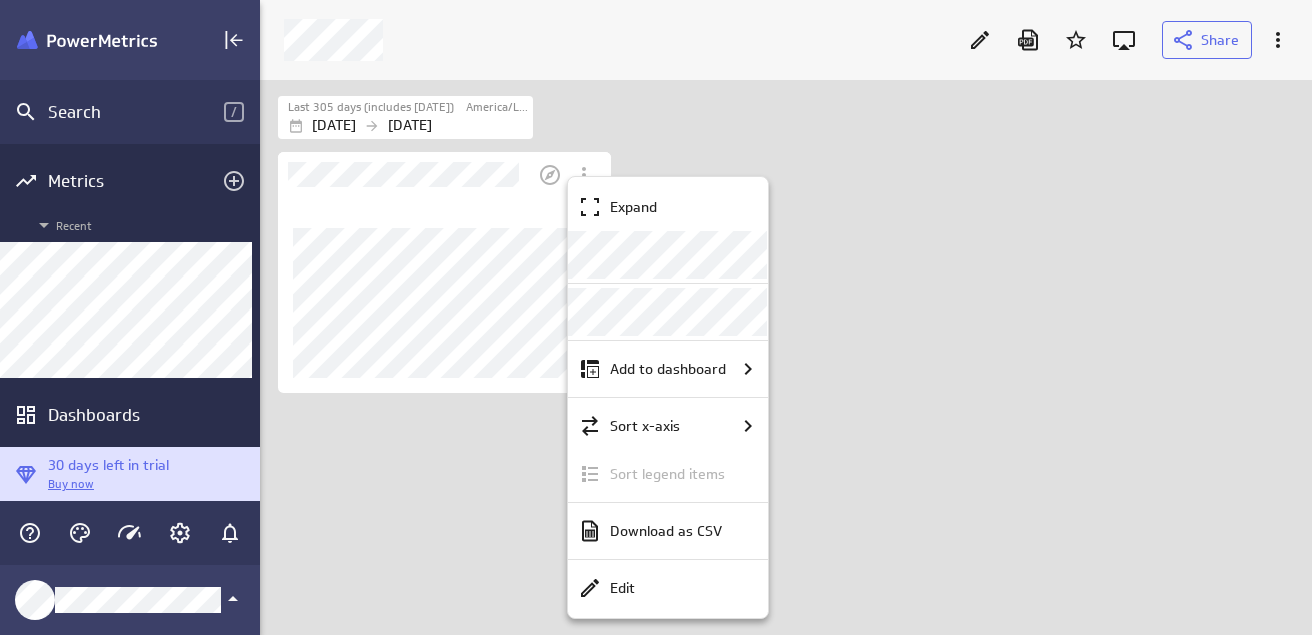 click at bounding box center [656, 317] 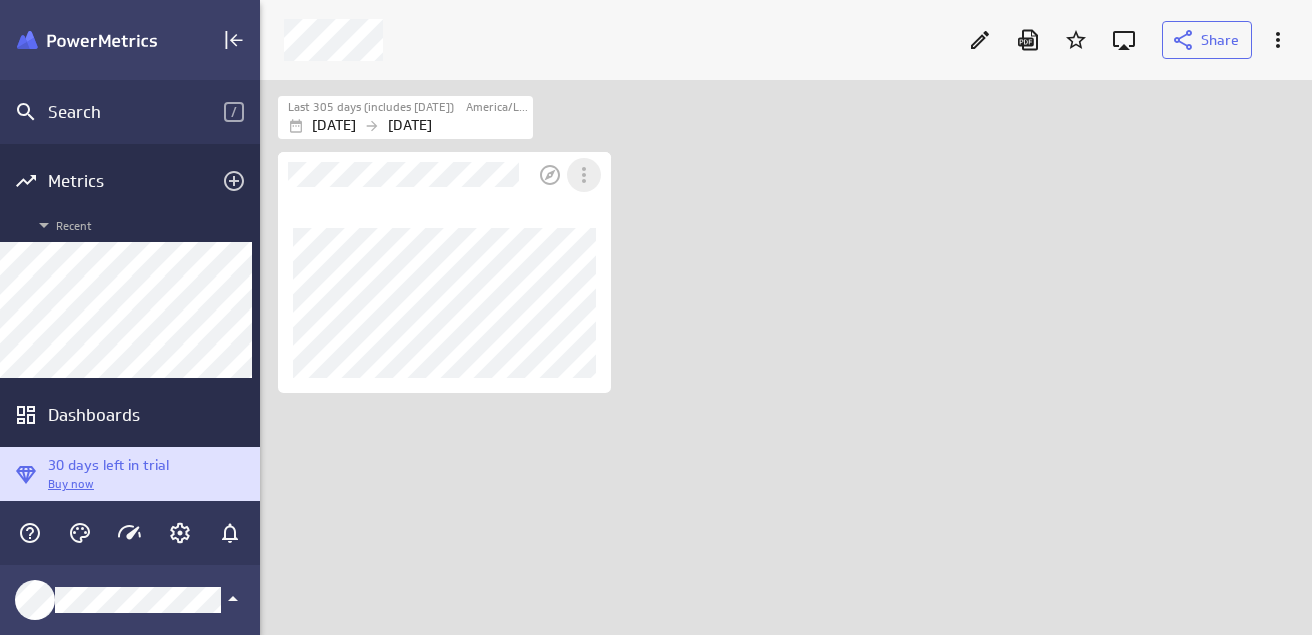 click 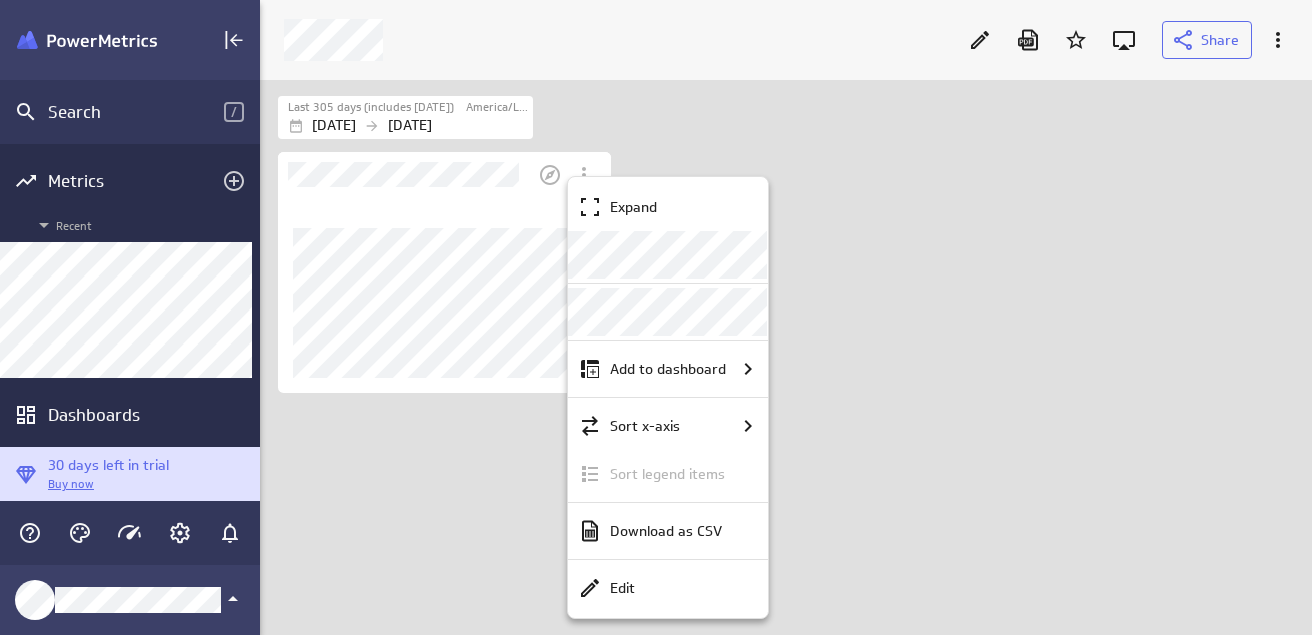 click at bounding box center [656, 317] 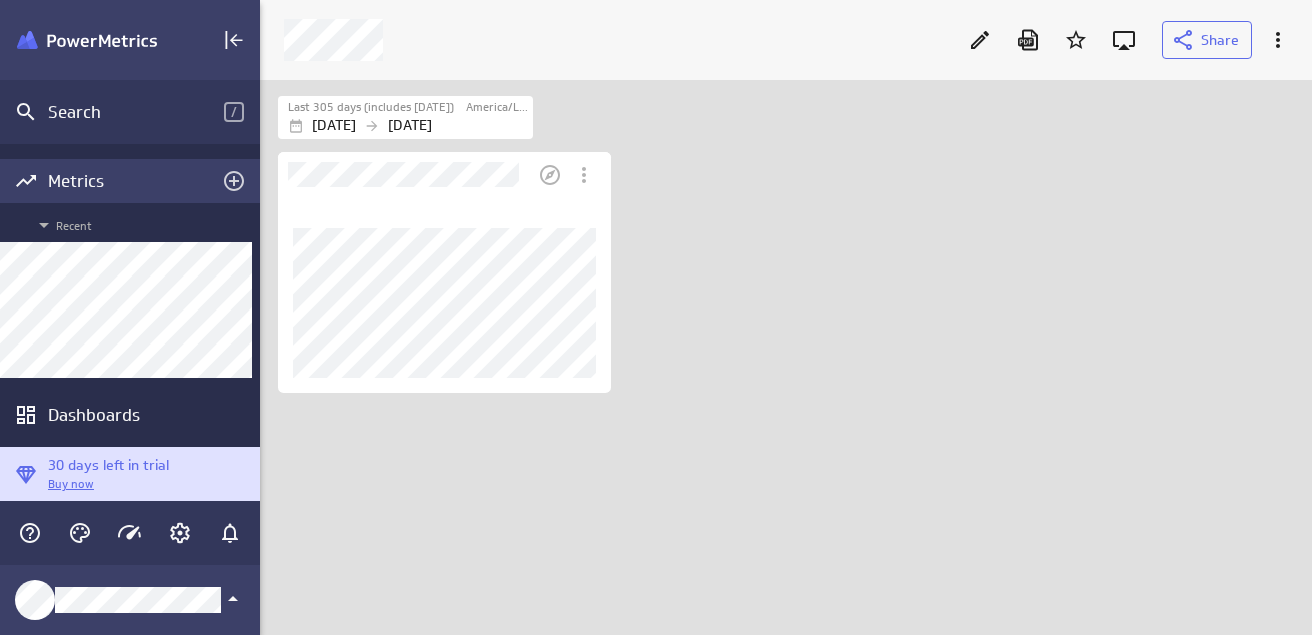 click on "Metrics" at bounding box center [130, 181] 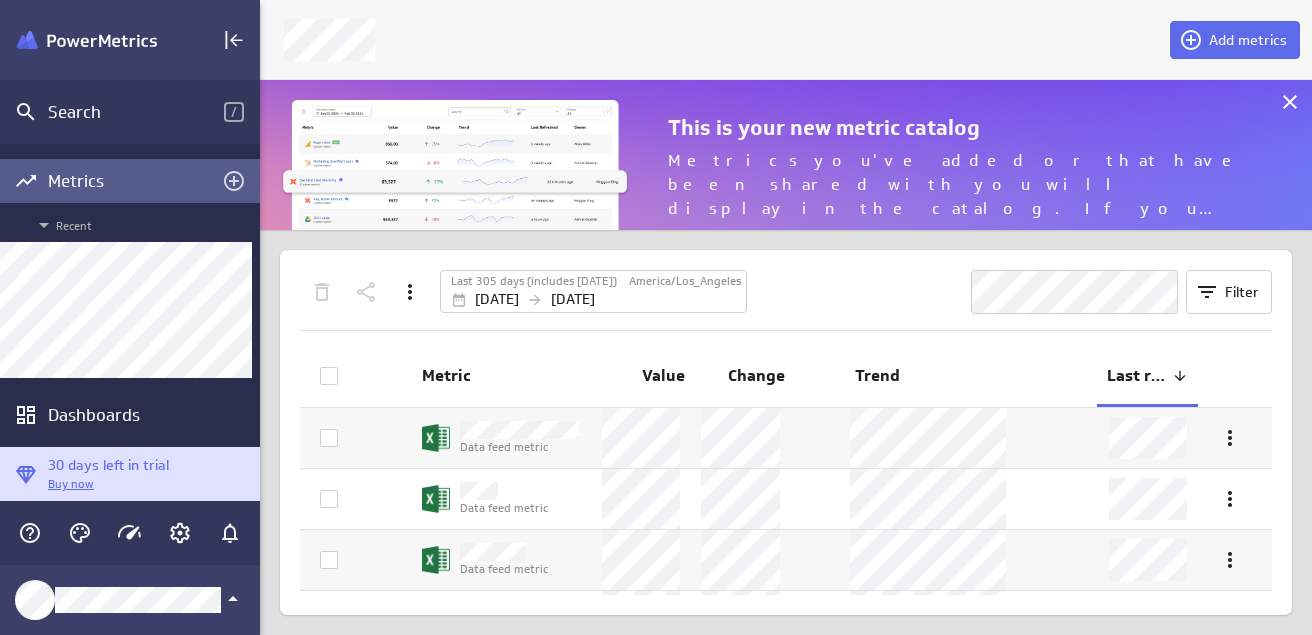 scroll, scrollTop: 10, scrollLeft: 10, axis: both 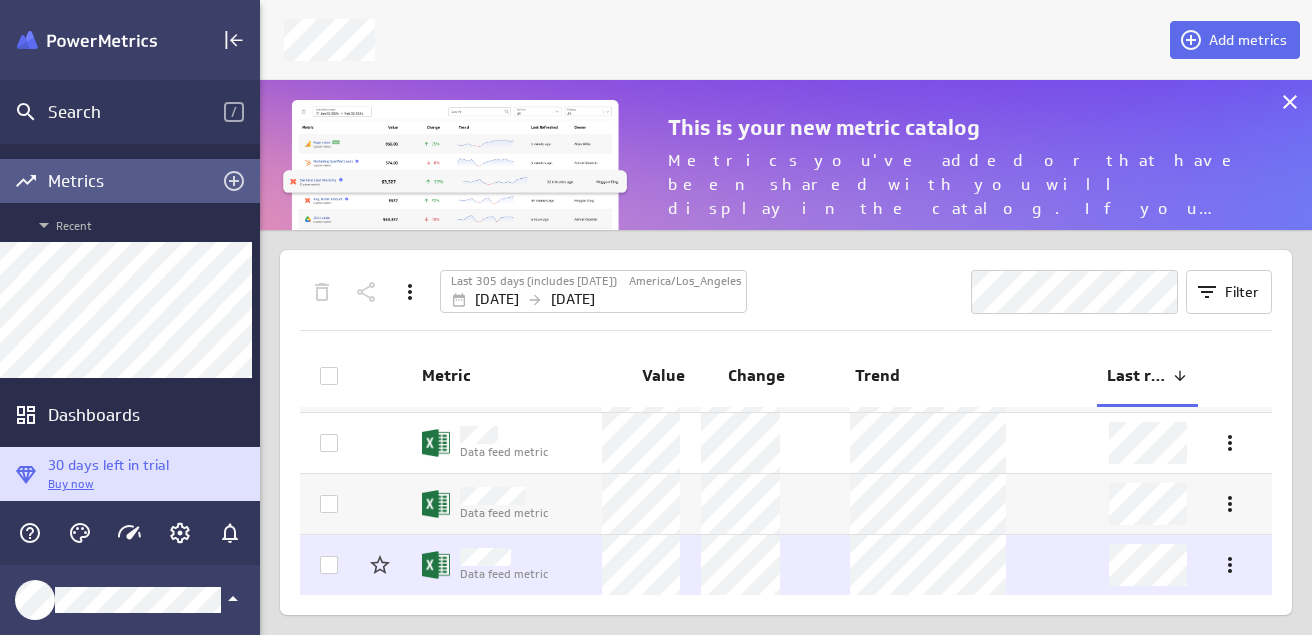 click on "Data feed metric" at bounding box center [501, 565] 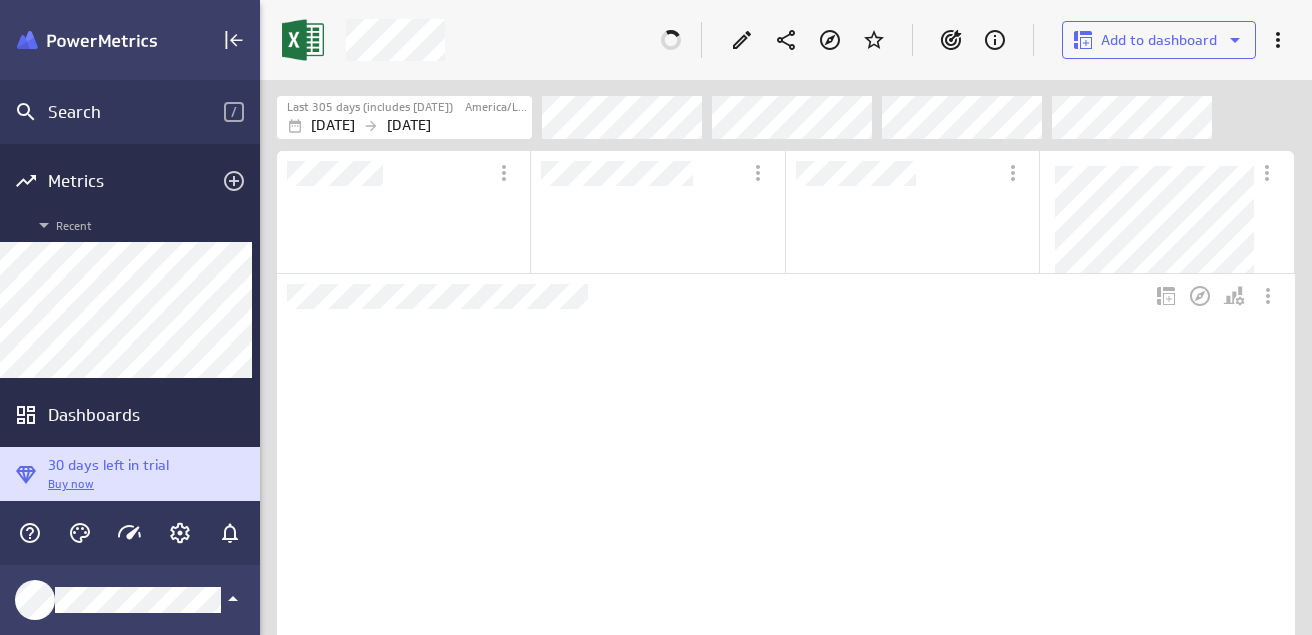 scroll, scrollTop: 10, scrollLeft: 10, axis: both 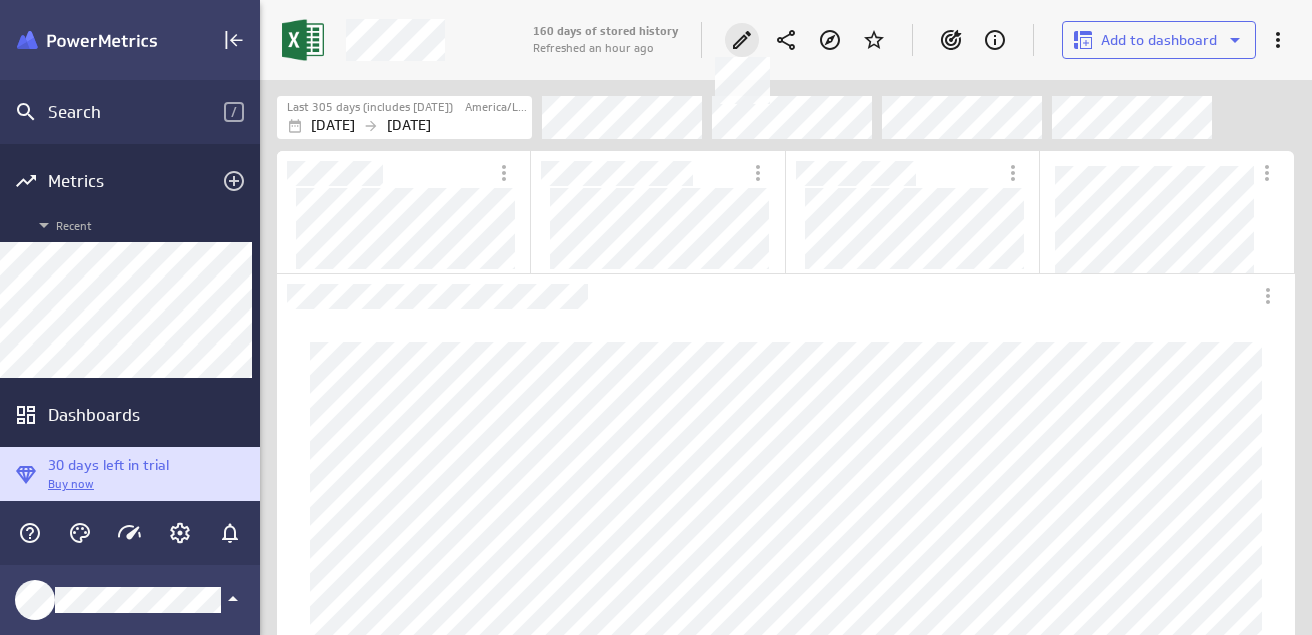 click 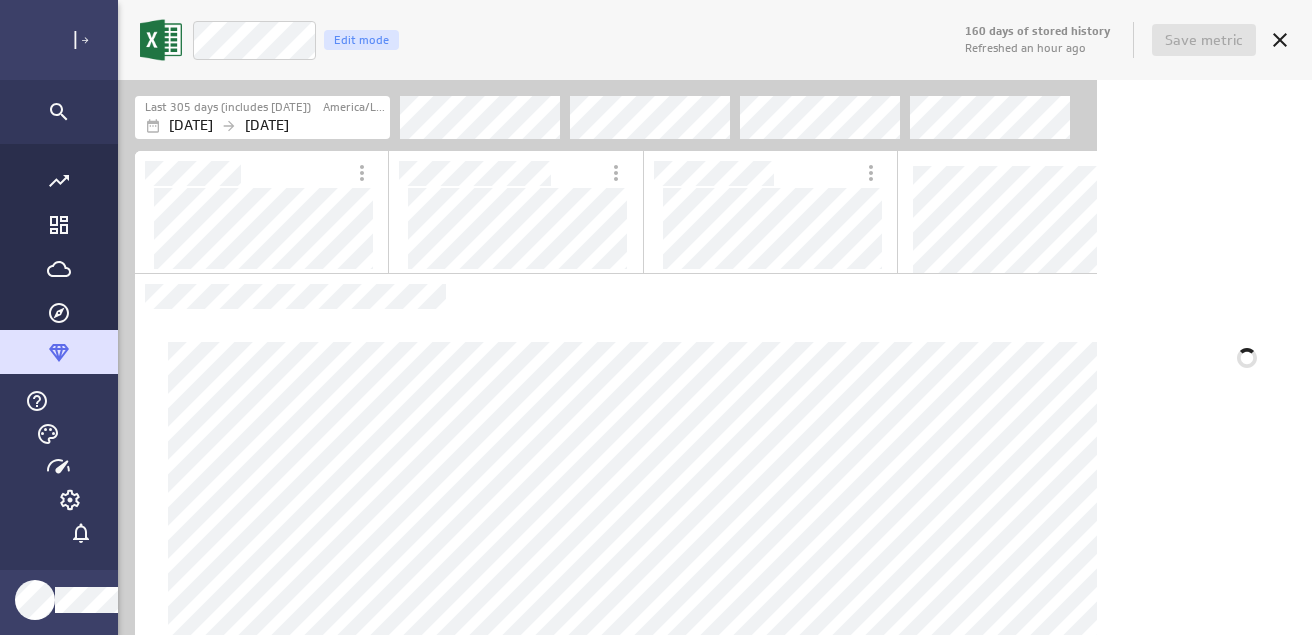 scroll, scrollTop: 75, scrollLeft: 939, axis: both 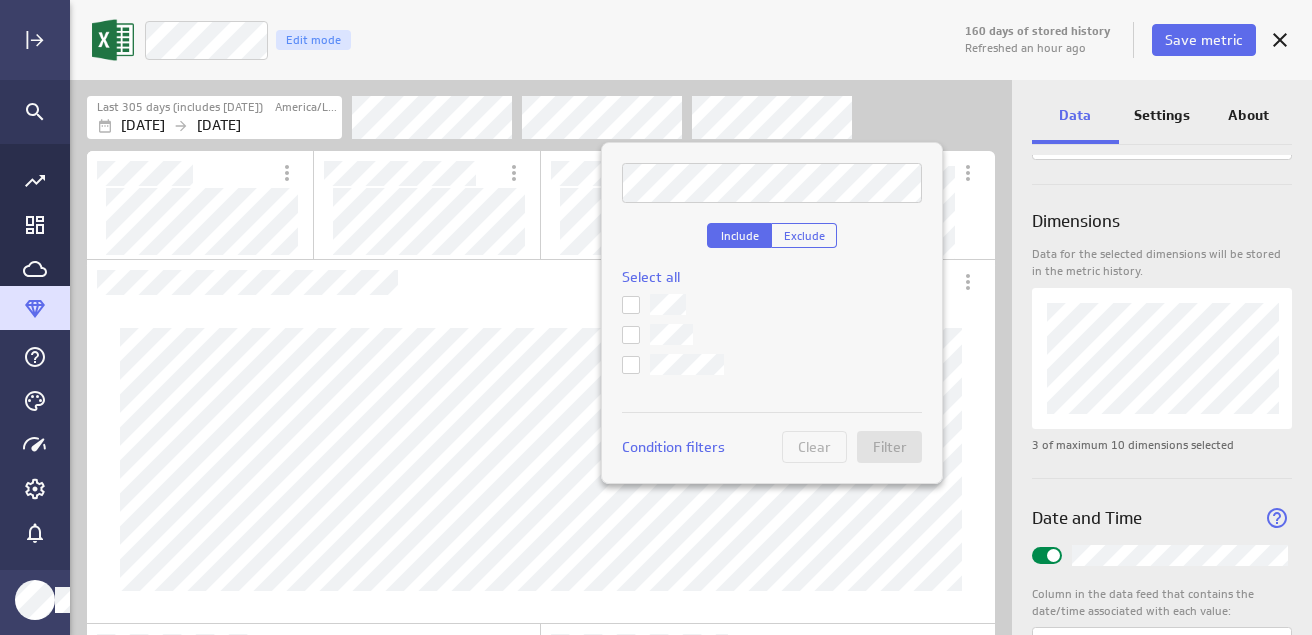 click 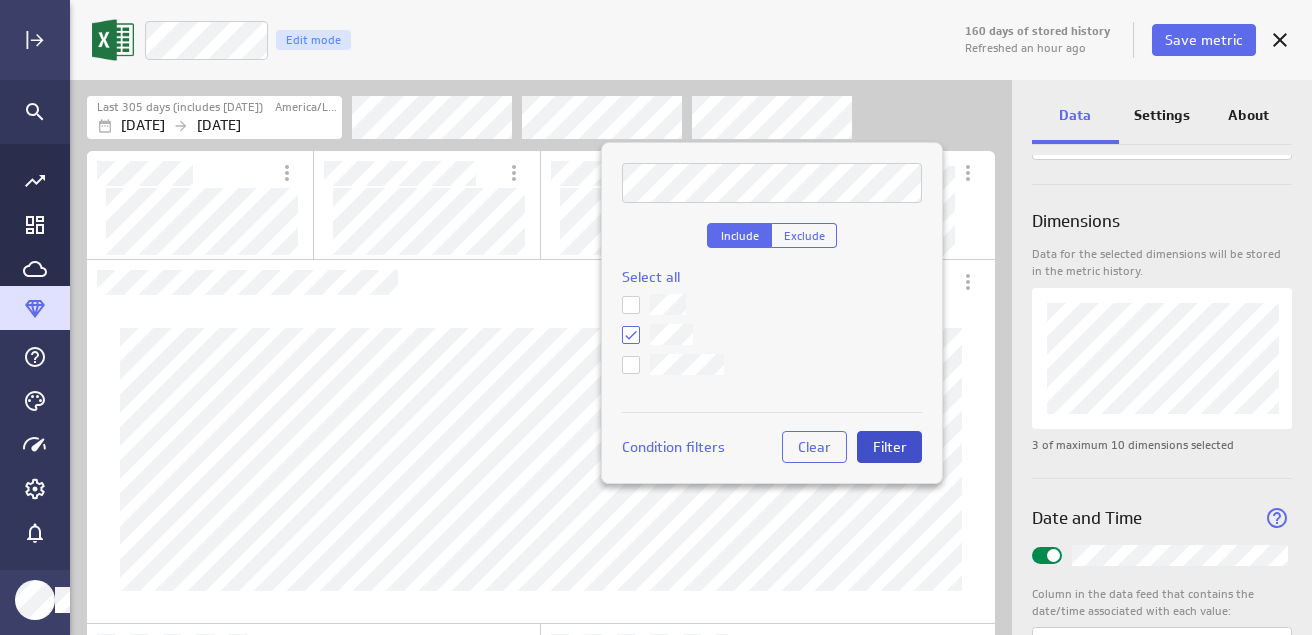 click on "Filter" at bounding box center (890, 447) 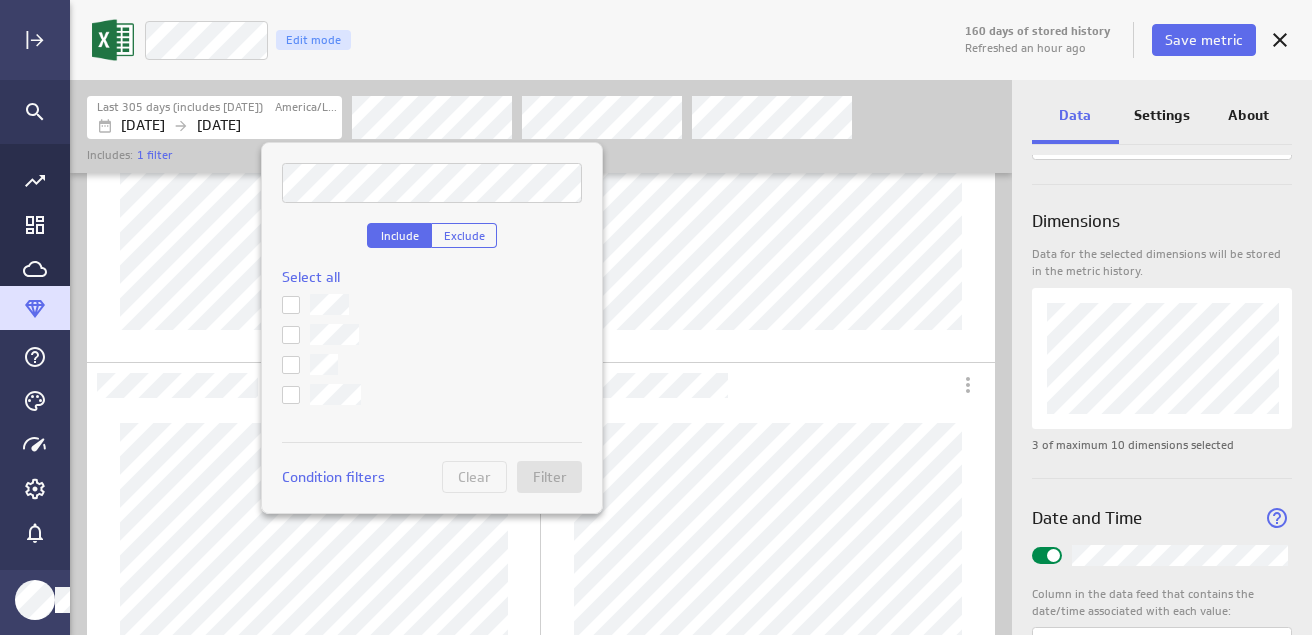 click at bounding box center [0, 0] 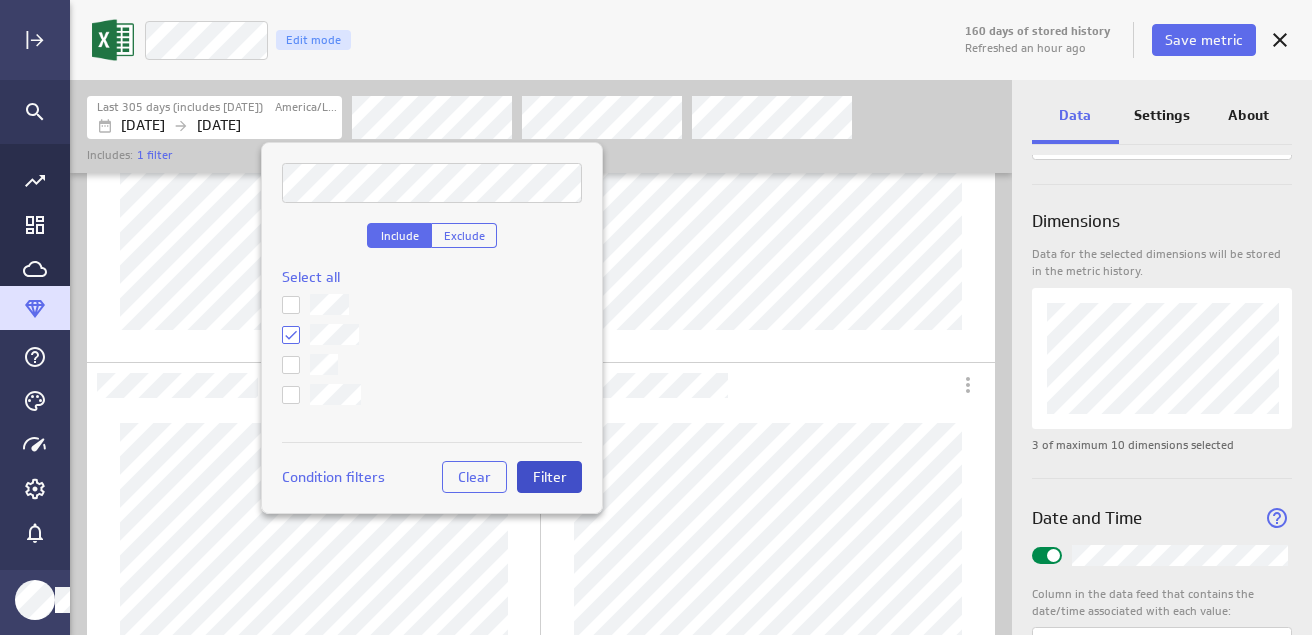 click on "Filter" at bounding box center (550, 477) 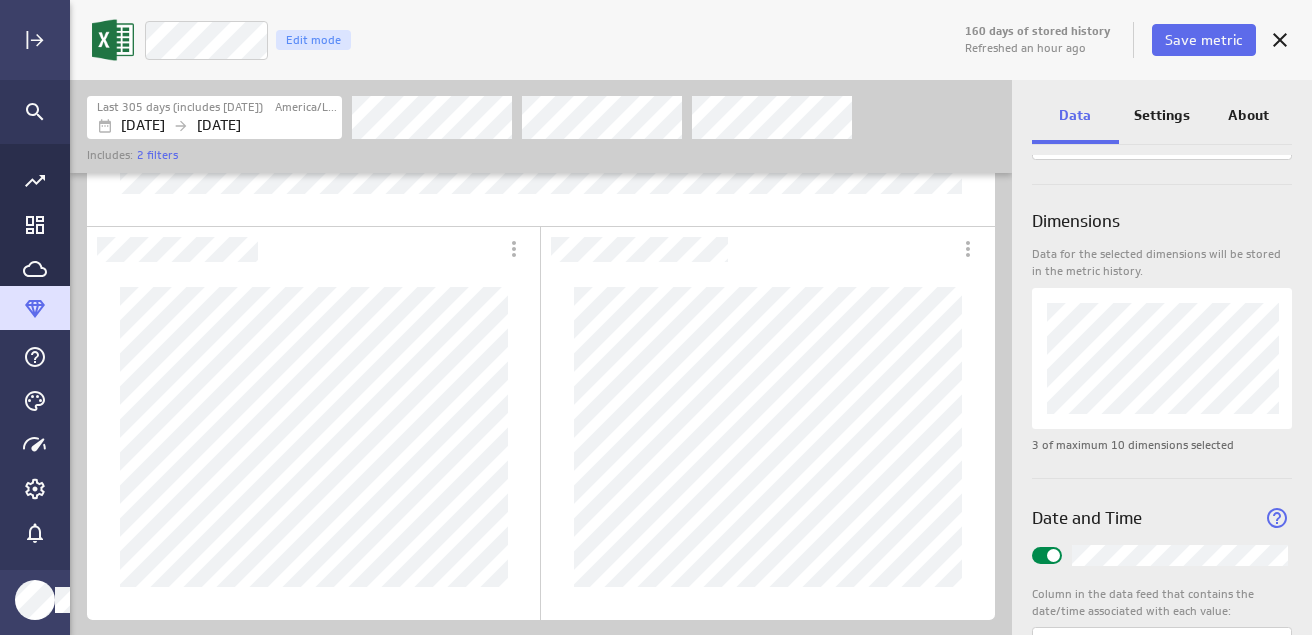 click on "160 days of stored history Refreshed an hour ago Save metric Product Edit mode Last 305 days (includes [DATE]) America/Los_Angeles [DATE] [DATE] Includes:  2 filters Data Settings About Data source Data is automatically retrieved and stored for this metric from the following data feed: Filter source data Measure Column in the data feed that contains the values you'll track: Product Dimensions Data for the selected dimensions will be stored in the metric history. 3 of maximum 10 dimensions selected Date and Time Column in the data feed that contains the date/time associated with each value: Date (no message) PowerMetrics Assistant Hey [PERSON_NAME]. I’m your PowerMetrics Assistant. If I can’t answer your question, try searching in our  Help Center  (that’s what I do!) You can also contact the  Support Team . How can I help you [DATE]?
Select the  column  from your data feed that contains the  values you want to measure  with this metric." at bounding box center [656, 317] 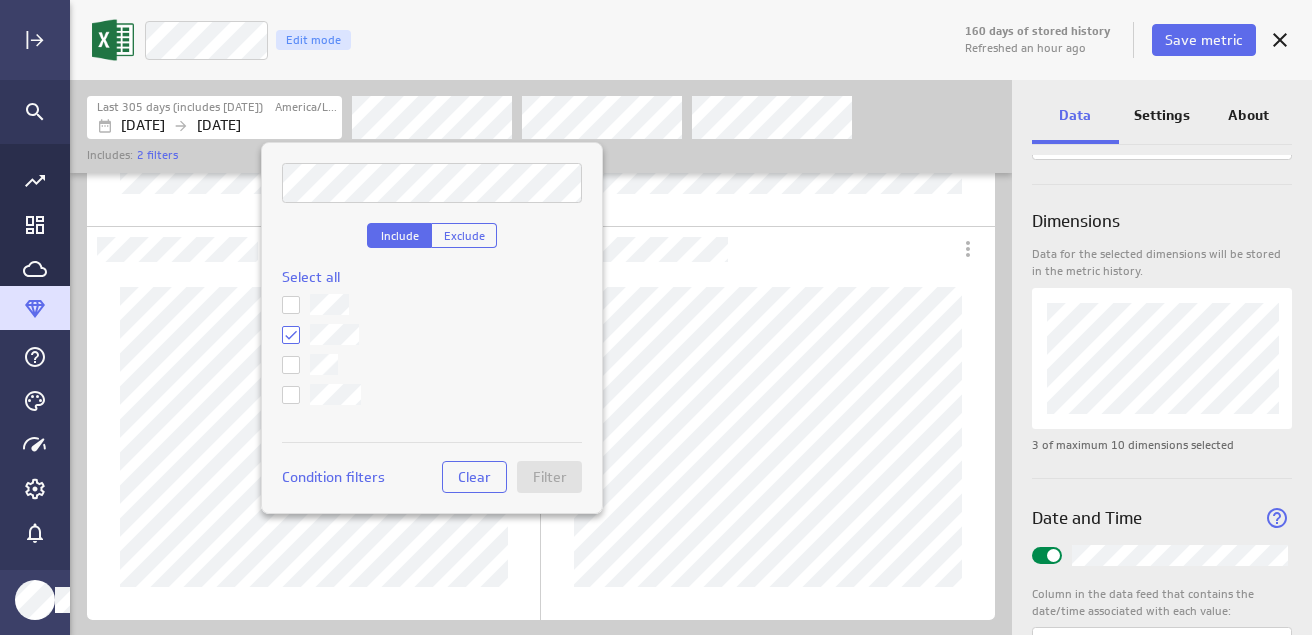 click 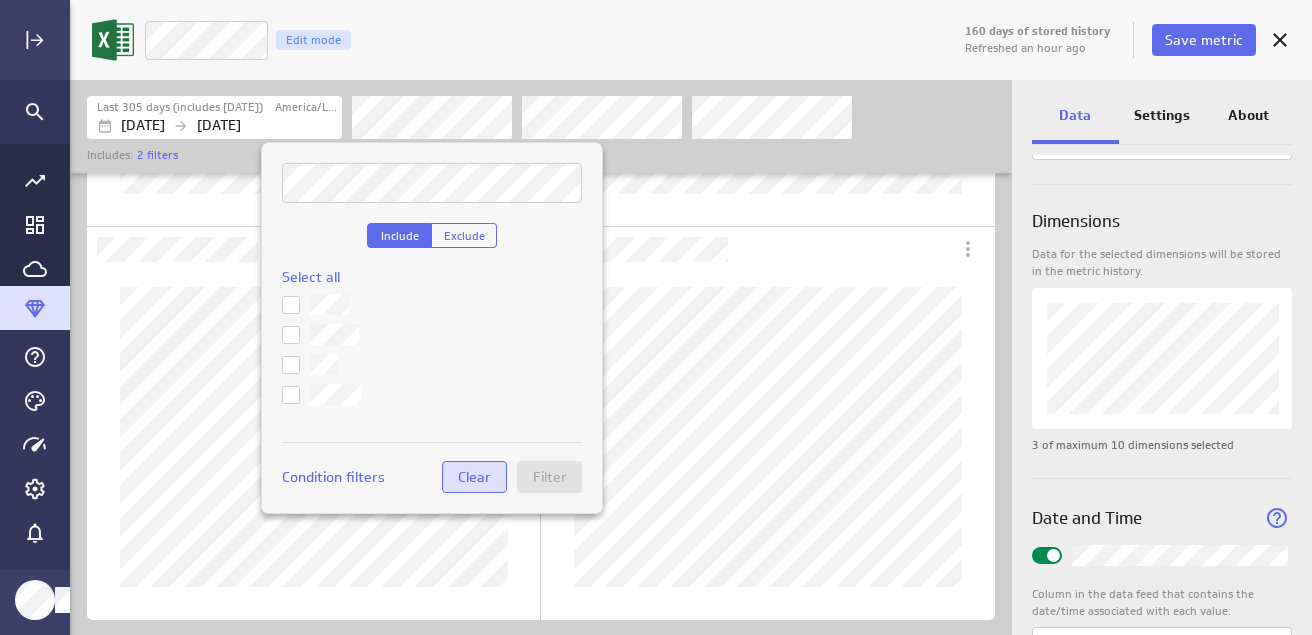 click on "Clear" at bounding box center [474, 477] 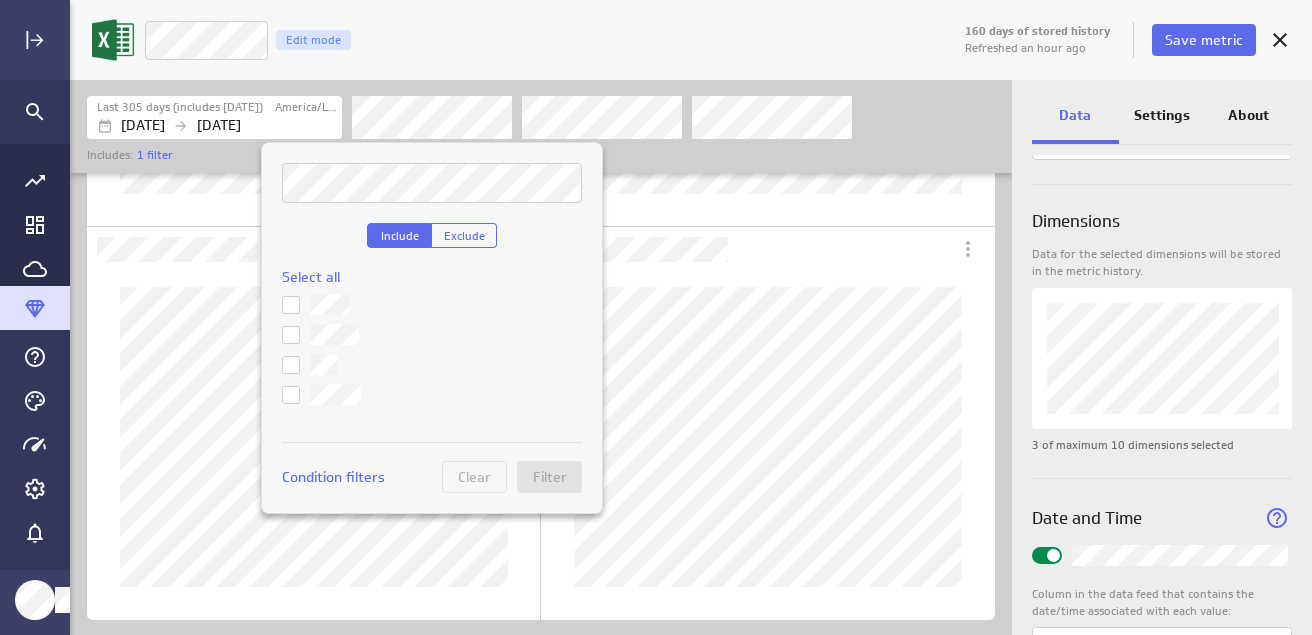 click at bounding box center [0, 0] 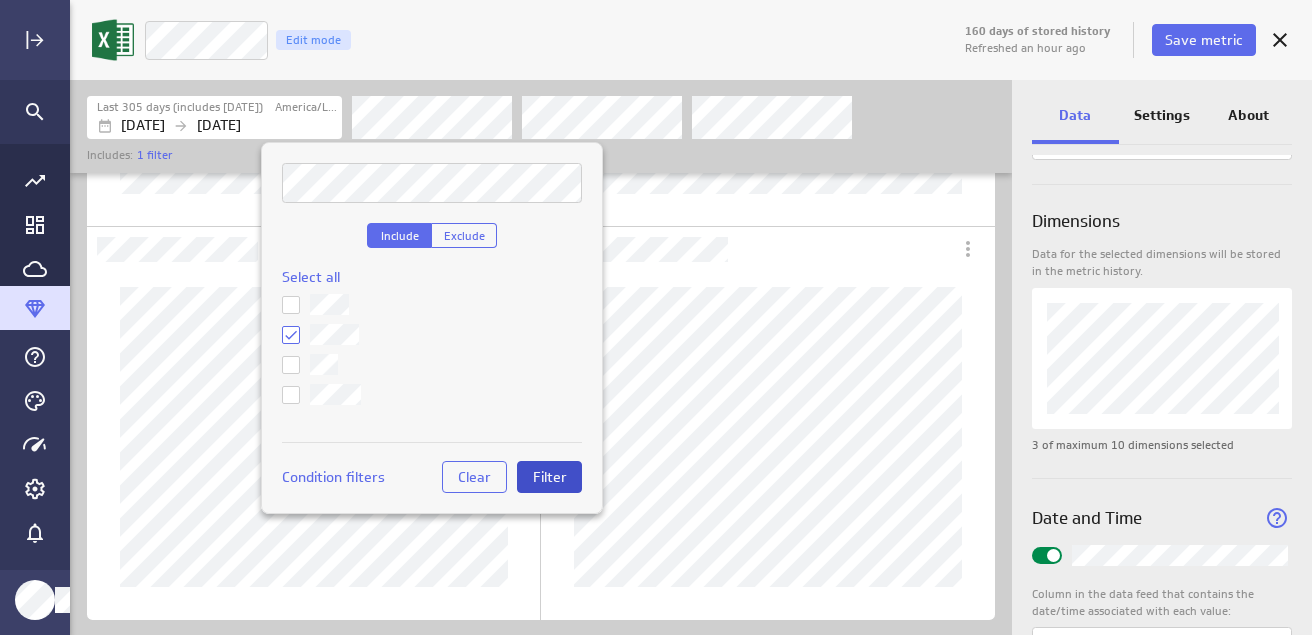 click on "Filter" at bounding box center (549, 477) 